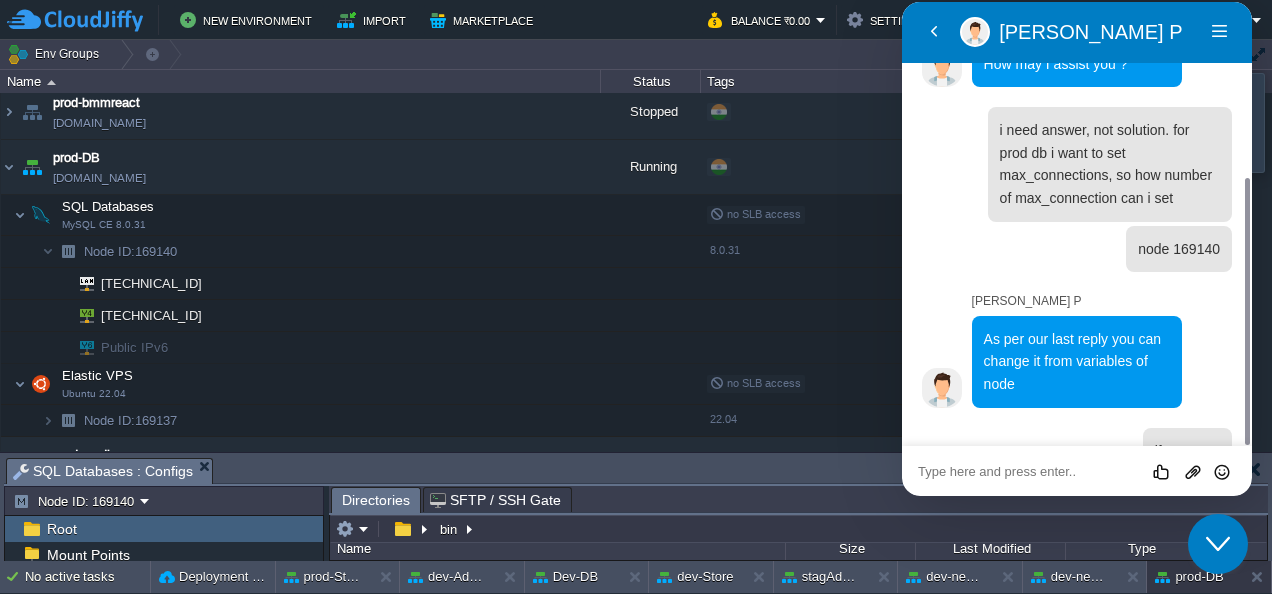 click at bounding box center [902, 2] 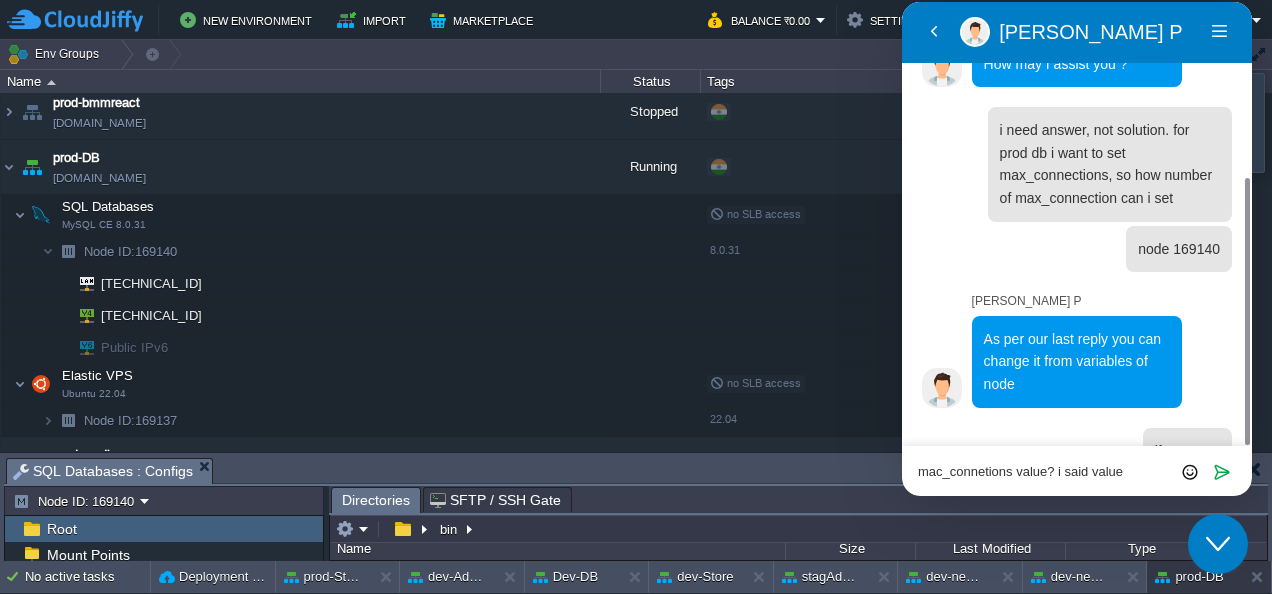 type on "mac_connetions value? i said value" 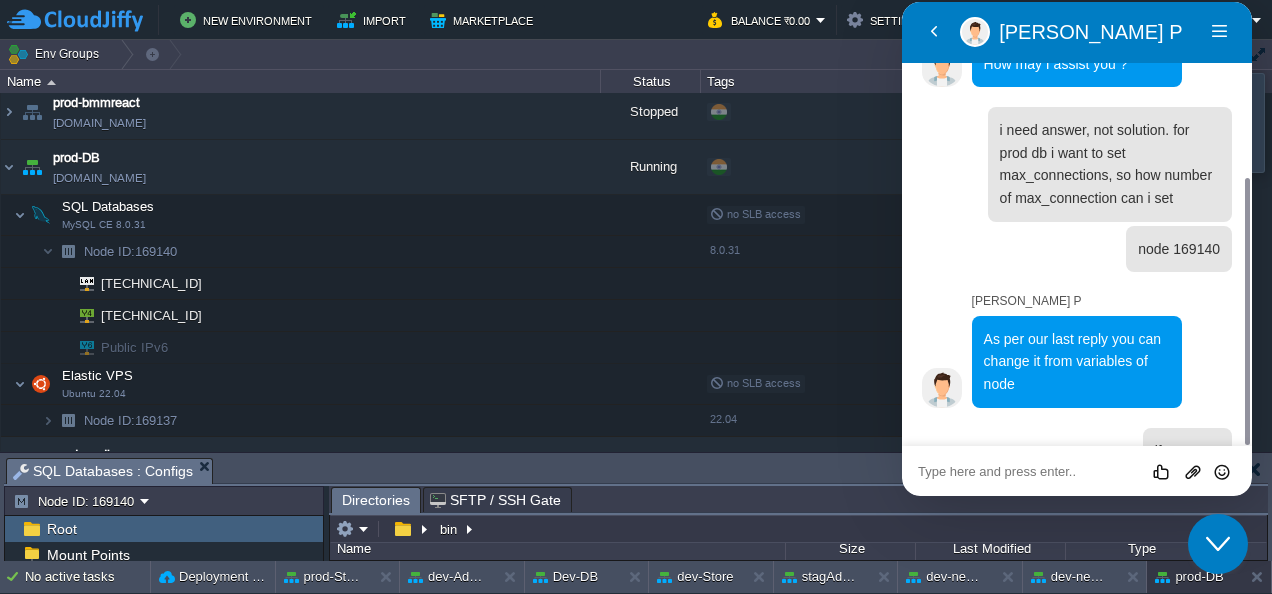 scroll, scrollTop: 363, scrollLeft: 0, axis: vertical 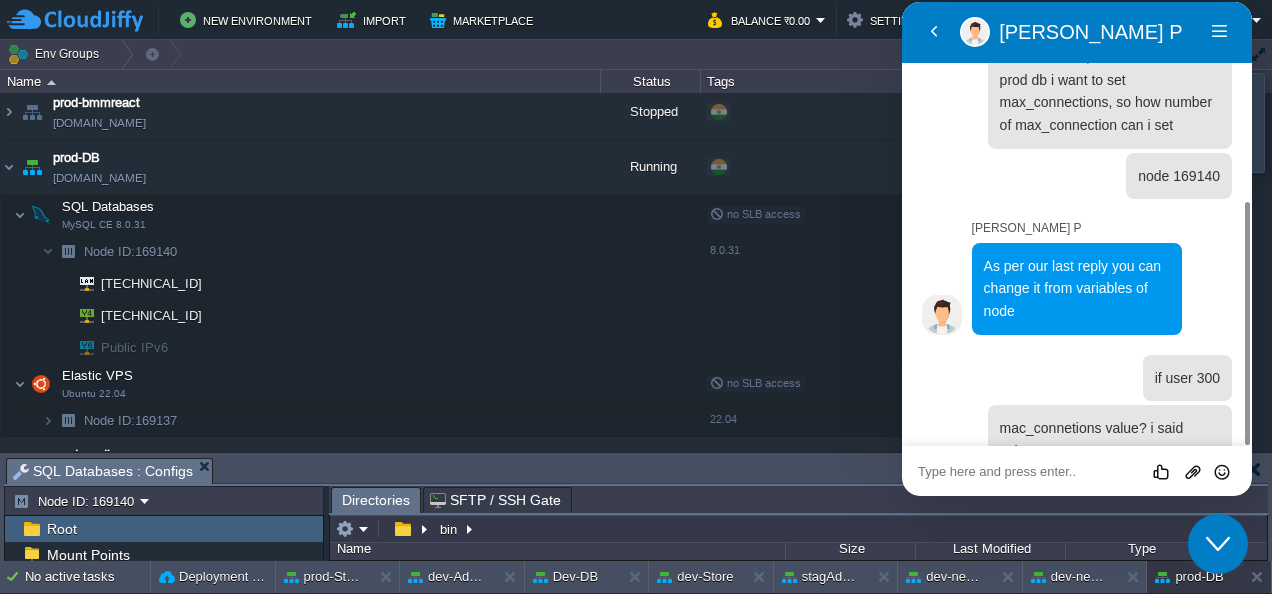 click at bounding box center [902, 2] 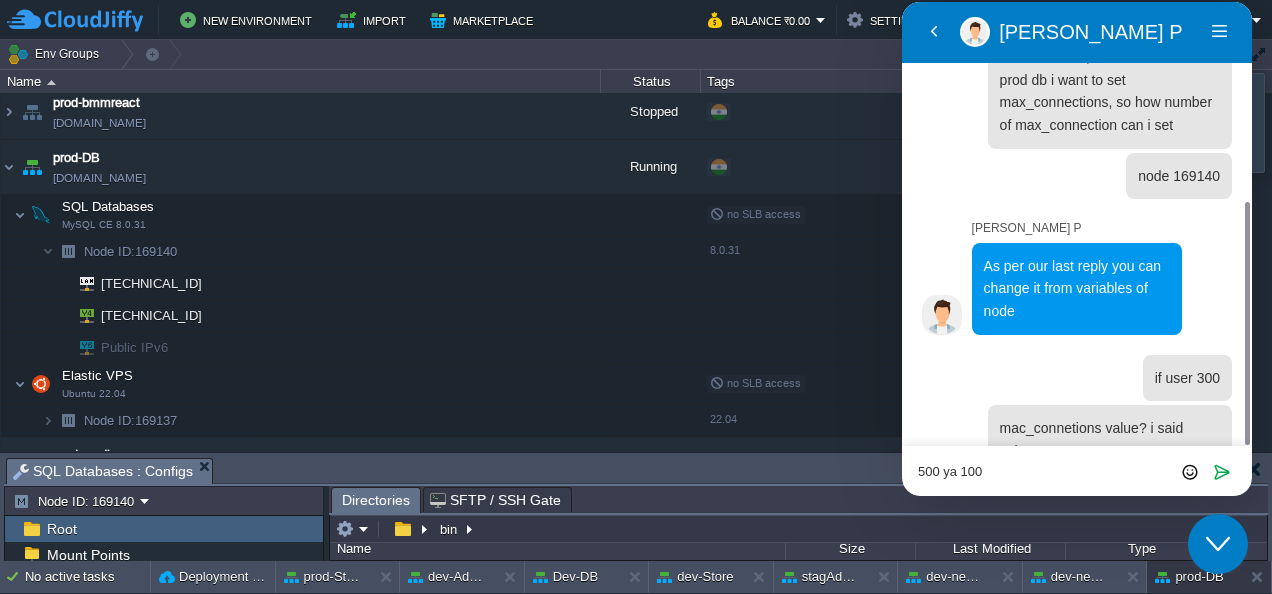 type on "500 ya 1000" 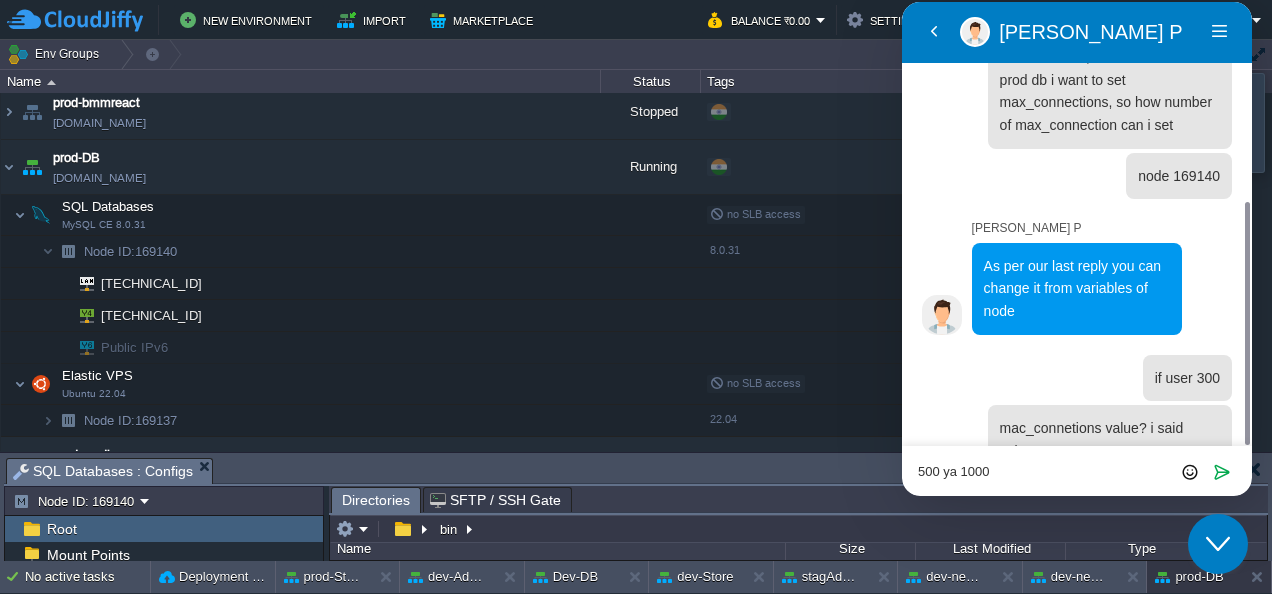 type 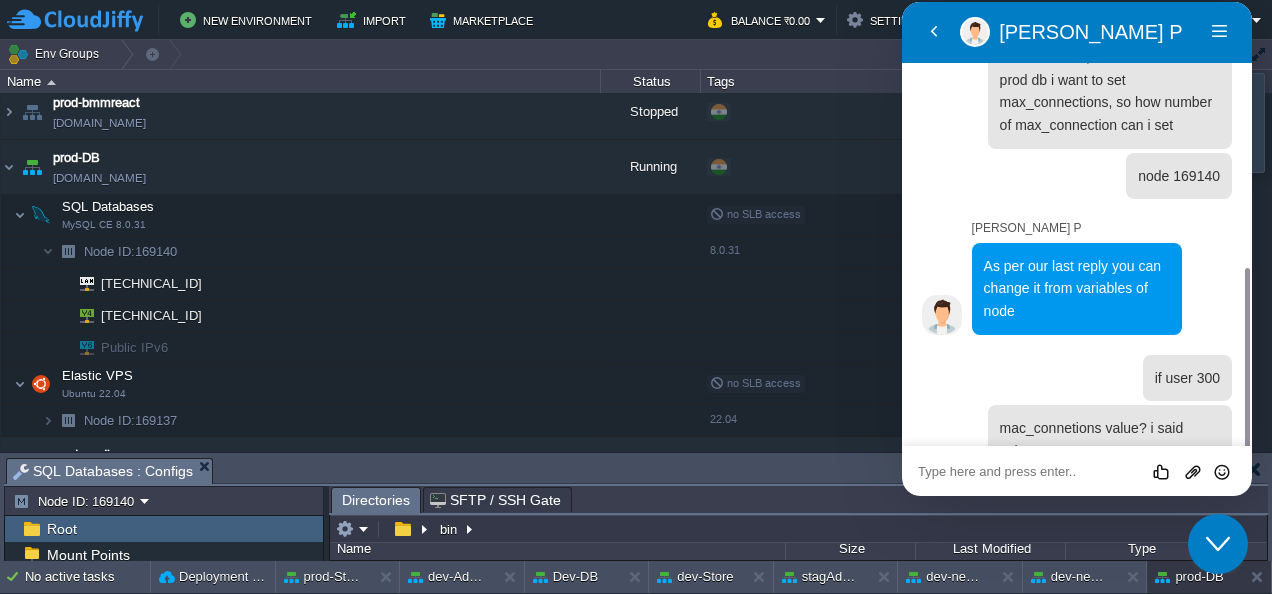 scroll, scrollTop: 414, scrollLeft: 0, axis: vertical 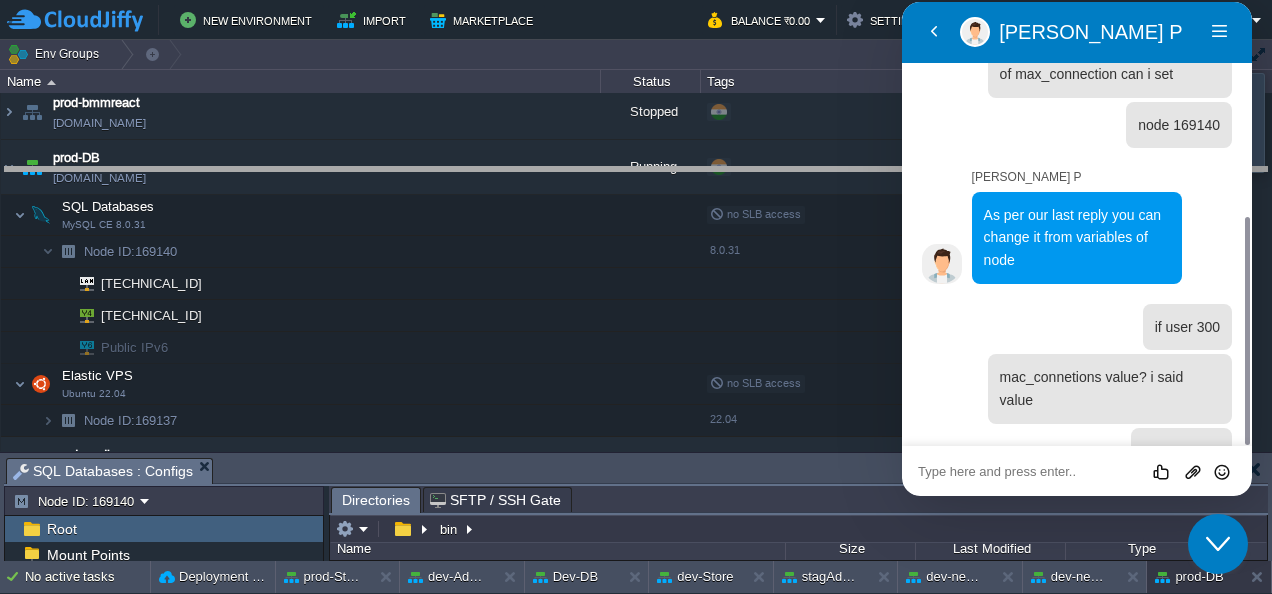 drag, startPoint x: 550, startPoint y: 473, endPoint x: 569, endPoint y: 182, distance: 291.61963 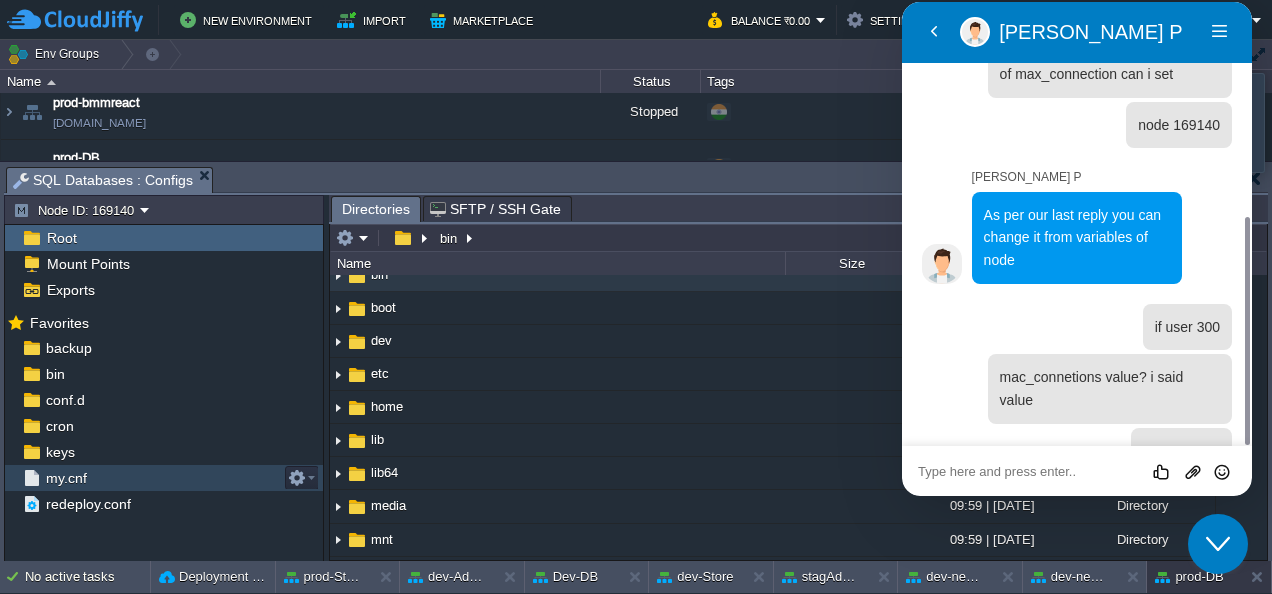click on "my.cnf" at bounding box center [164, 478] 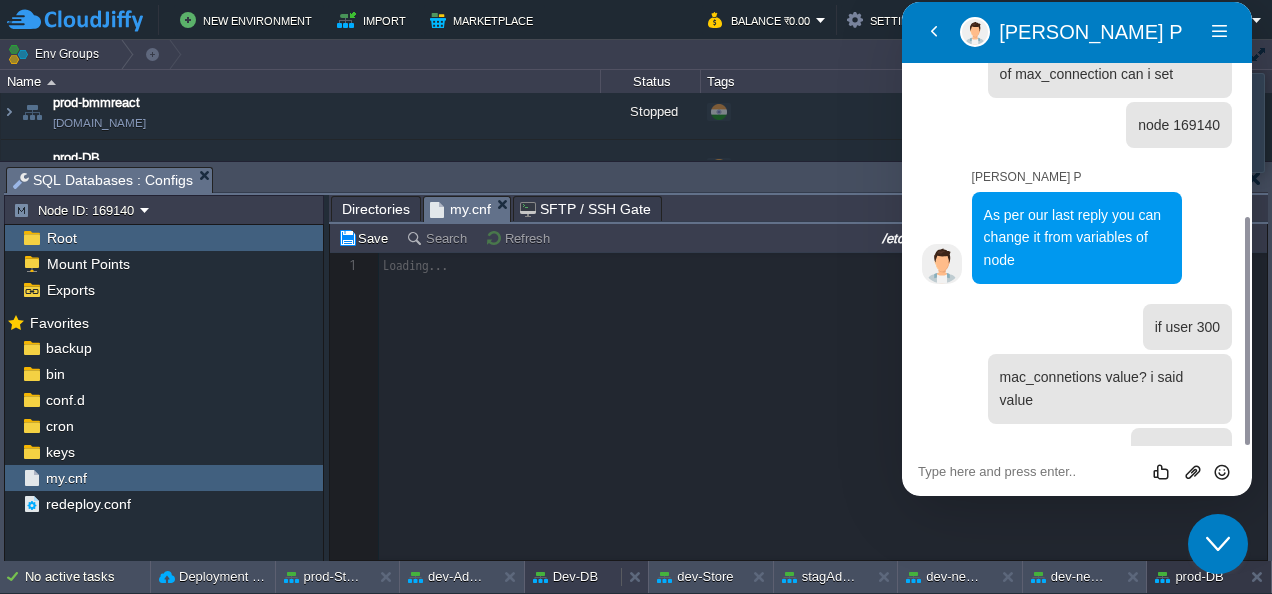 click on "Dev-DB" at bounding box center [566, 577] 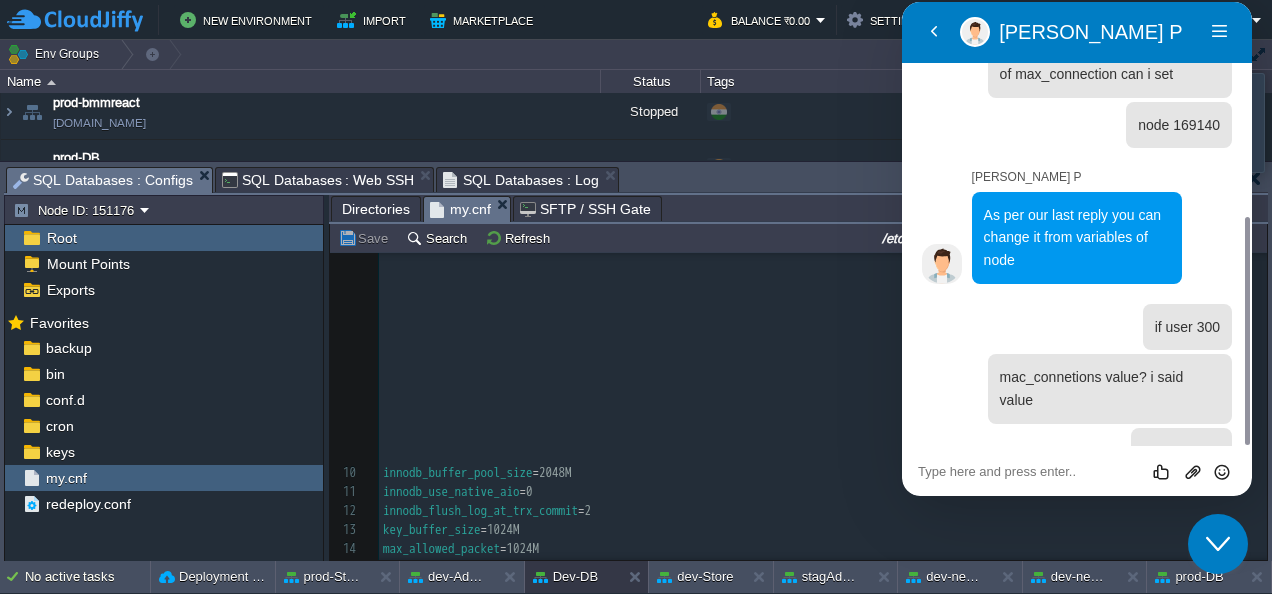 type on "wait_timeout = 60
interactive_timeout = 60
max_connections = 100" 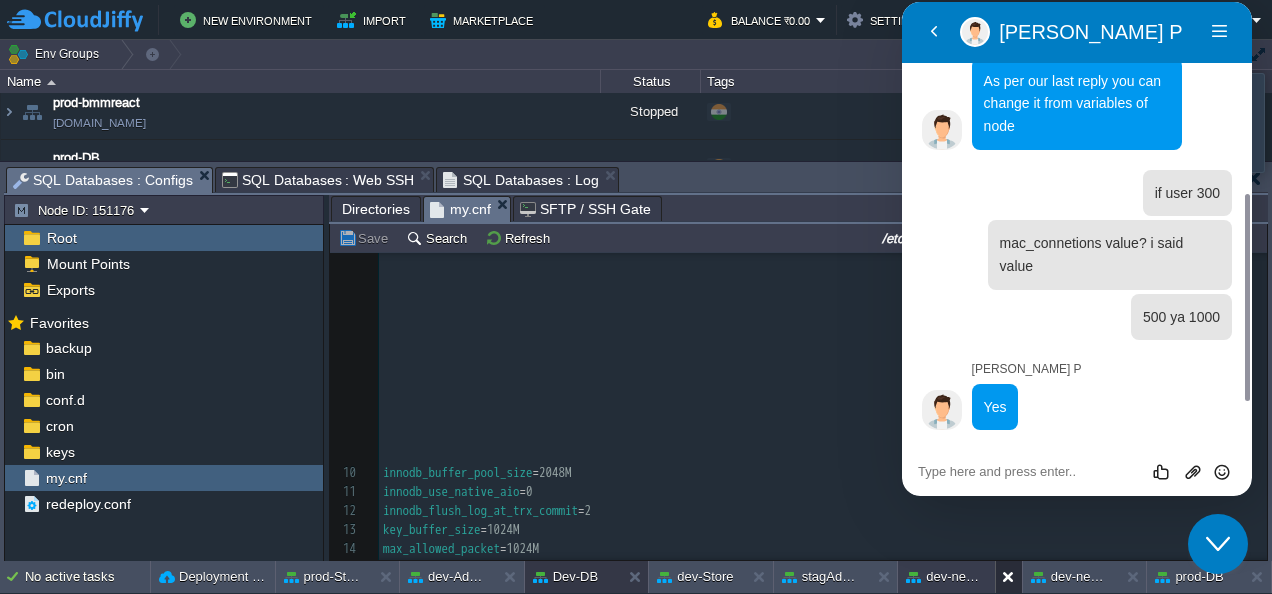 scroll, scrollTop: 504, scrollLeft: 0, axis: vertical 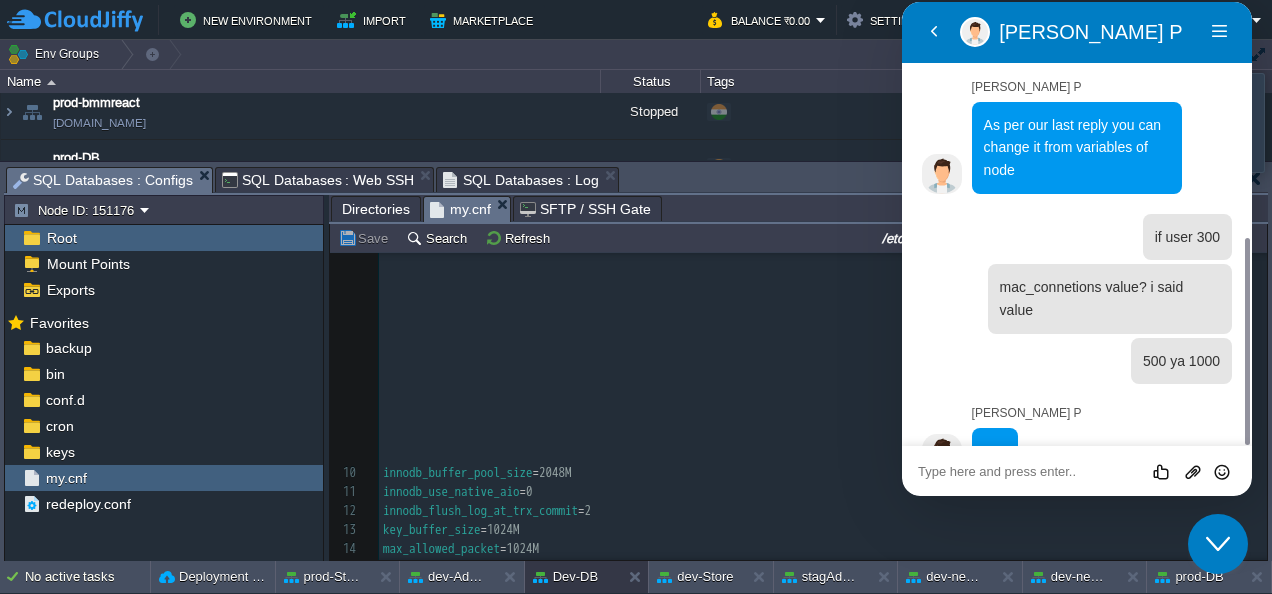 click at bounding box center [902, 2] 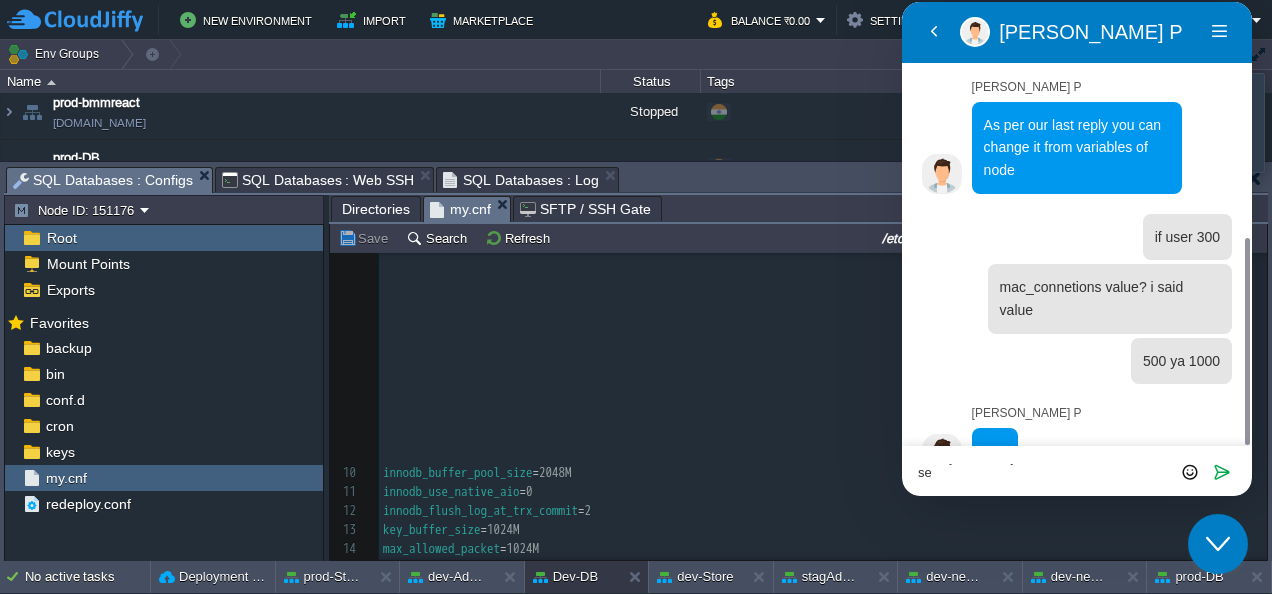 scroll, scrollTop: 0, scrollLeft: 0, axis: both 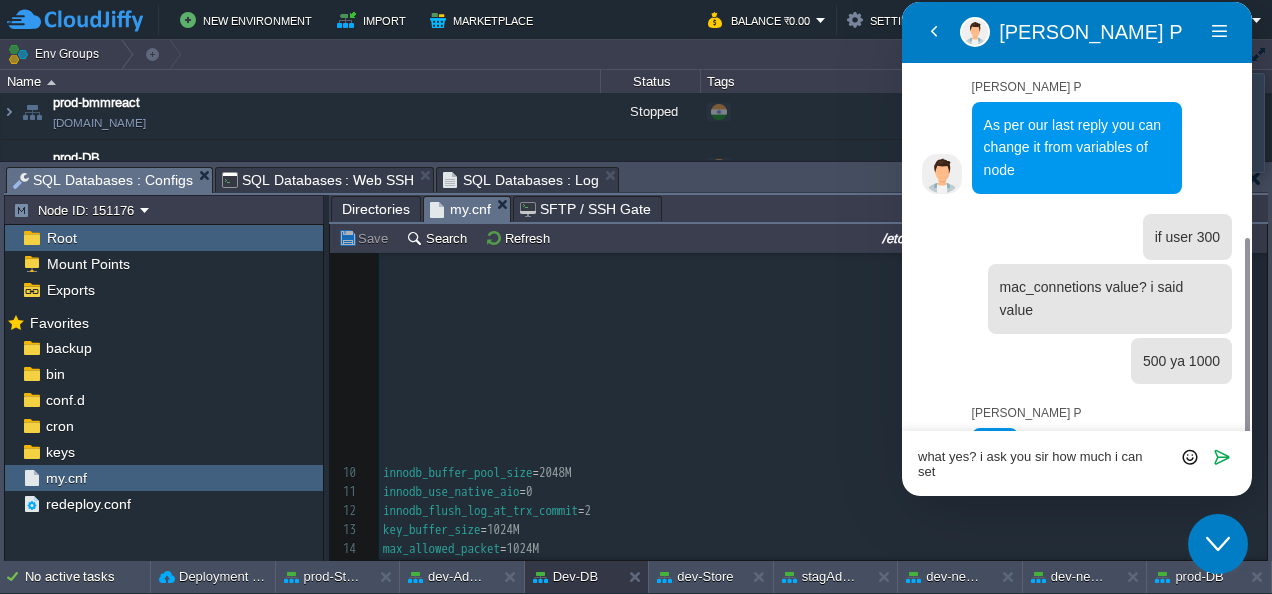 type on "what yes? i ask you sir how much i can set" 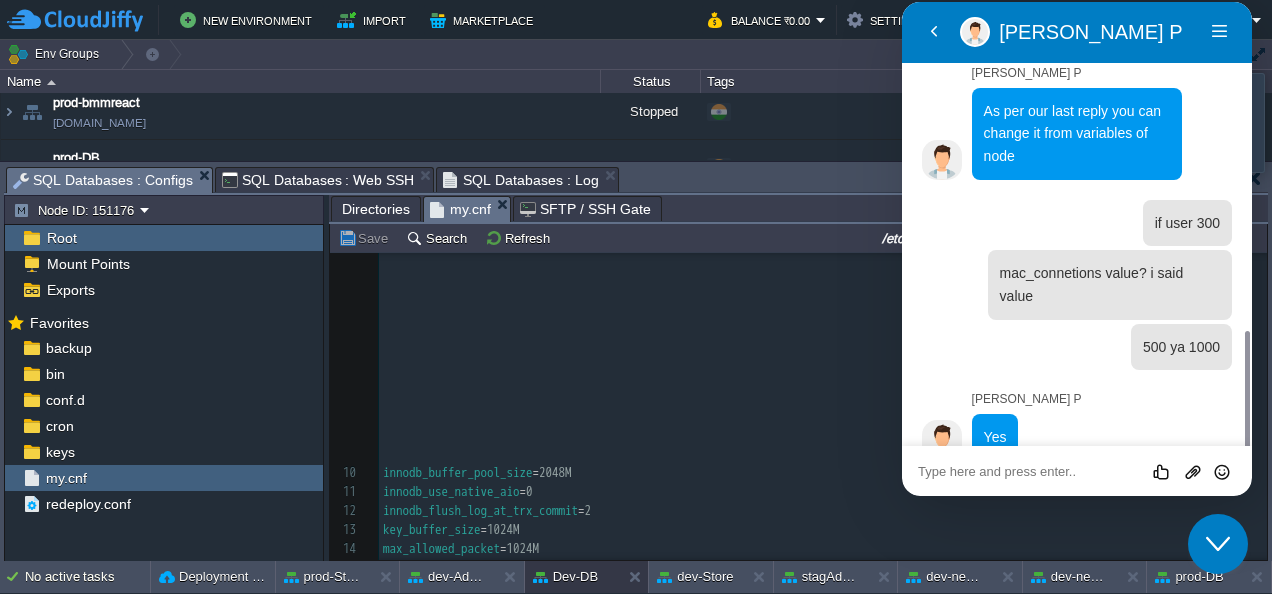 scroll, scrollTop: 593, scrollLeft: 0, axis: vertical 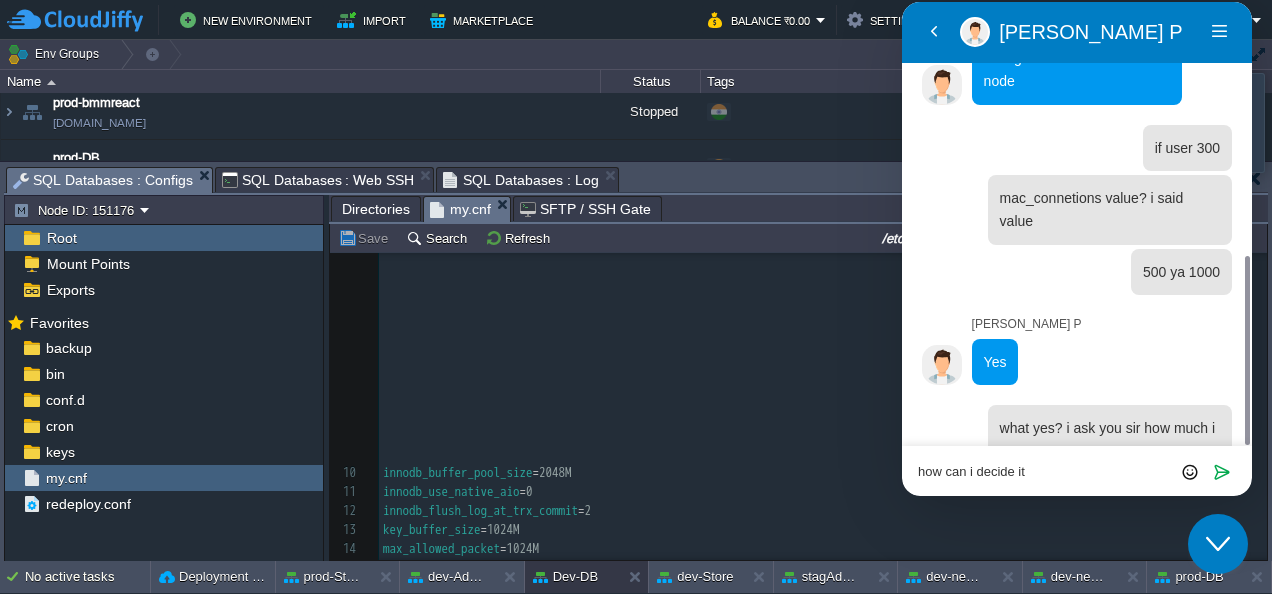 type on "how can i decide it" 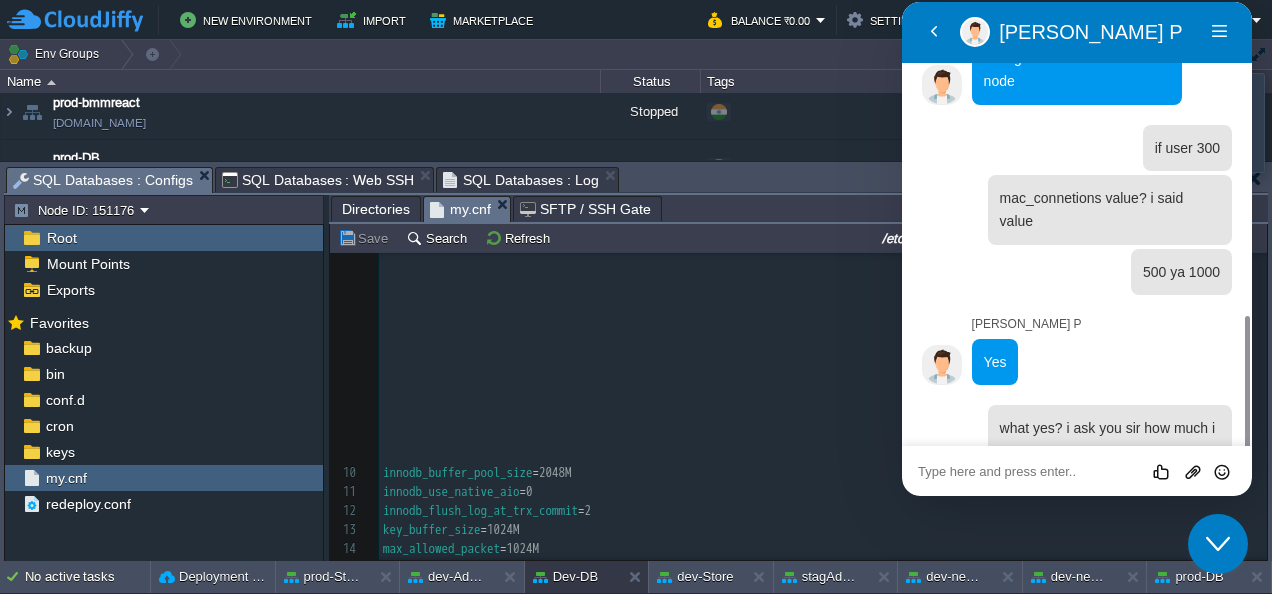 scroll, scrollTop: 644, scrollLeft: 0, axis: vertical 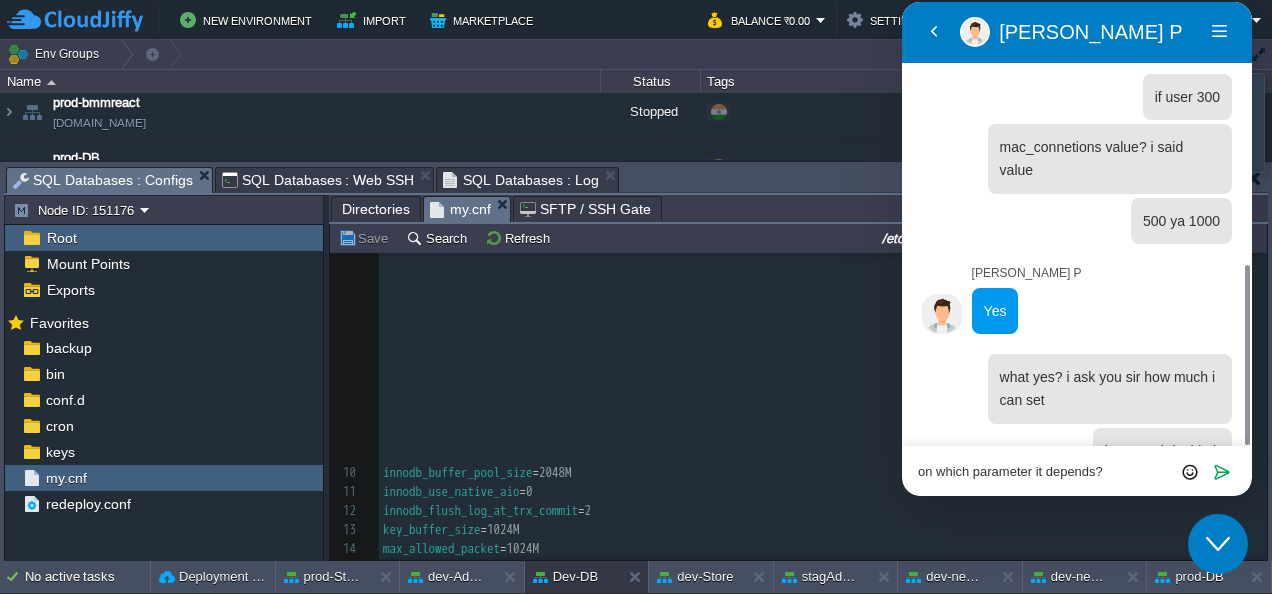 type on "on which parameter it depends?" 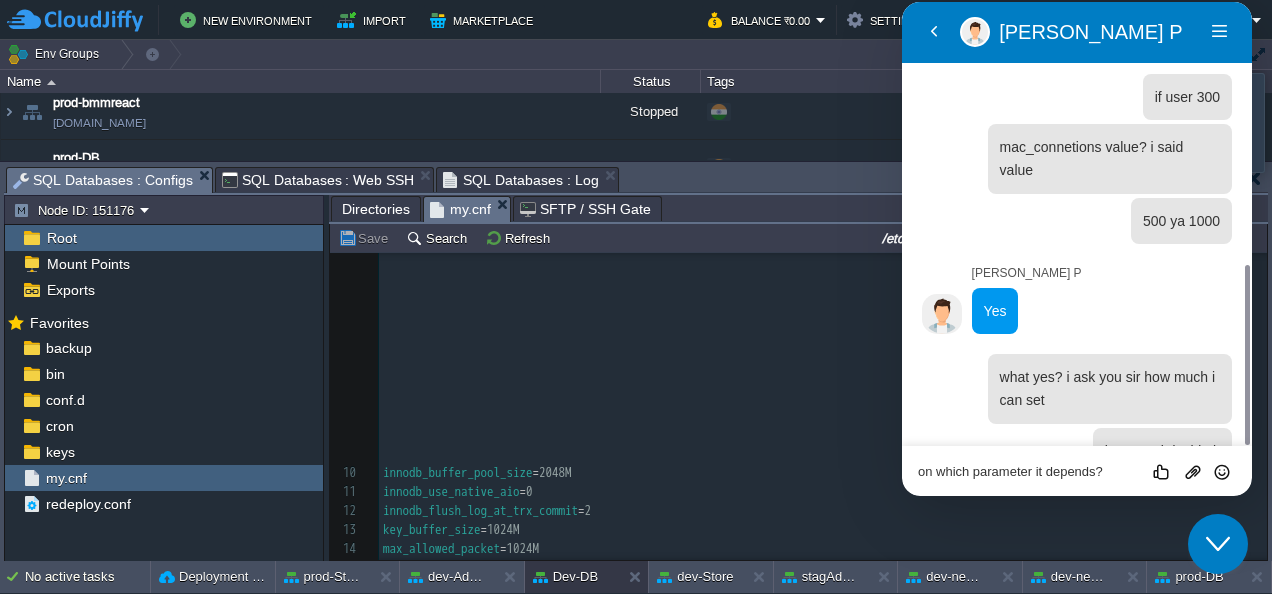 type 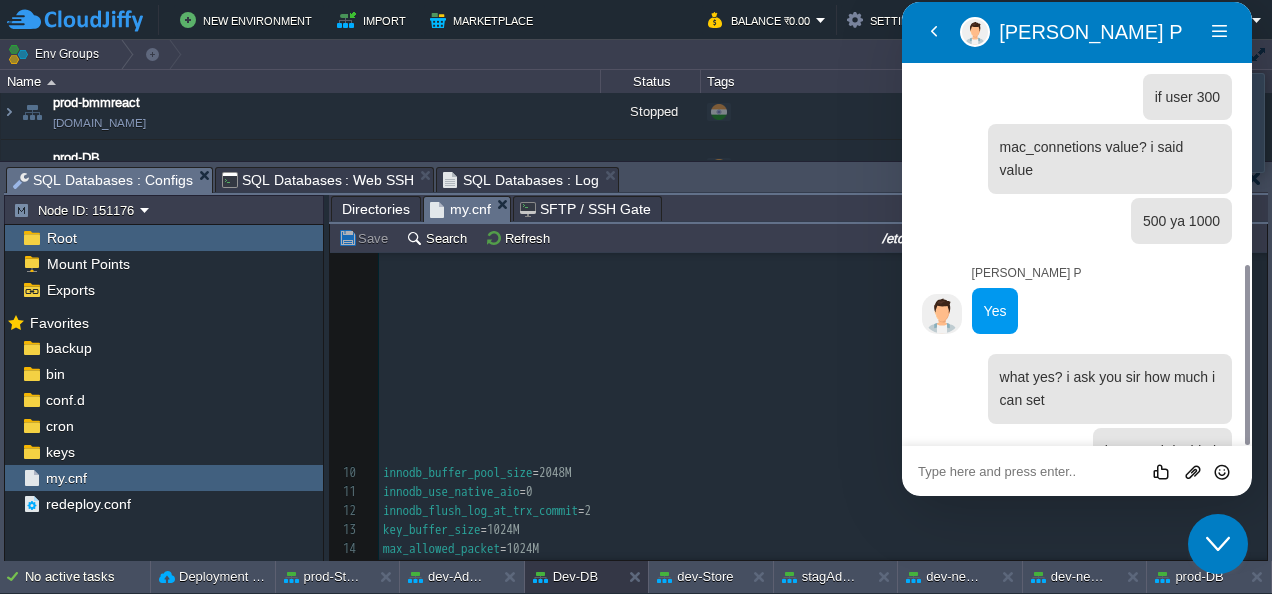 scroll, scrollTop: 694, scrollLeft: 0, axis: vertical 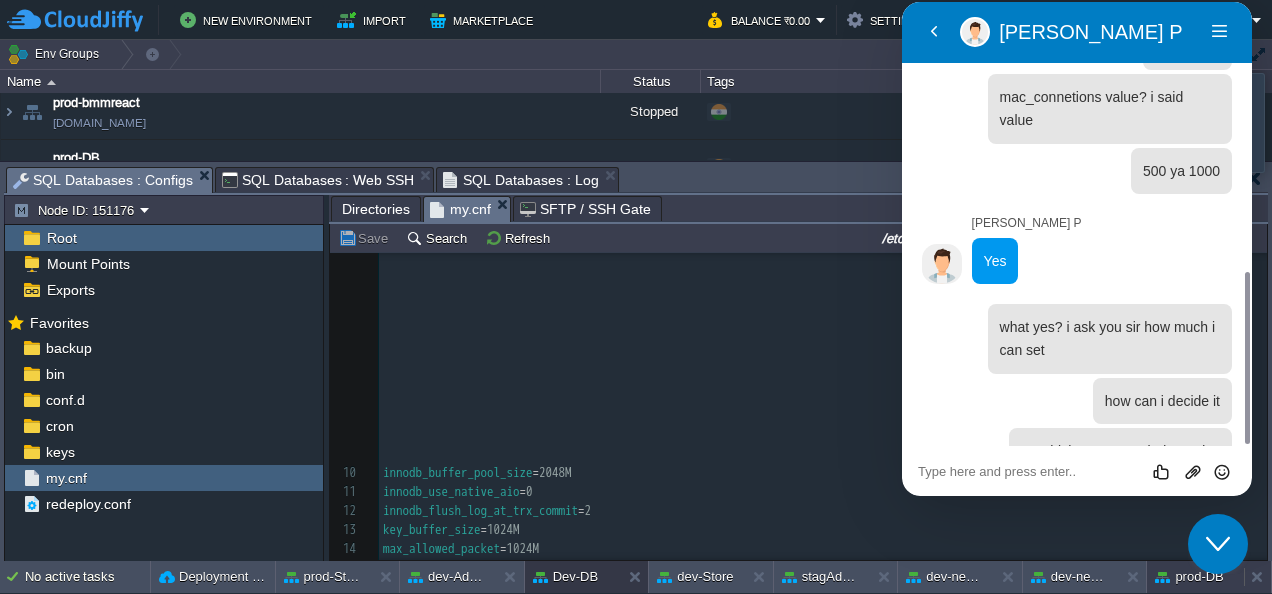click on "prod-DB" at bounding box center (1189, 577) 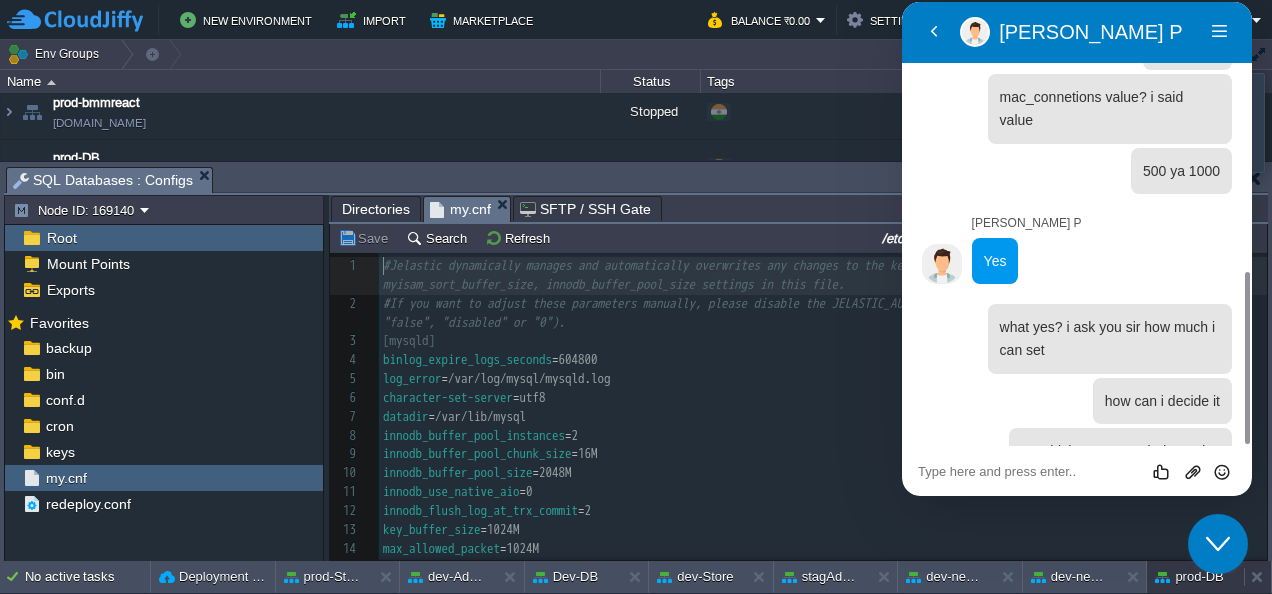 scroll, scrollTop: 6, scrollLeft: 0, axis: vertical 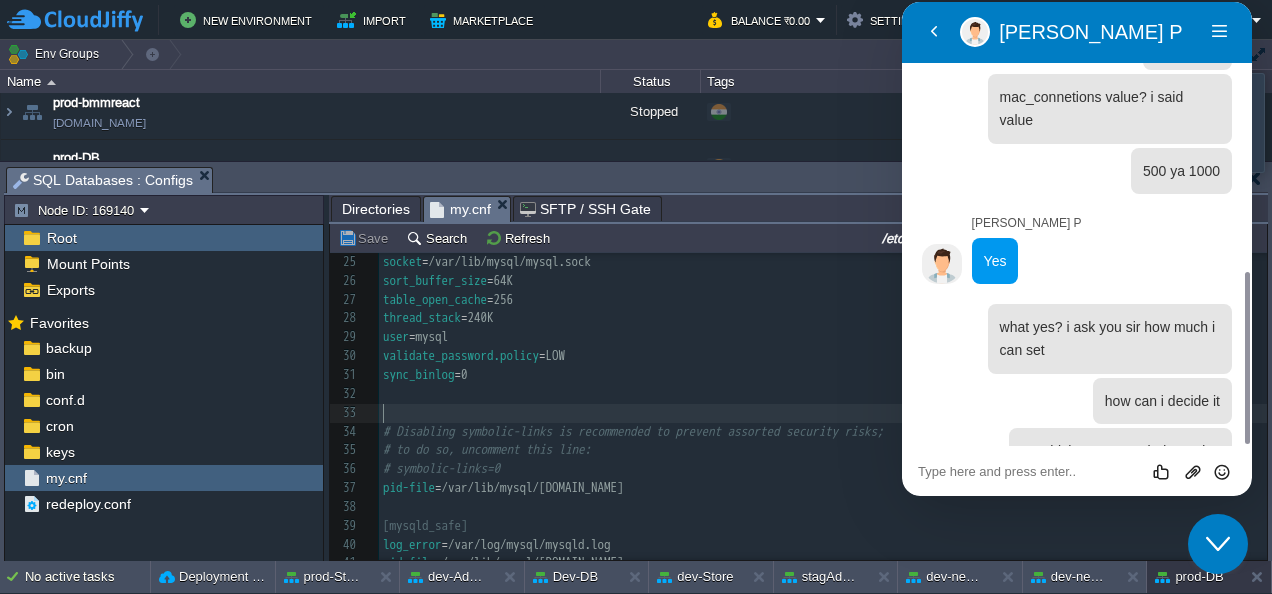 click on "​" at bounding box center (823, 413) 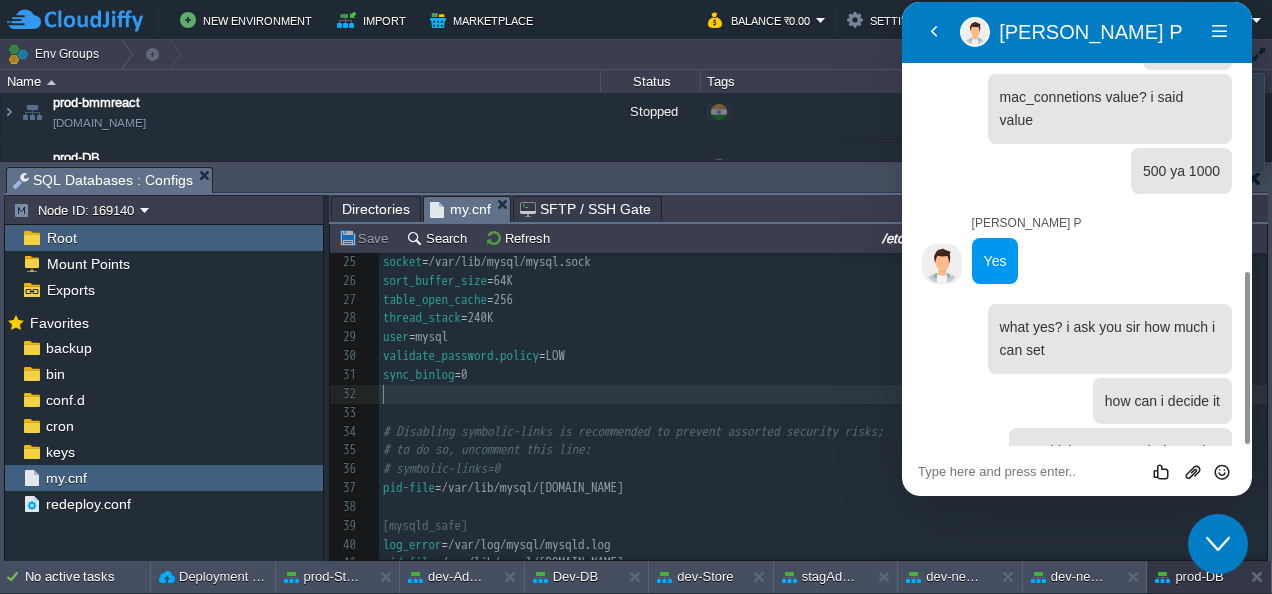 click on "​" at bounding box center (823, 394) 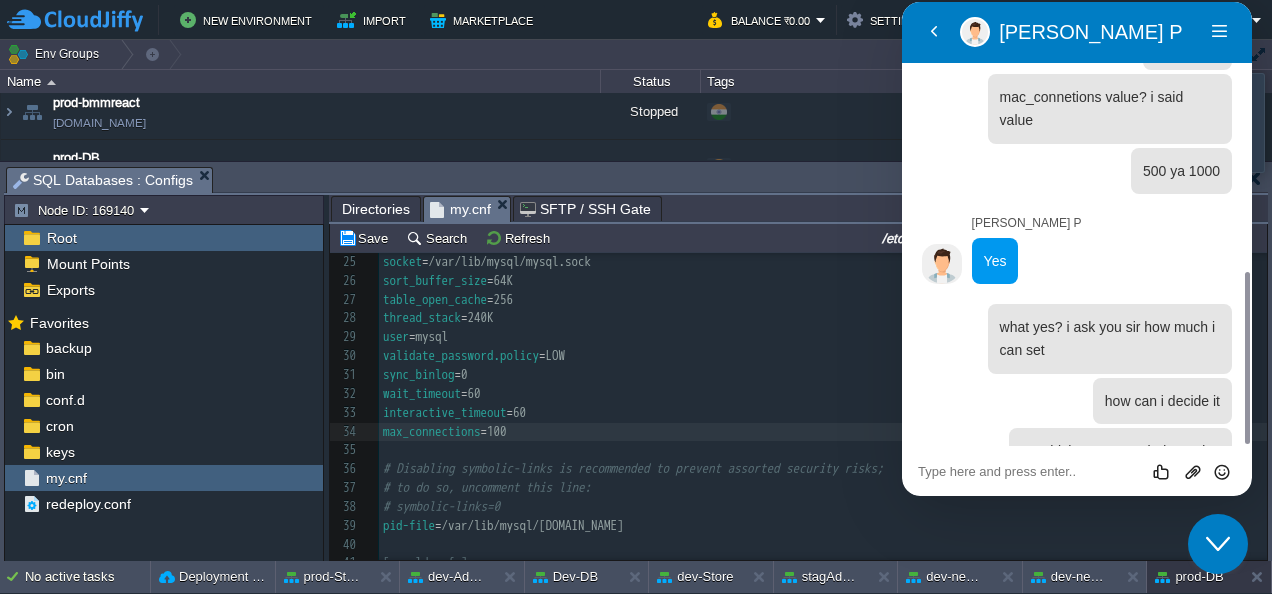 click on "max_connections  =  100" at bounding box center [823, 432] 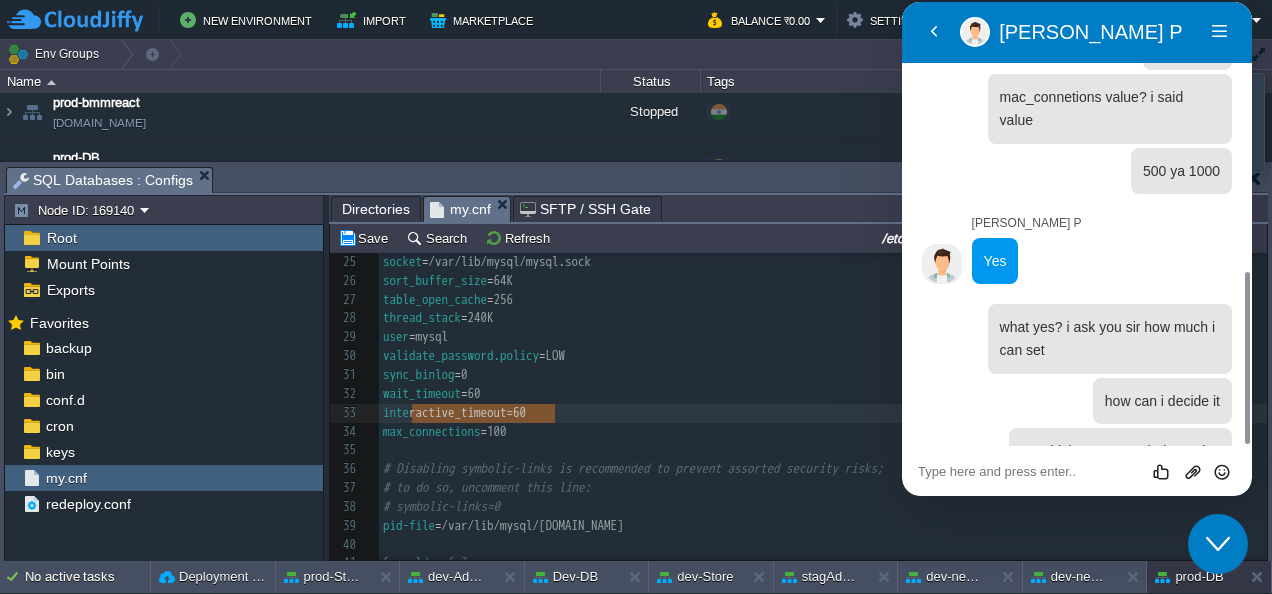 type on "wait_timeout = 60
interactive_timeout = 60" 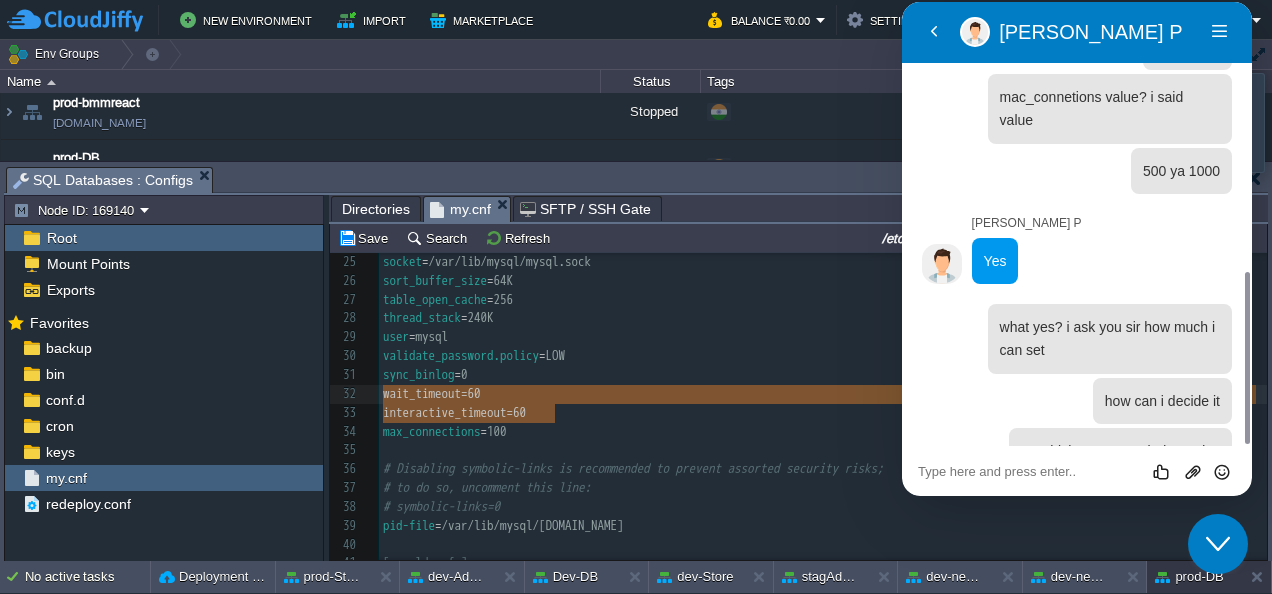 drag, startPoint x: 564, startPoint y: 409, endPoint x: 378, endPoint y: 396, distance: 186.45375 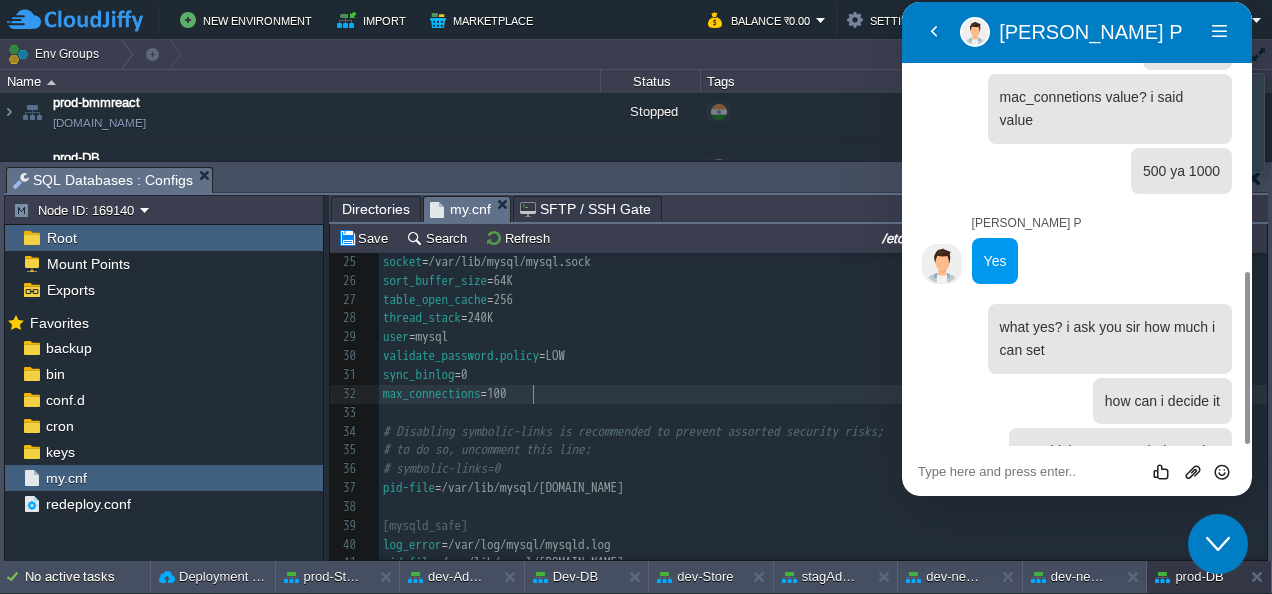 click on "x   1 #Jelastic dynamically manages and automatically overwrites any changes to the key_buffer_size, table_open_cache, myisam_sort_buffer_size, innodb_buffer_pool_size settings in this file.  2 #If you want to adjust these parameters manually, please disable the JELASTIC_AUTOCONFIG environment variable (by setting value to "false", "disabled" or "0"). 3 [mysqld] 4 binlog_expire_logs_seconds = 604800 5 log_error = /var/log/mysql/mysqld.log 6 character-set-server = utf8 7 datadir = /var/lib/mysql 8 innodb_buffer_pool_instances  =  2 9 innodb_buffer_pool_chunk_size  =  16M 10 innodb_buffer_pool_size  =  2048M 11 innodb_use_native_aio  =  0 12 innodb_flush_log_at_trx_commit  =  2 13 key_buffer_size  =  1024M 14 max_allowed_packet  =  1024M 15 myisam_sort_buffer_size  =  1365M 16 net_buffer_length  =  2K 17 # Default to using old password format for compatibility with mysql 3.x 18 # clients (those using the mysqlclient10 compatibility package). 19 authentication_policy  =  mysql_native_password 20 =  256K 21 = 22" at bounding box center (823, 206) 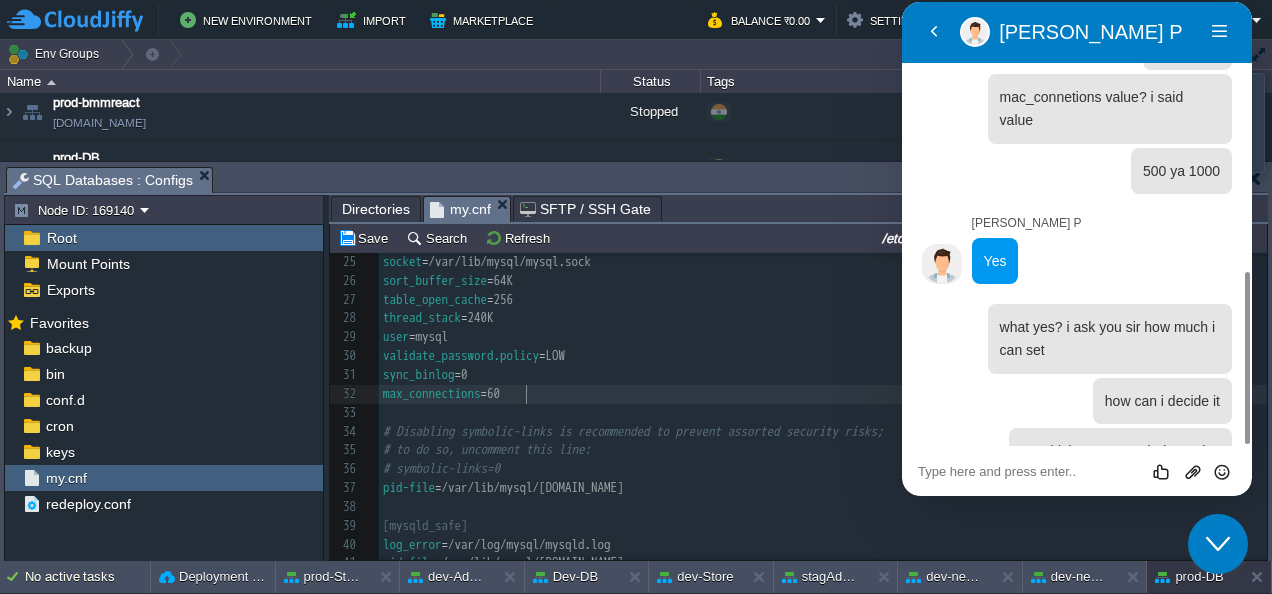 scroll, scrollTop: 6, scrollLeft: 20, axis: both 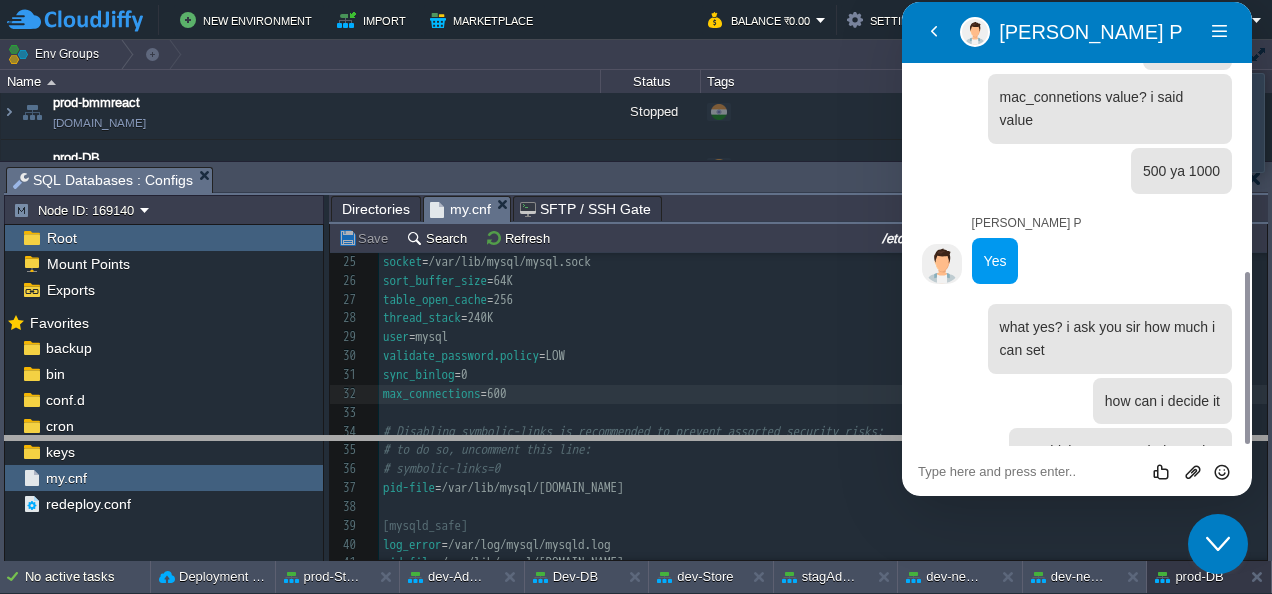 drag, startPoint x: 499, startPoint y: 184, endPoint x: 548, endPoint y: 462, distance: 282.2853 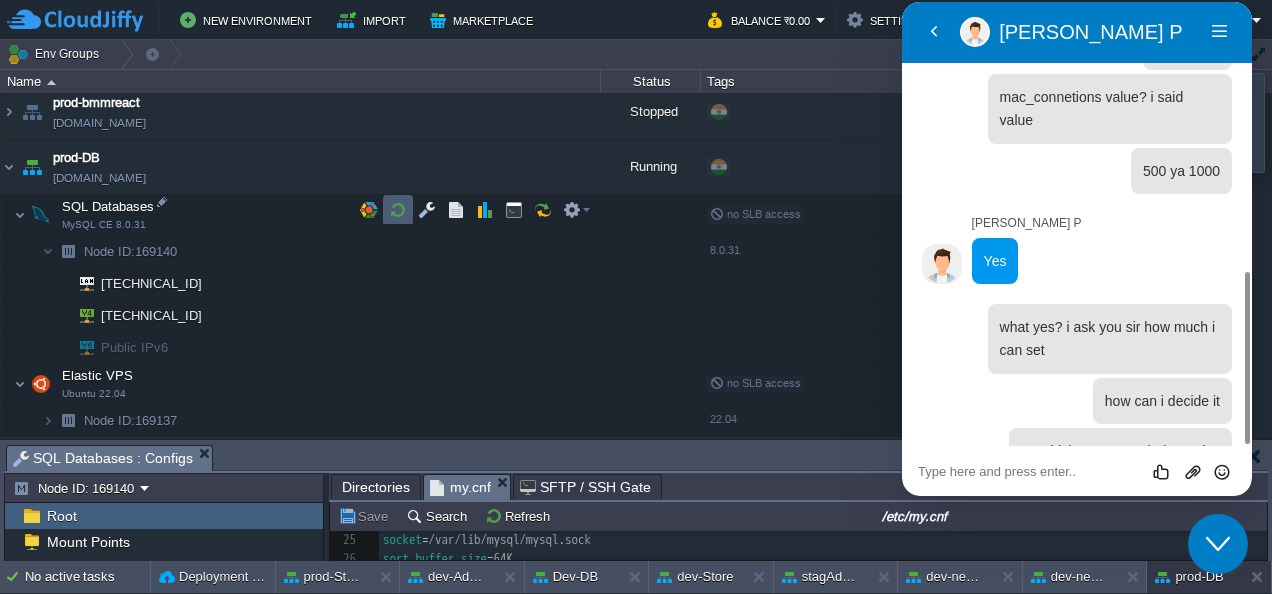 type on "600" 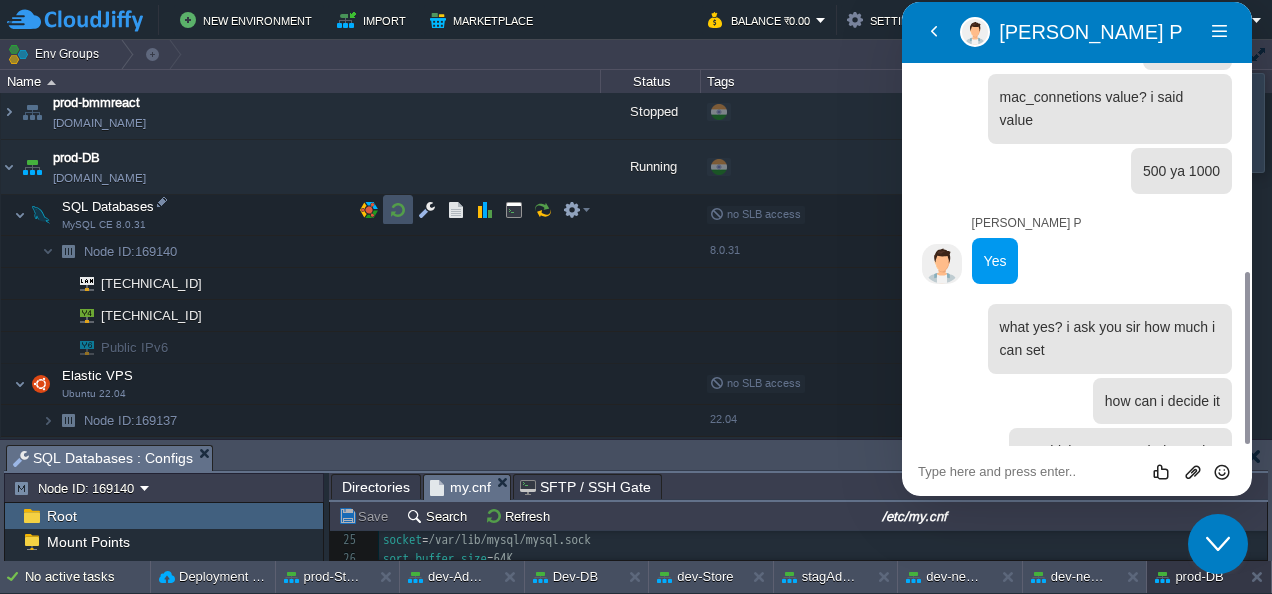 click at bounding box center [398, 210] 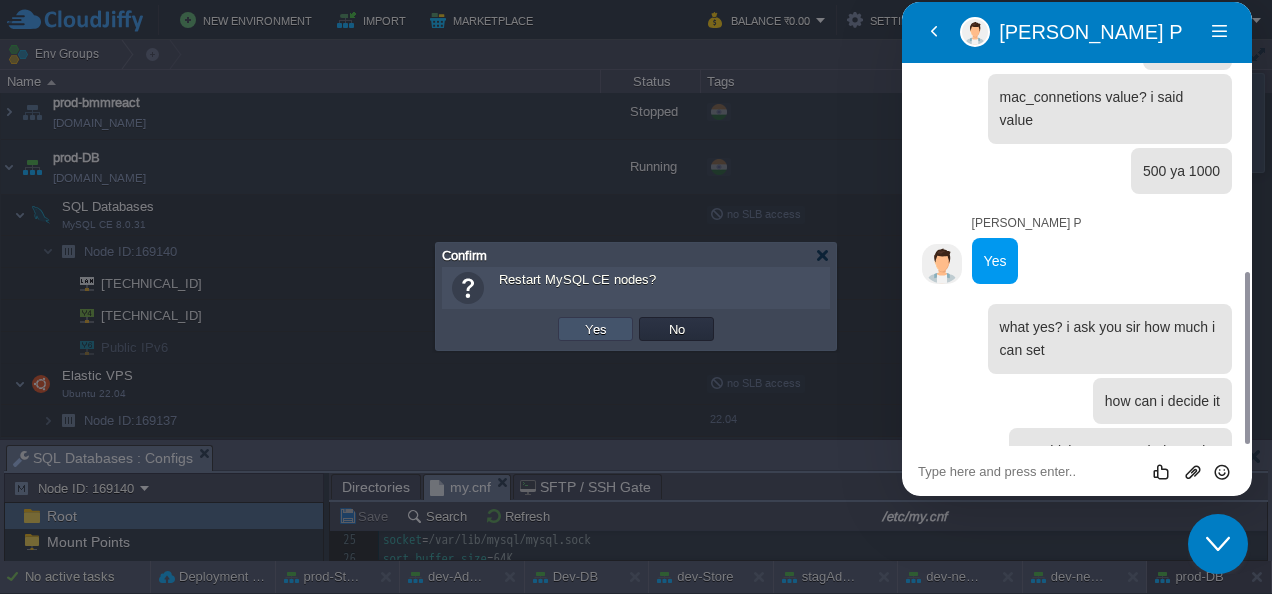 click on "Yes" at bounding box center [596, 329] 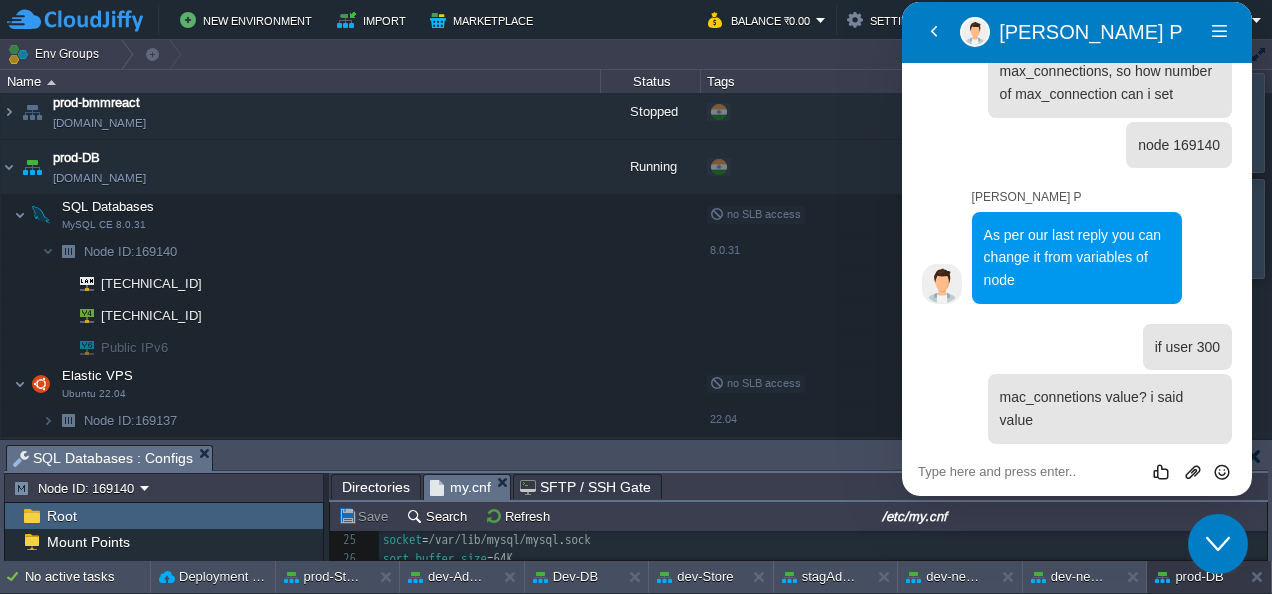 scroll, scrollTop: 694, scrollLeft: 0, axis: vertical 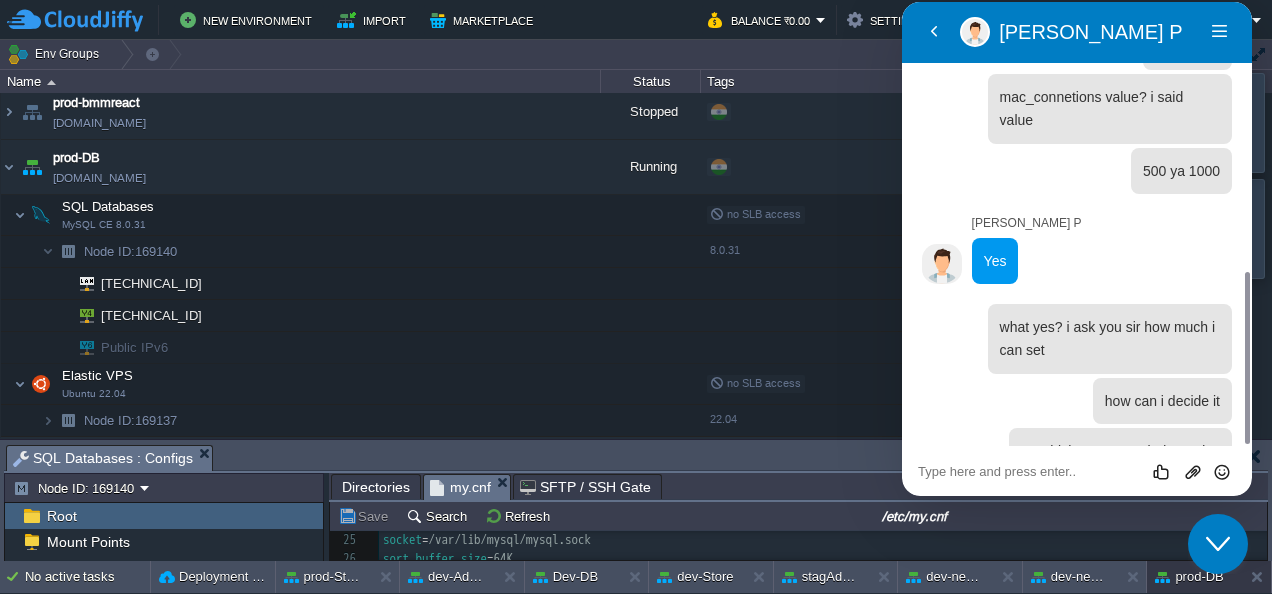 click on "Close Chat This icon closes the chat window." 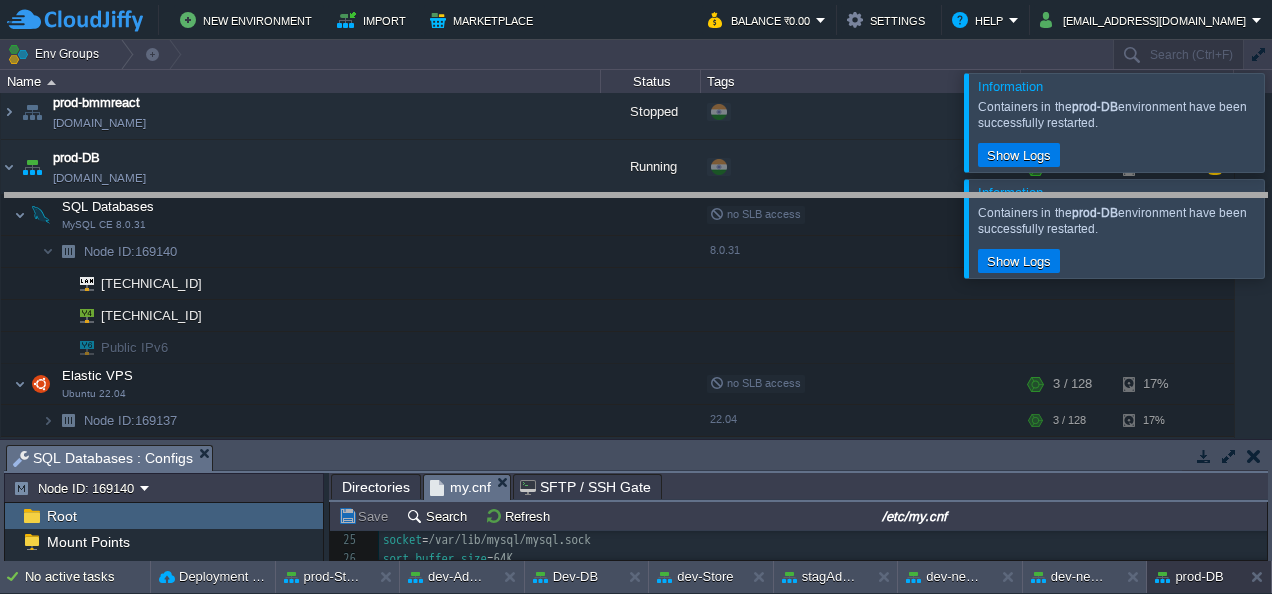 drag, startPoint x: 704, startPoint y: 462, endPoint x: 725, endPoint y: 210, distance: 252.87349 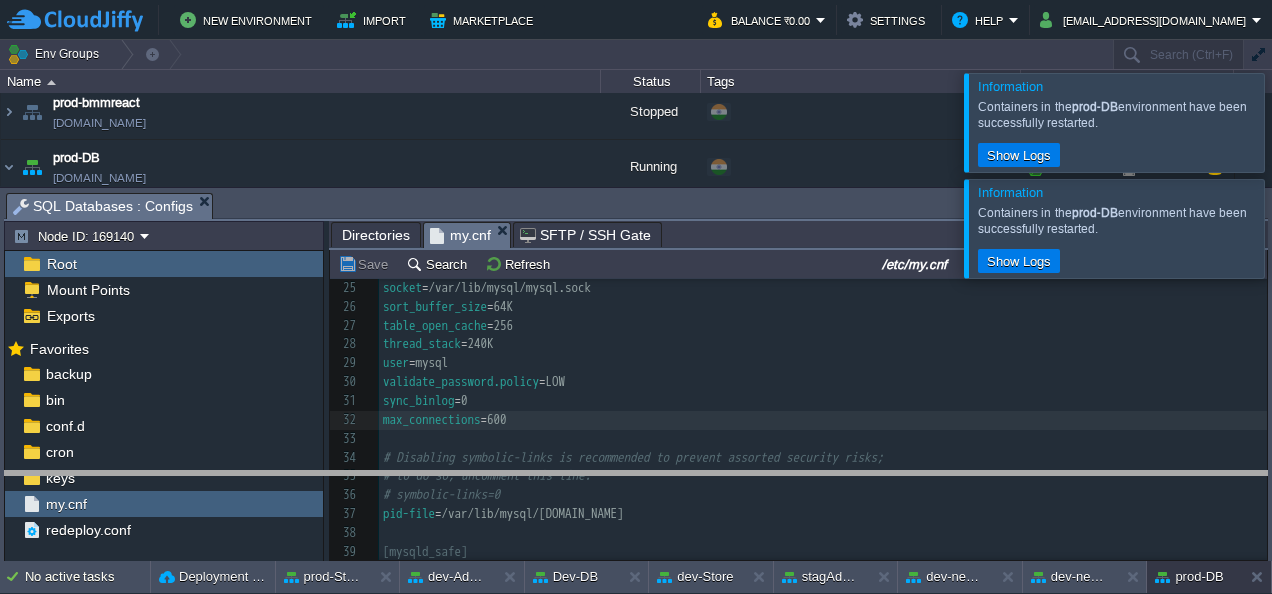drag, startPoint x: 384, startPoint y: 204, endPoint x: 408, endPoint y: 482, distance: 279.03406 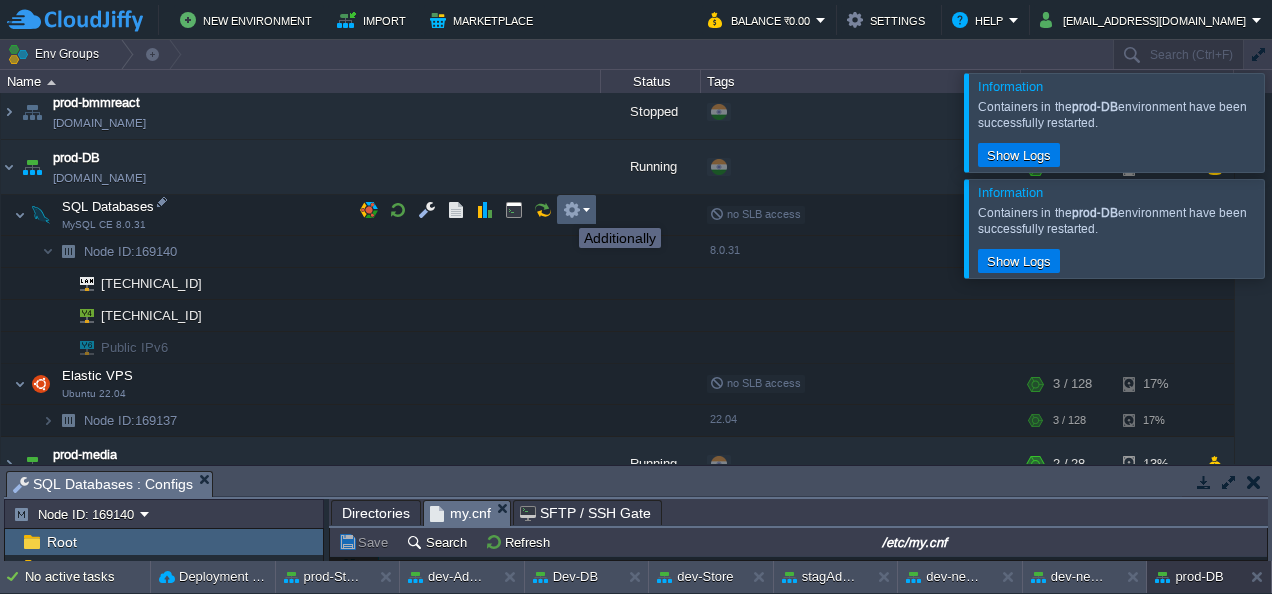 click at bounding box center (572, 210) 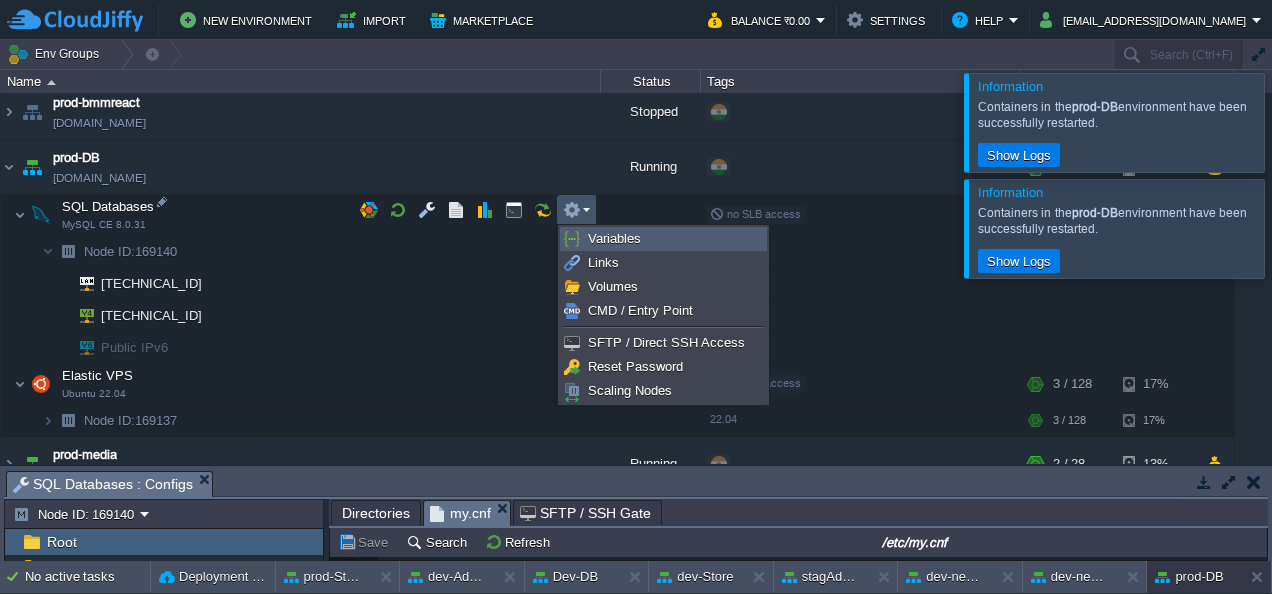 click on "Variables" at bounding box center (614, 238) 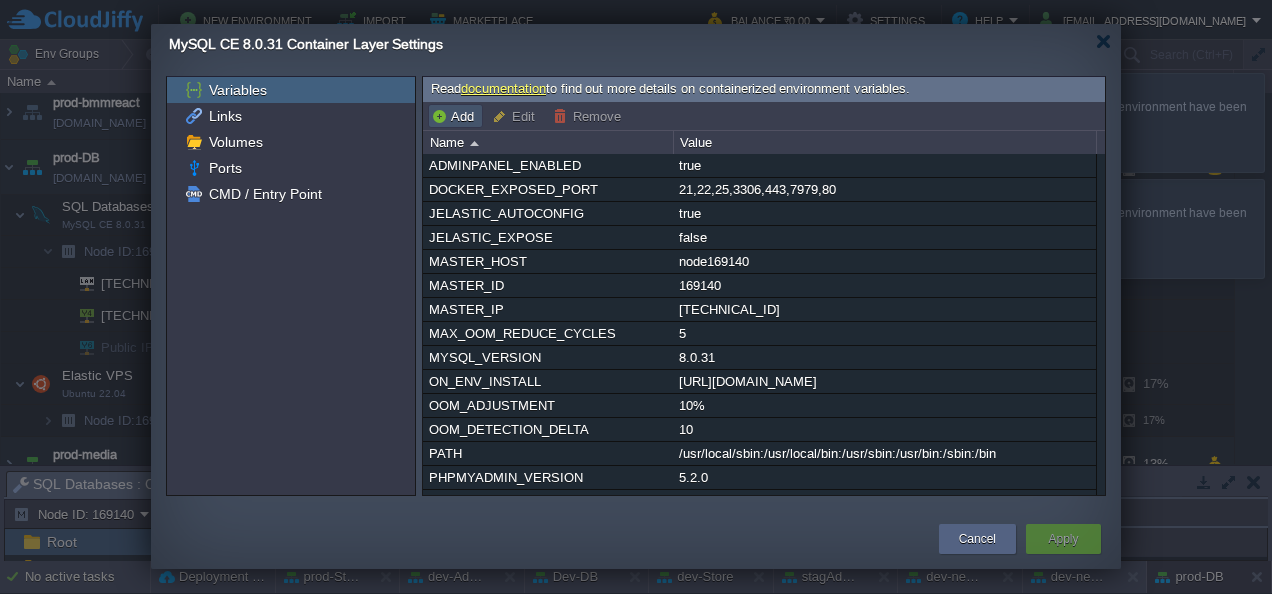 click on "Add" at bounding box center (455, 116) 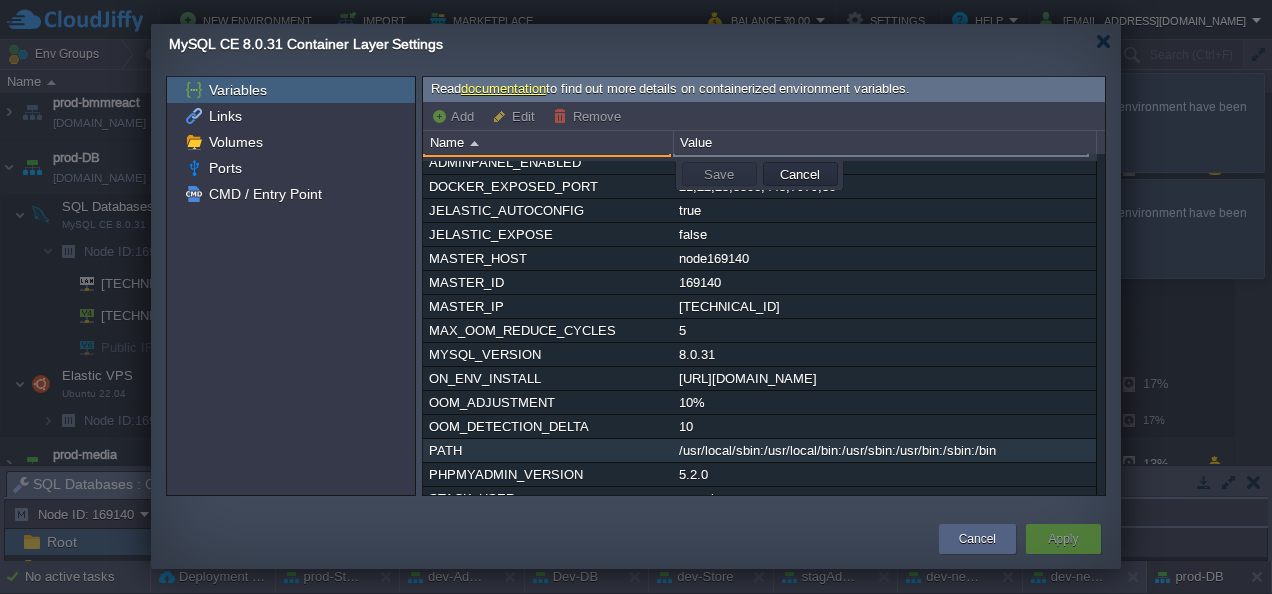 scroll, scrollTop: 0, scrollLeft: 0, axis: both 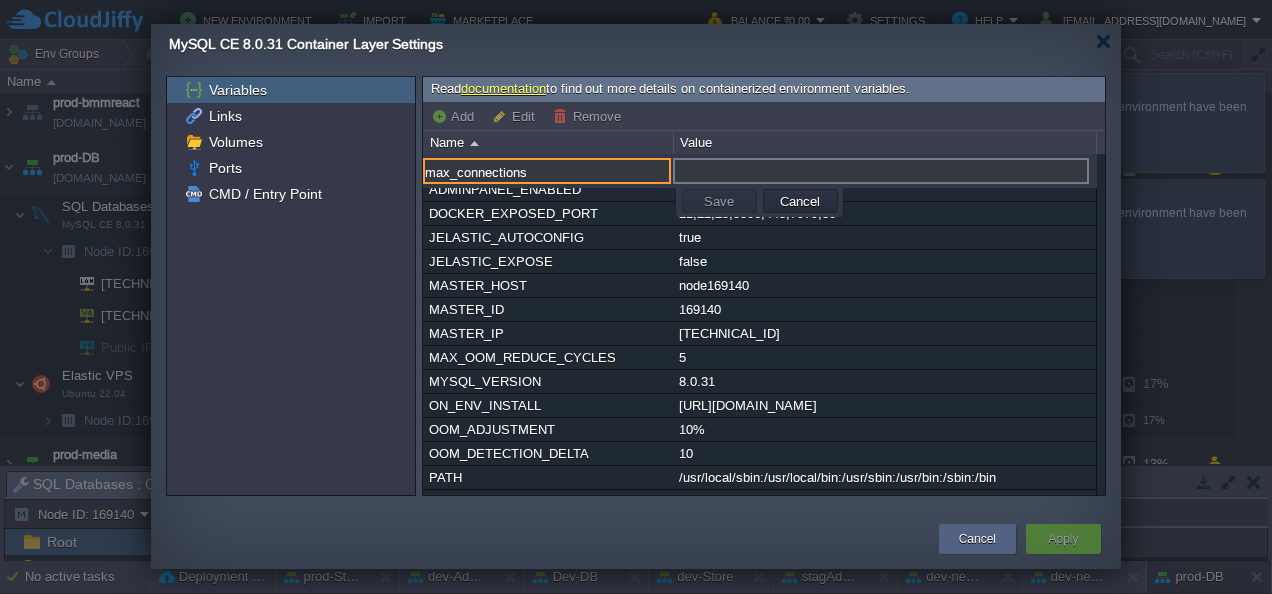 type on "max_connections" 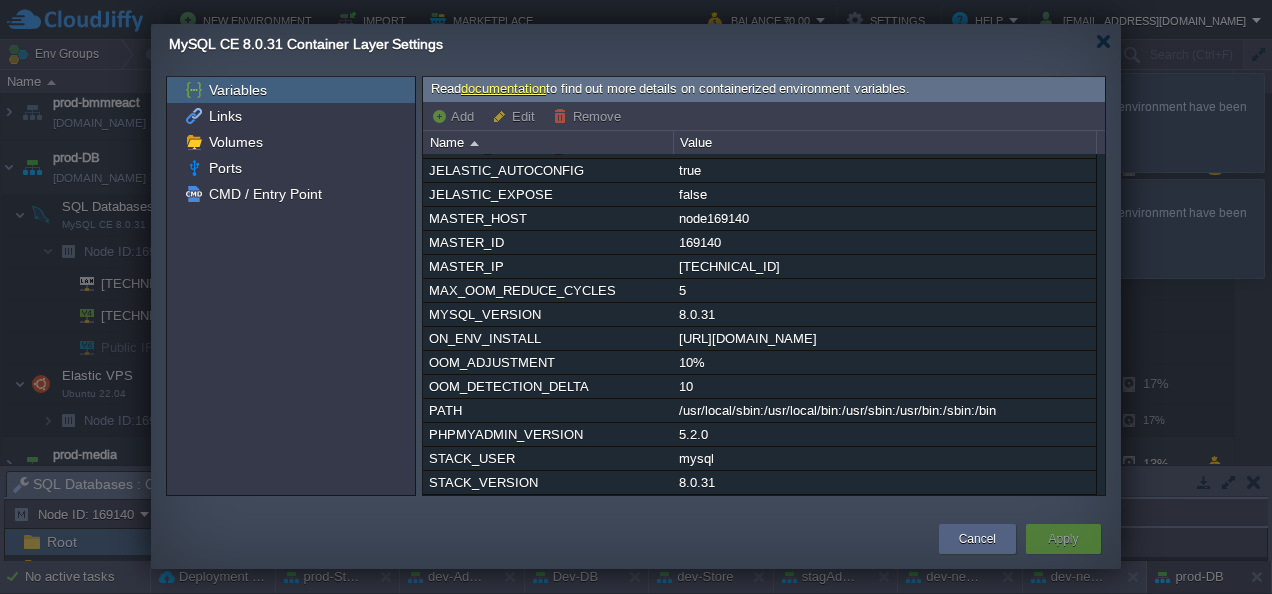 scroll, scrollTop: 0, scrollLeft: 0, axis: both 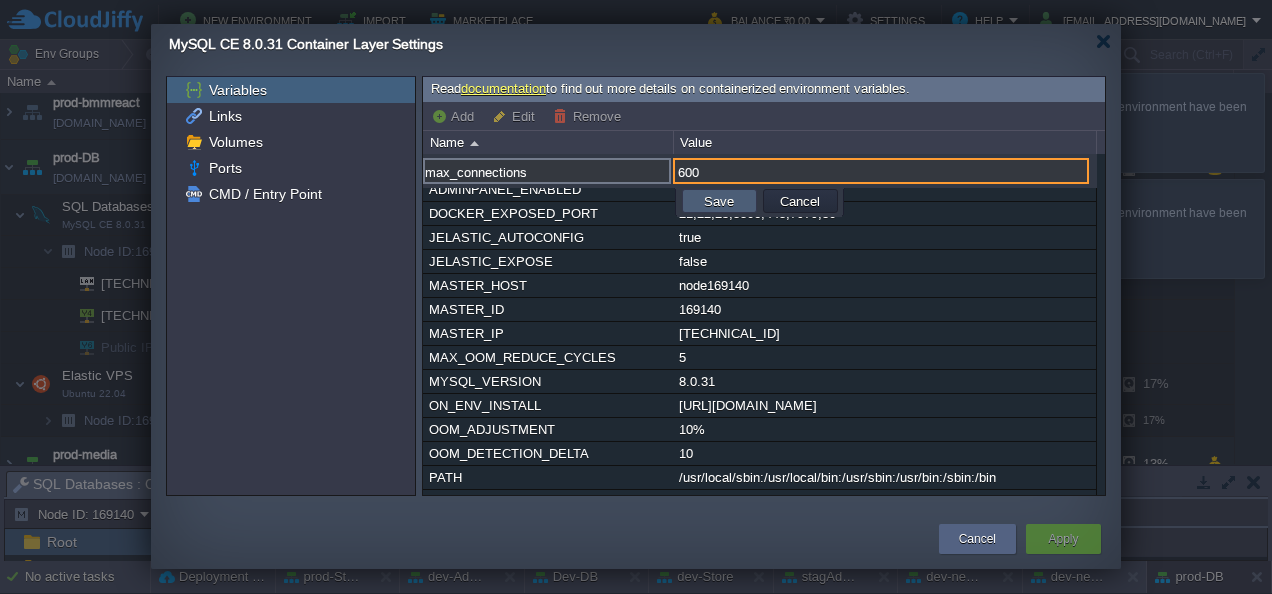 type on "600" 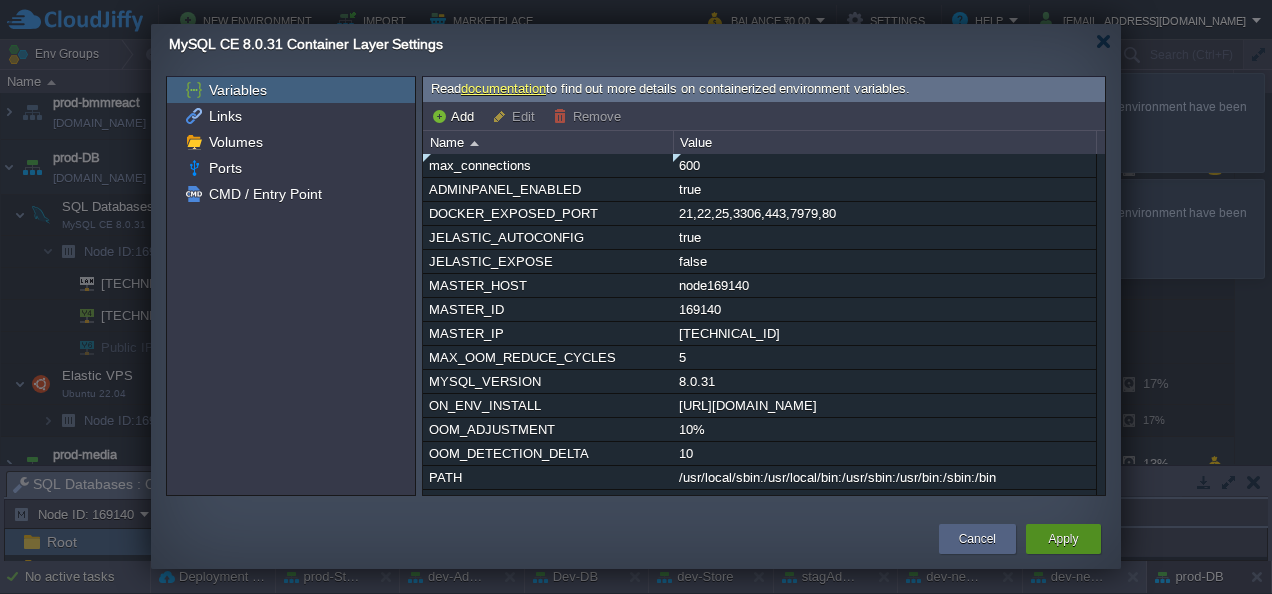 click on "Apply" at bounding box center [1063, 539] 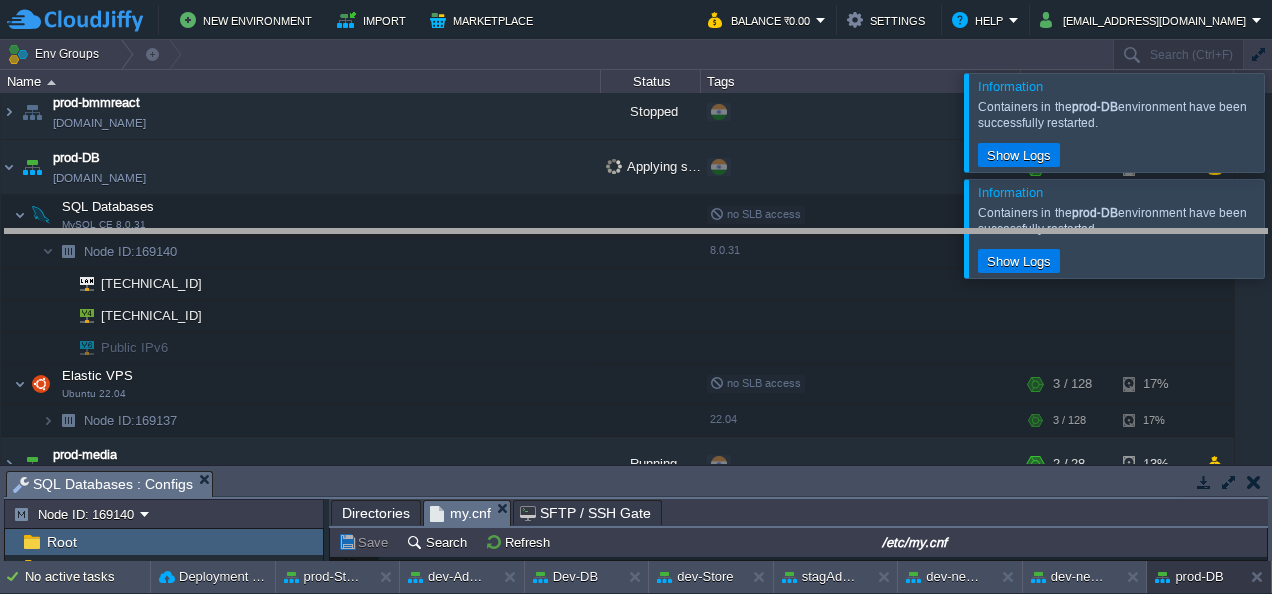 drag, startPoint x: 386, startPoint y: 488, endPoint x: 394, endPoint y: 235, distance: 253.12645 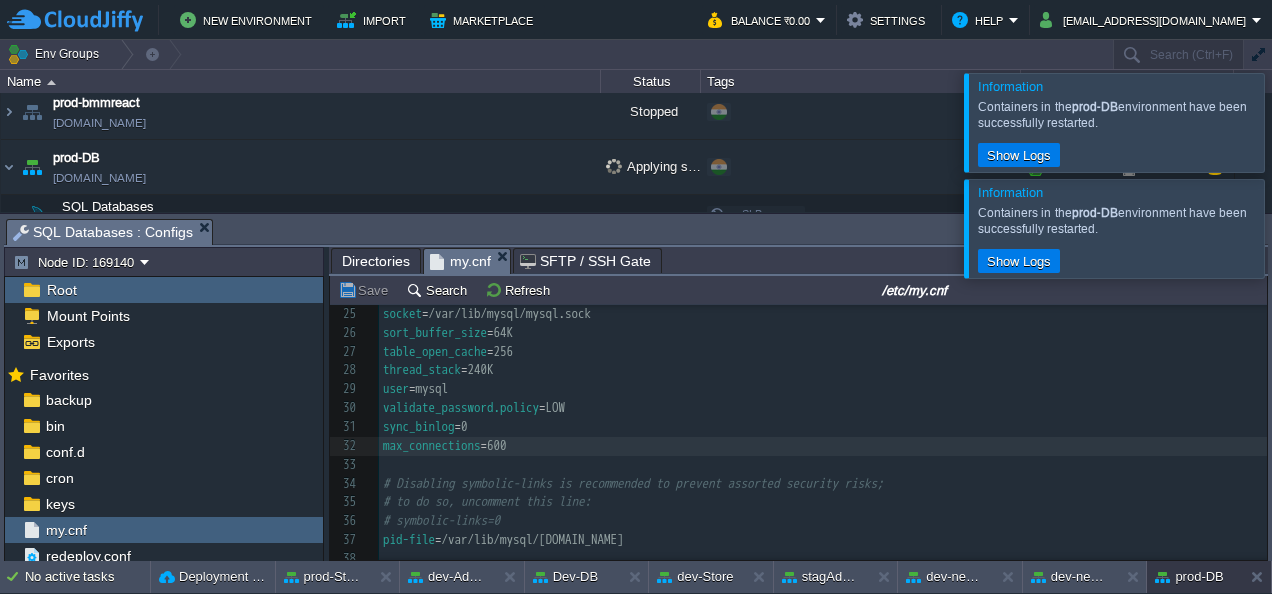 scroll, scrollTop: 394, scrollLeft: 0, axis: vertical 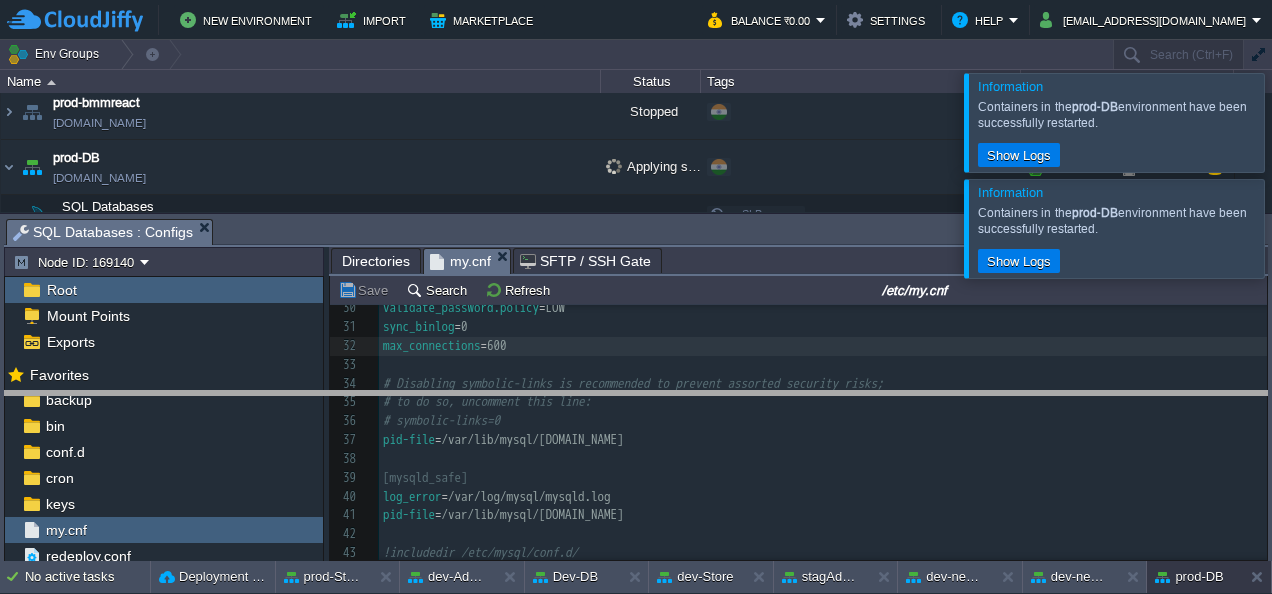 drag, startPoint x: 306, startPoint y: 236, endPoint x: 332, endPoint y: 407, distance: 172.96532 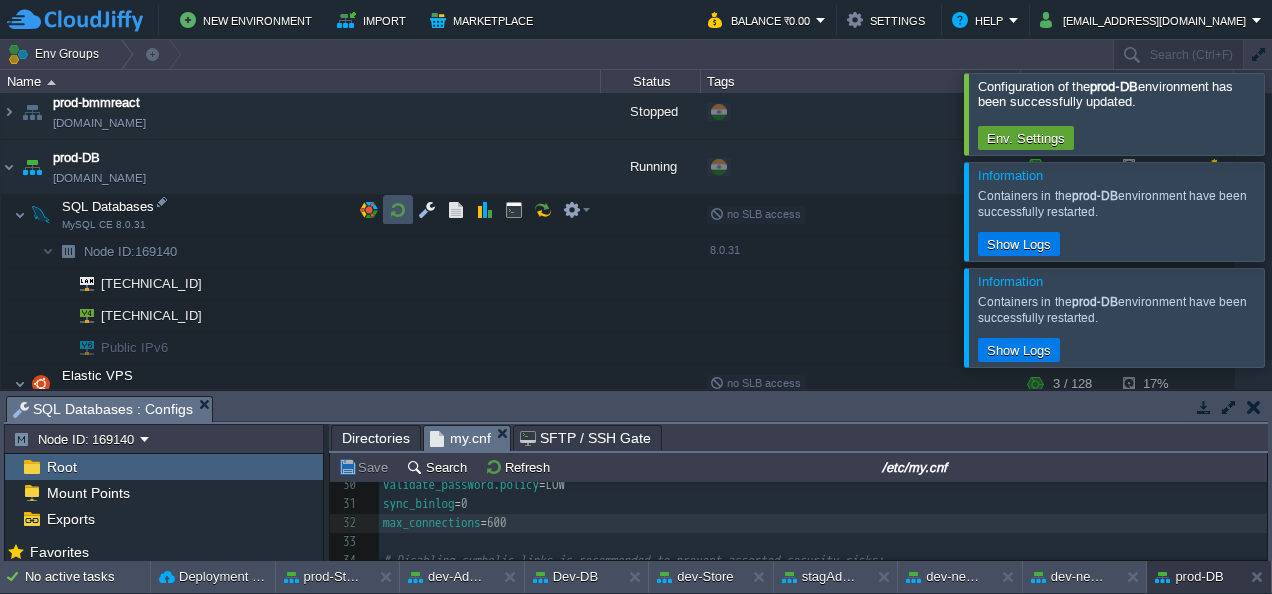 click at bounding box center [398, 210] 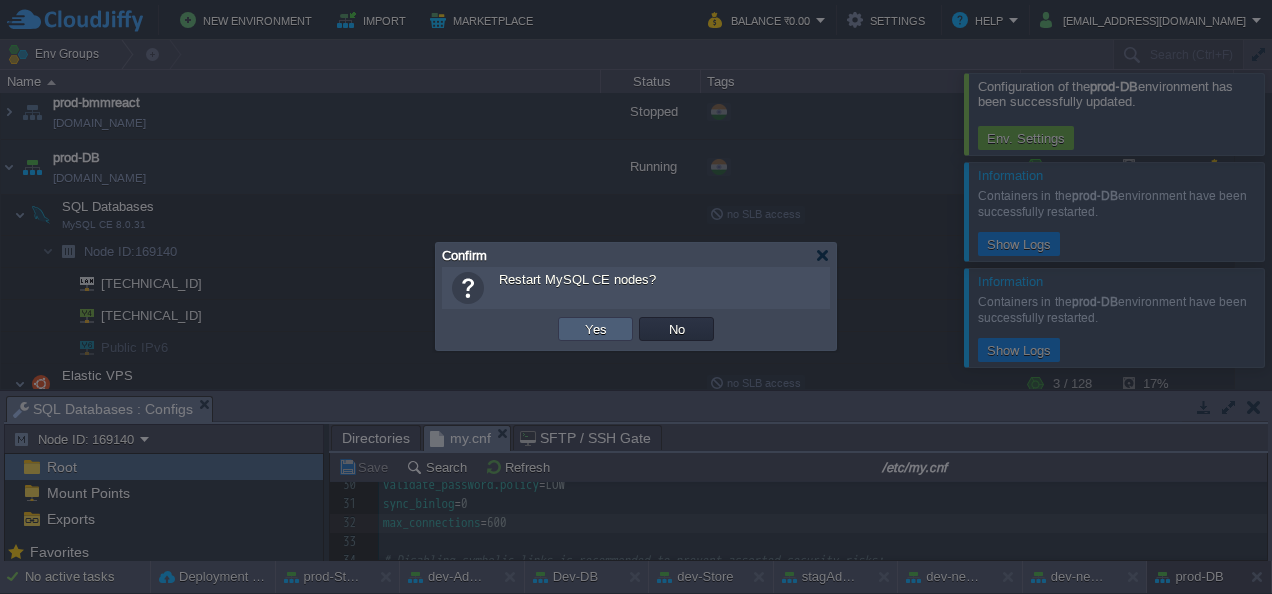 click on "Yes" at bounding box center (596, 329) 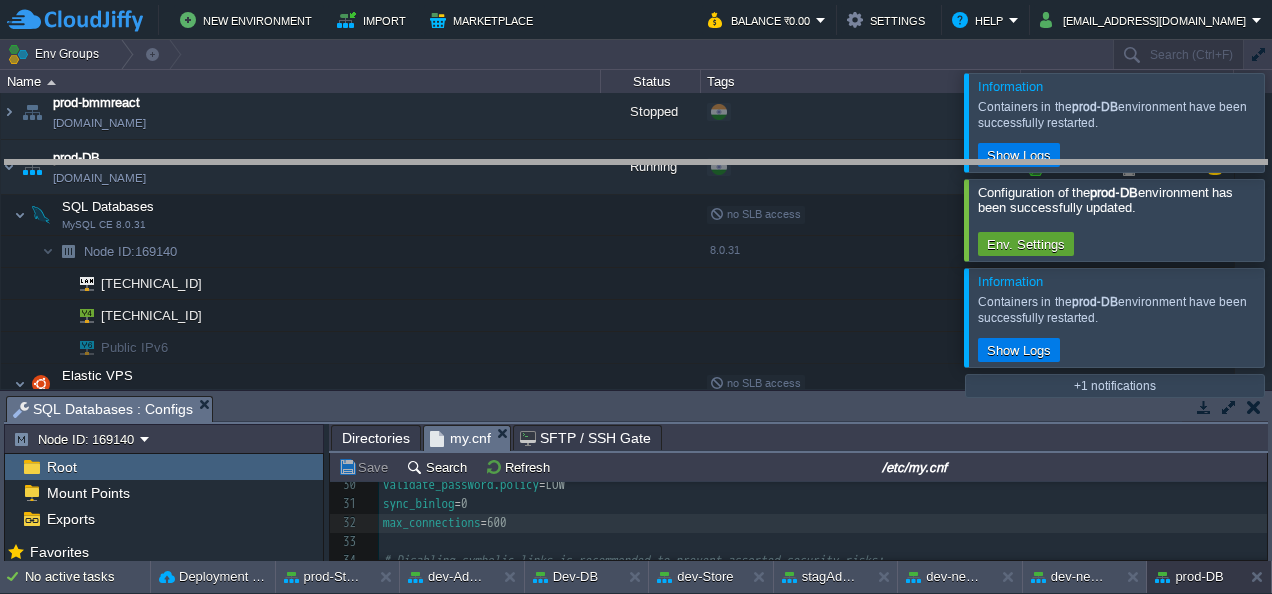 drag, startPoint x: 385, startPoint y: 407, endPoint x: 402, endPoint y: 170, distance: 237.60892 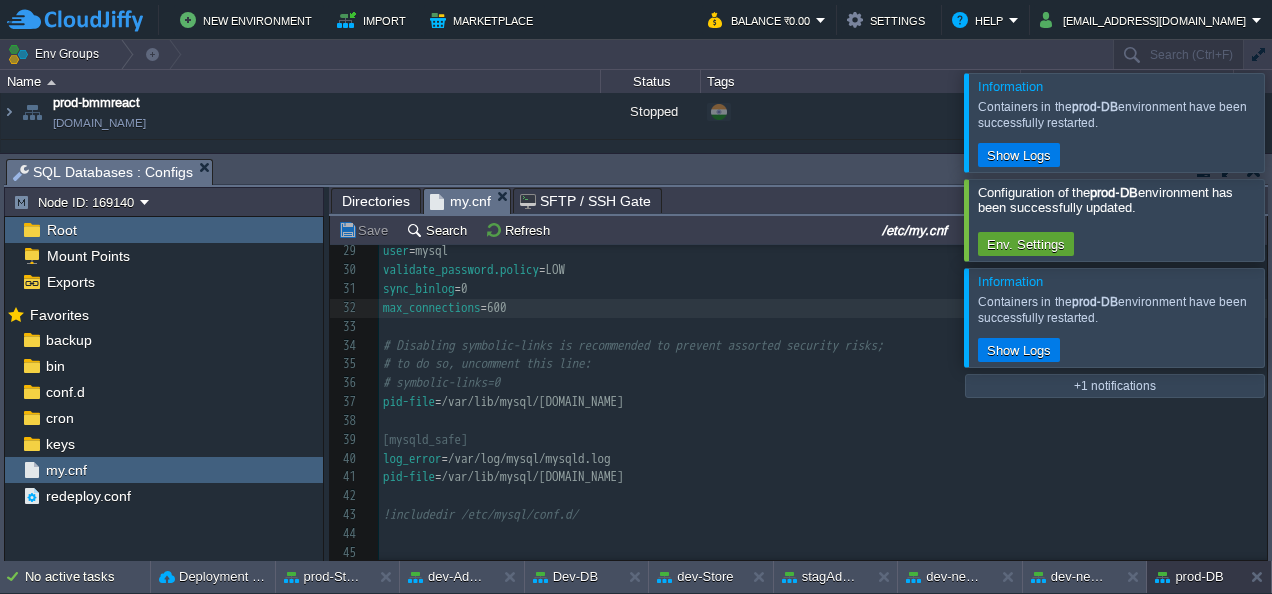 scroll, scrollTop: 578, scrollLeft: 0, axis: vertical 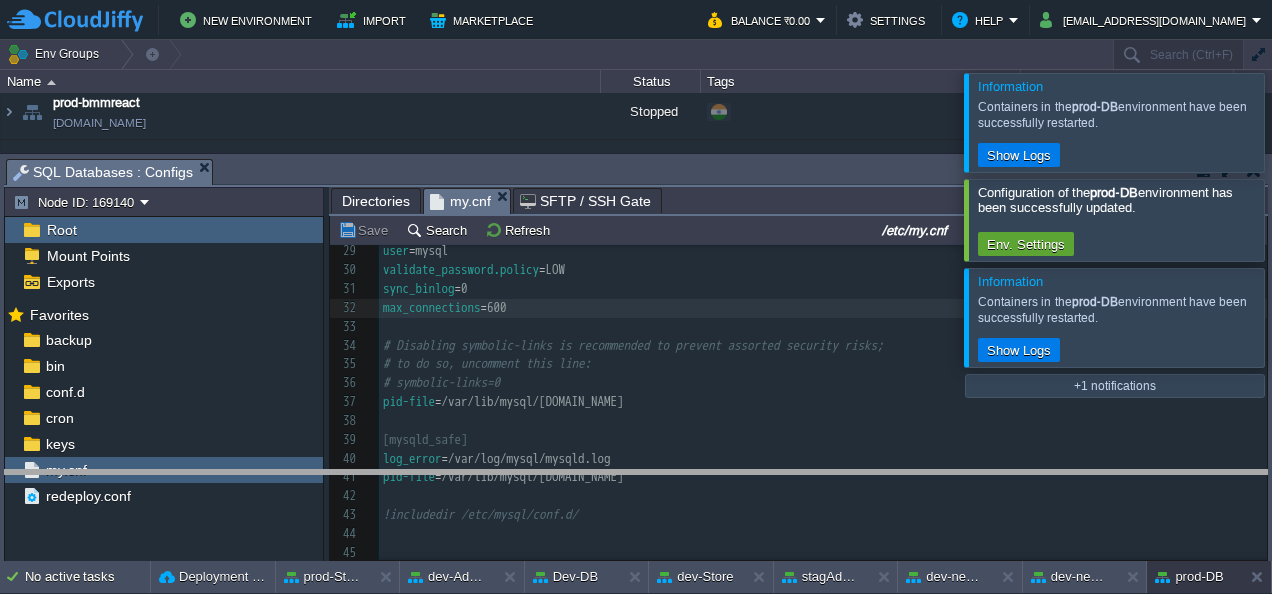 drag, startPoint x: 634, startPoint y: 171, endPoint x: 713, endPoint y: 487, distance: 325.72534 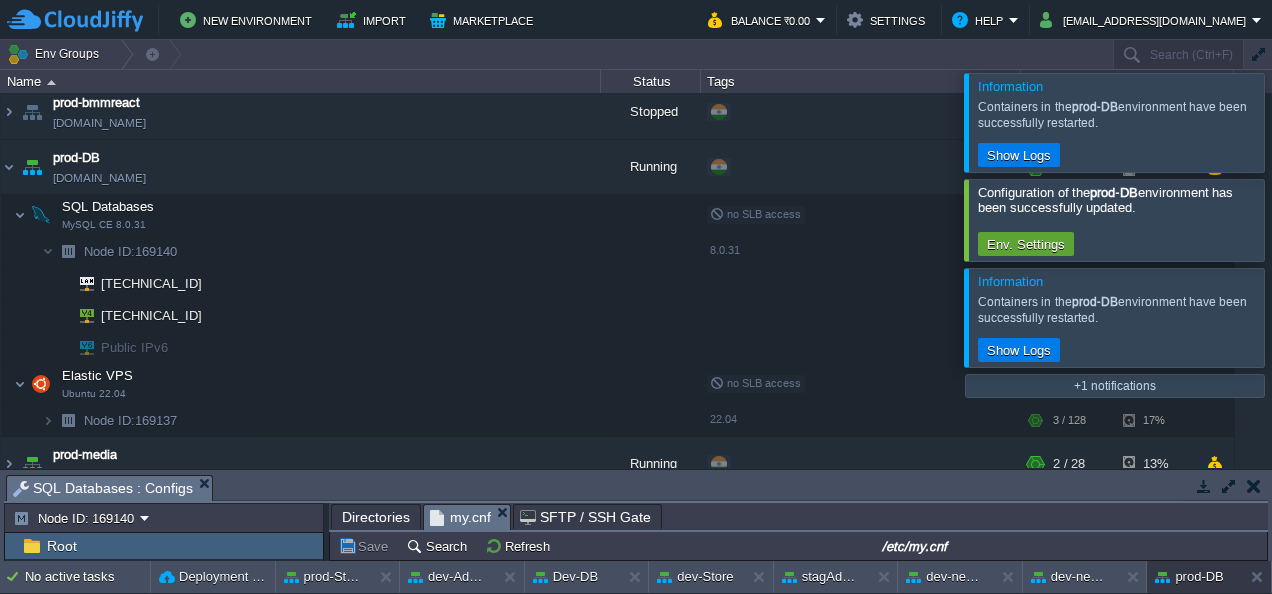 click at bounding box center [1296, 317] 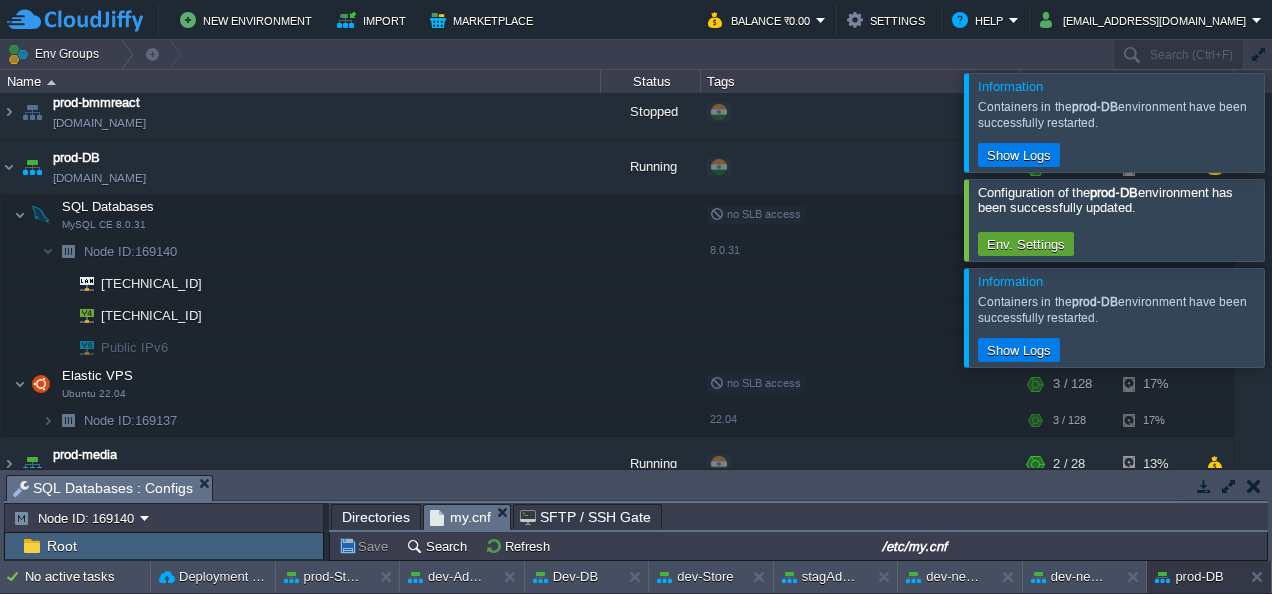 click at bounding box center [1296, 219] 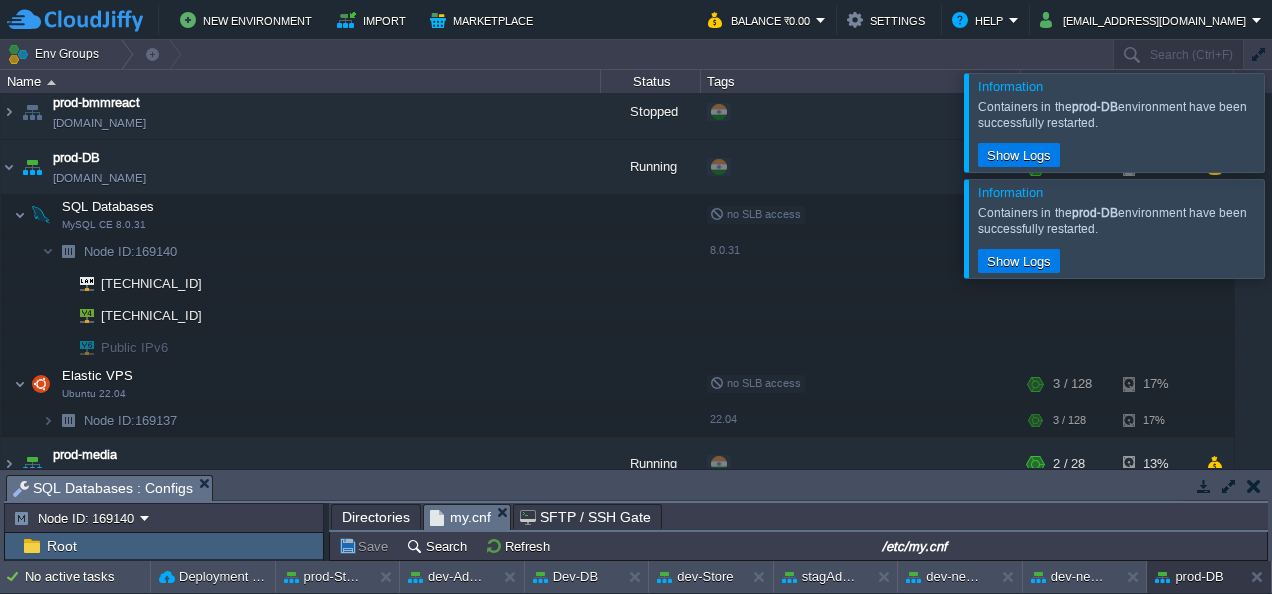 click at bounding box center [1296, 122] 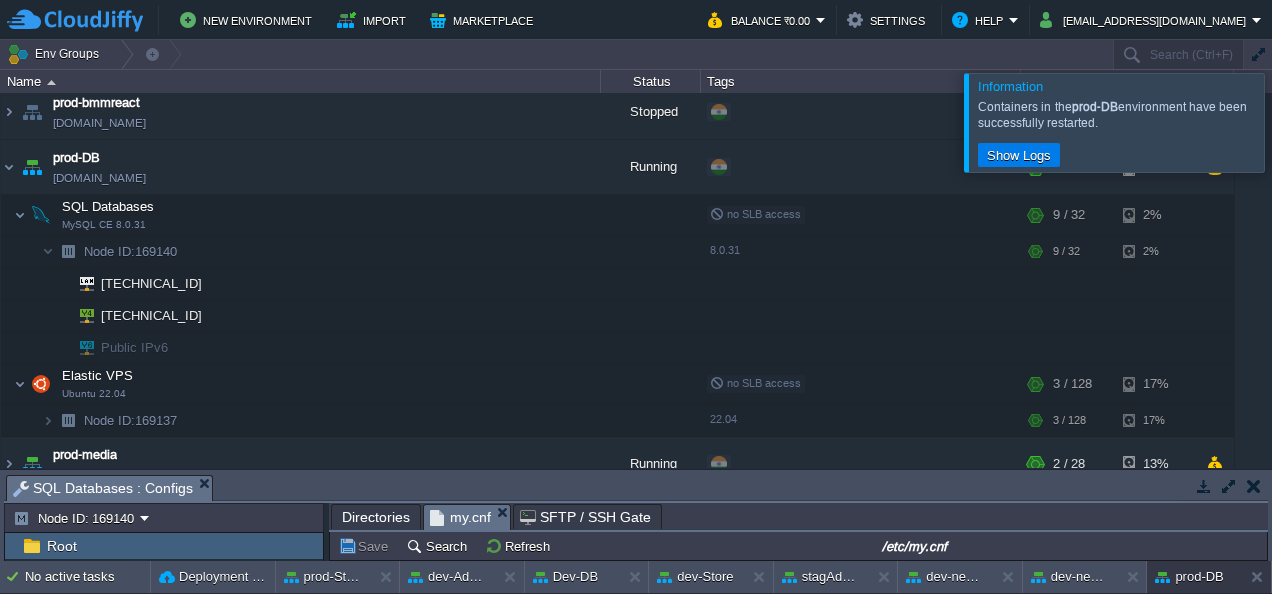 click at bounding box center (1296, 122) 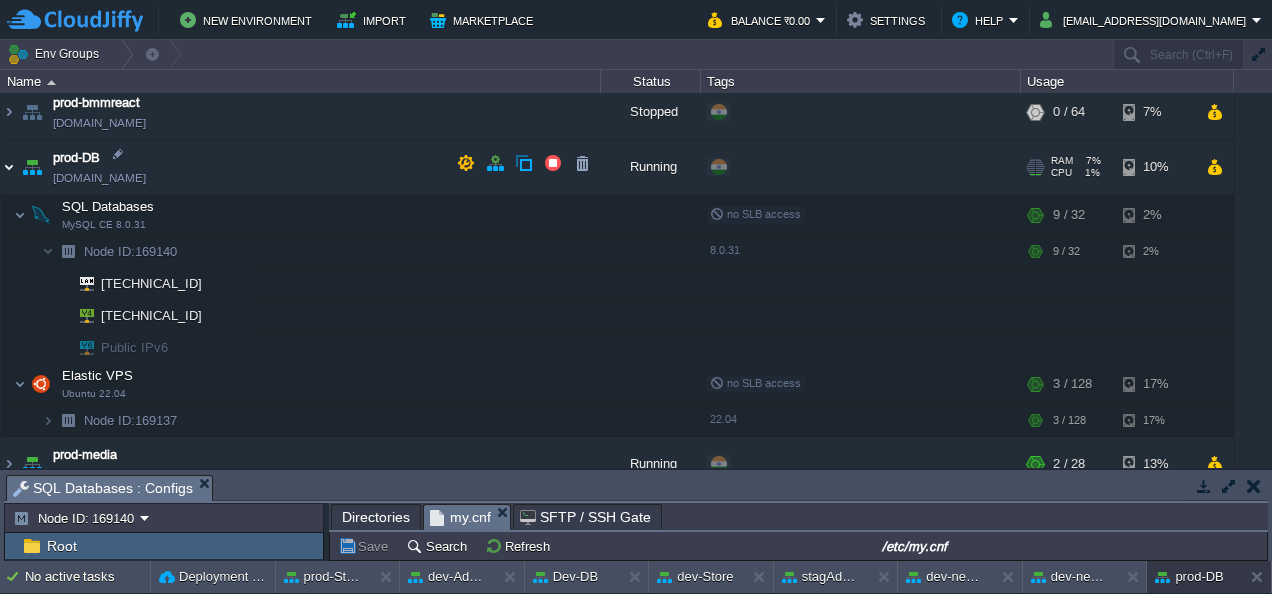 click at bounding box center [9, 167] 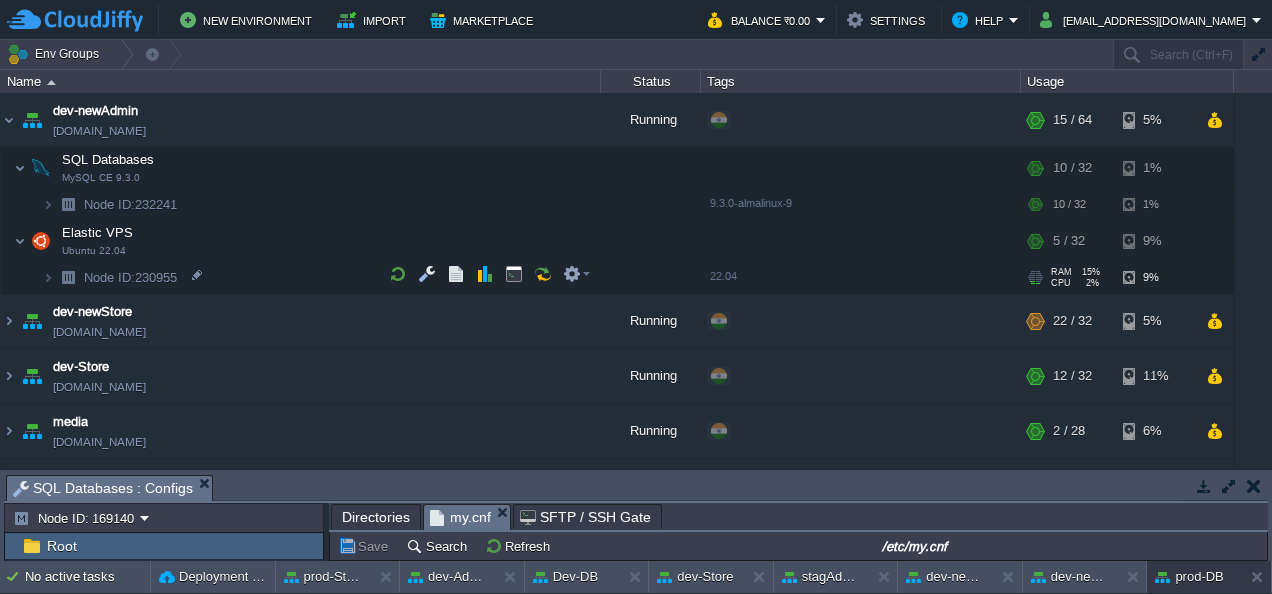 scroll, scrollTop: 94, scrollLeft: 0, axis: vertical 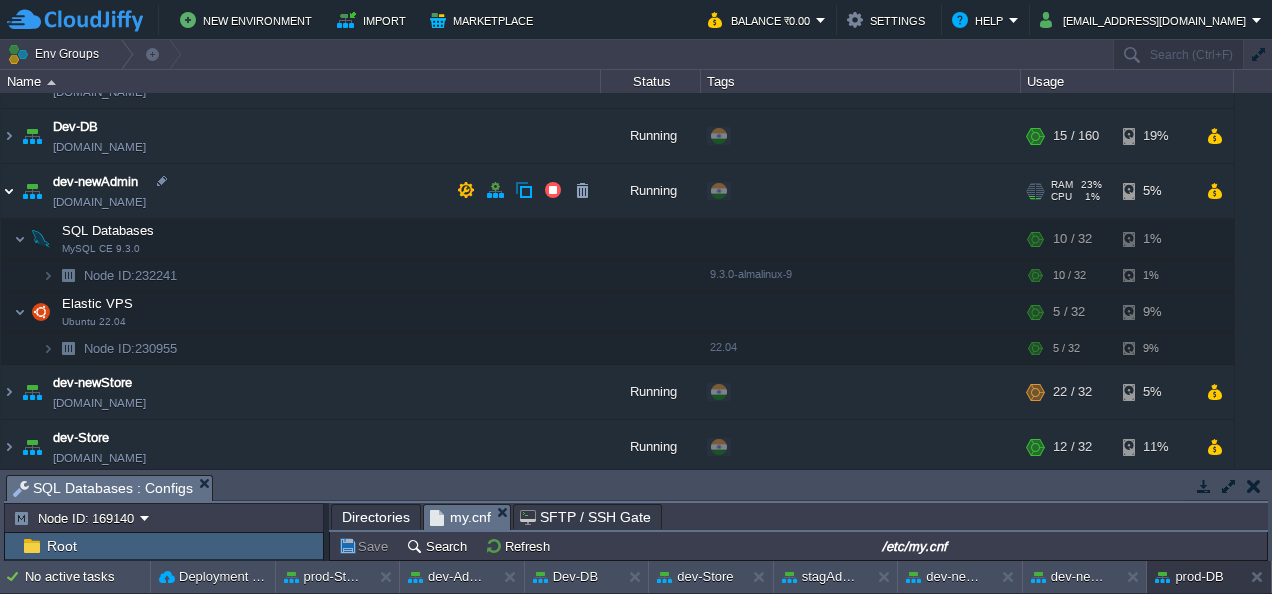 click at bounding box center [9, 191] 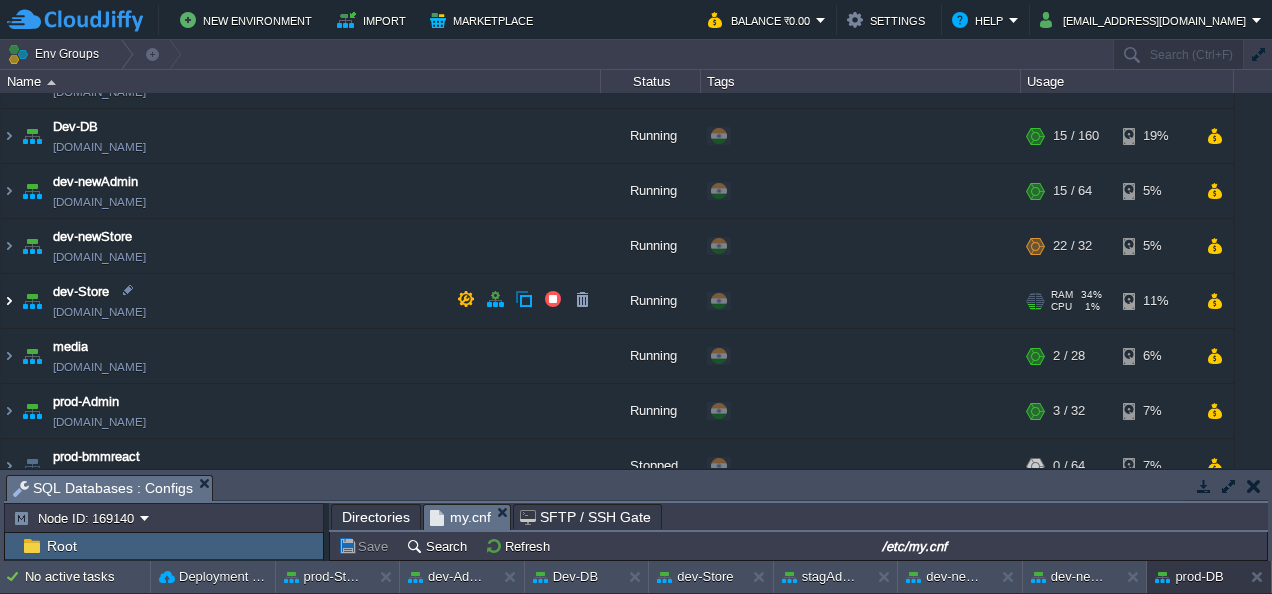 click at bounding box center [9, 301] 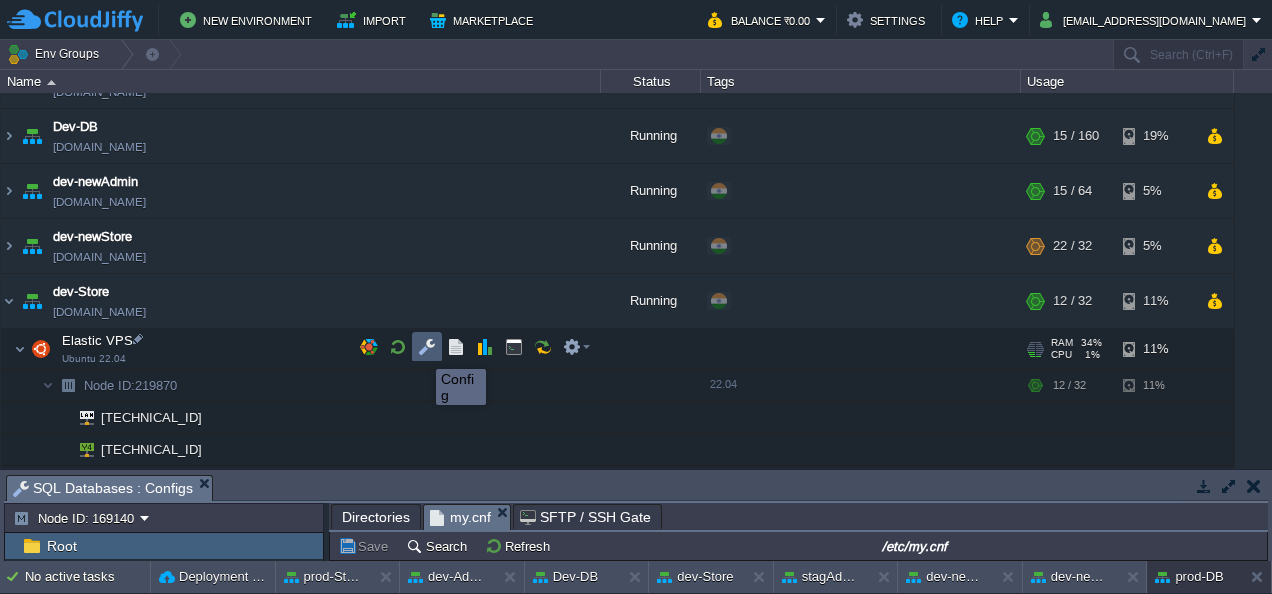 click at bounding box center [427, 347] 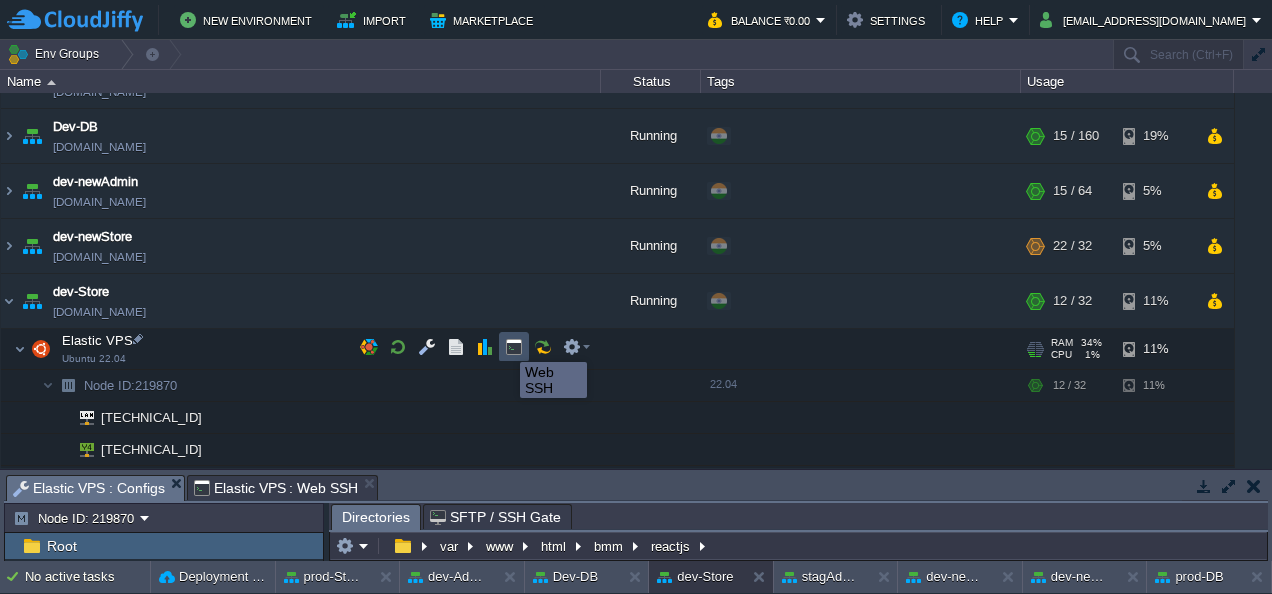 click at bounding box center (514, 347) 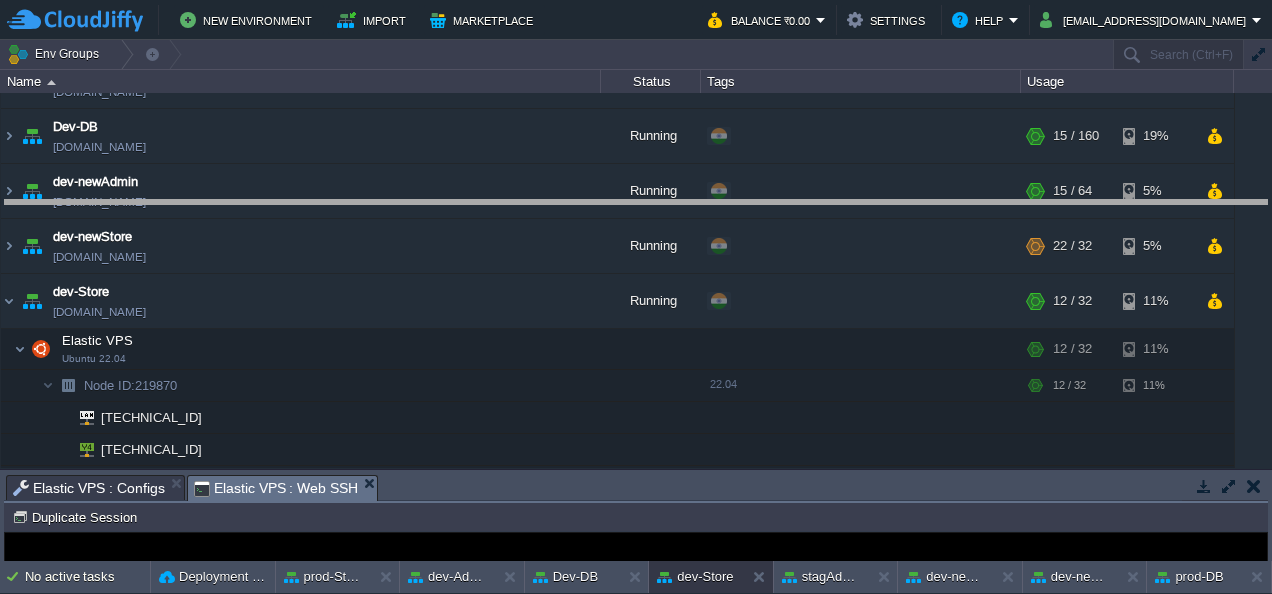 drag, startPoint x: 496, startPoint y: 481, endPoint x: 508, endPoint y: 163, distance: 318.22635 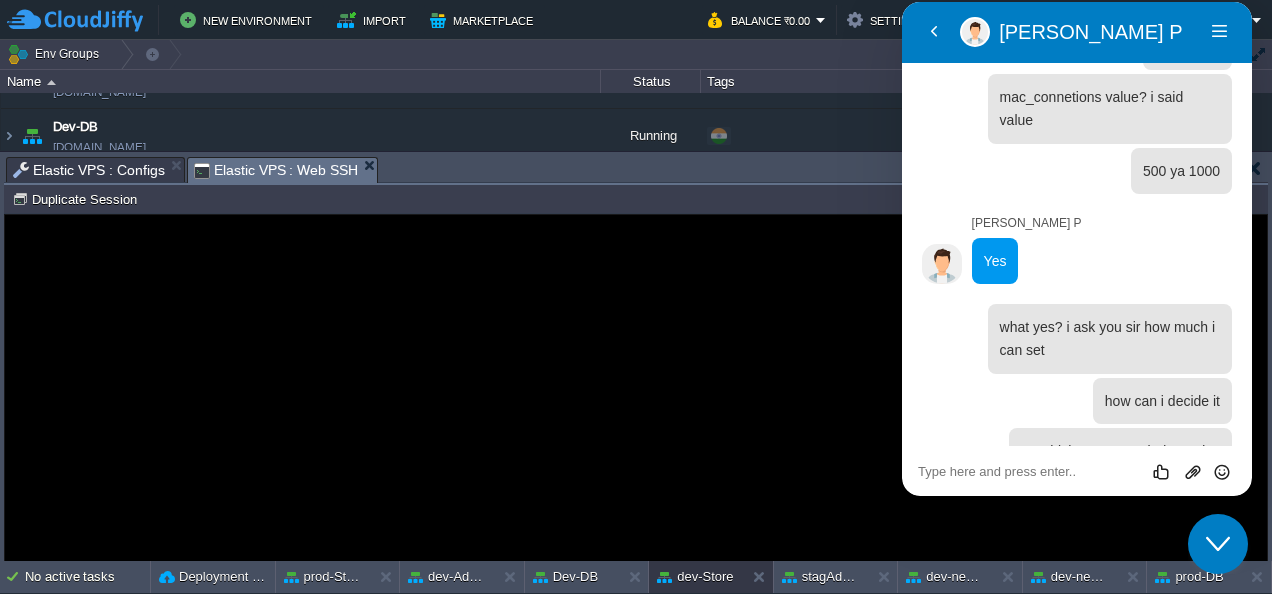 click on "Close Chat This icon closes the chat window." at bounding box center (1218, 544) 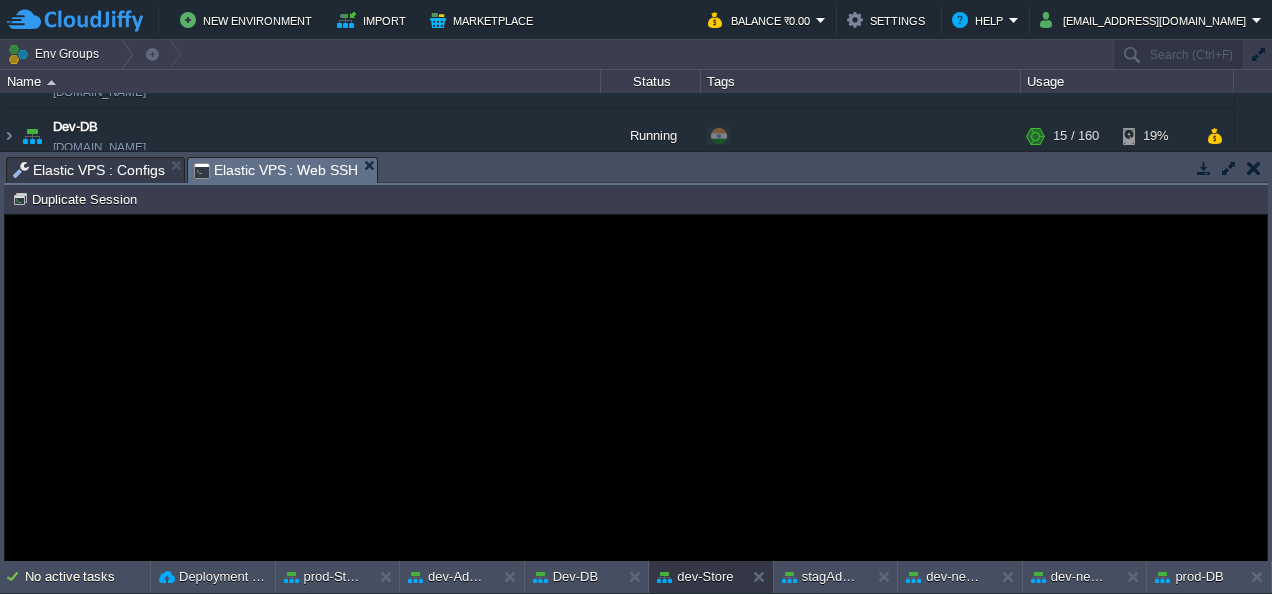 click on "Elastic VPS : Web SSH" at bounding box center (276, 170) 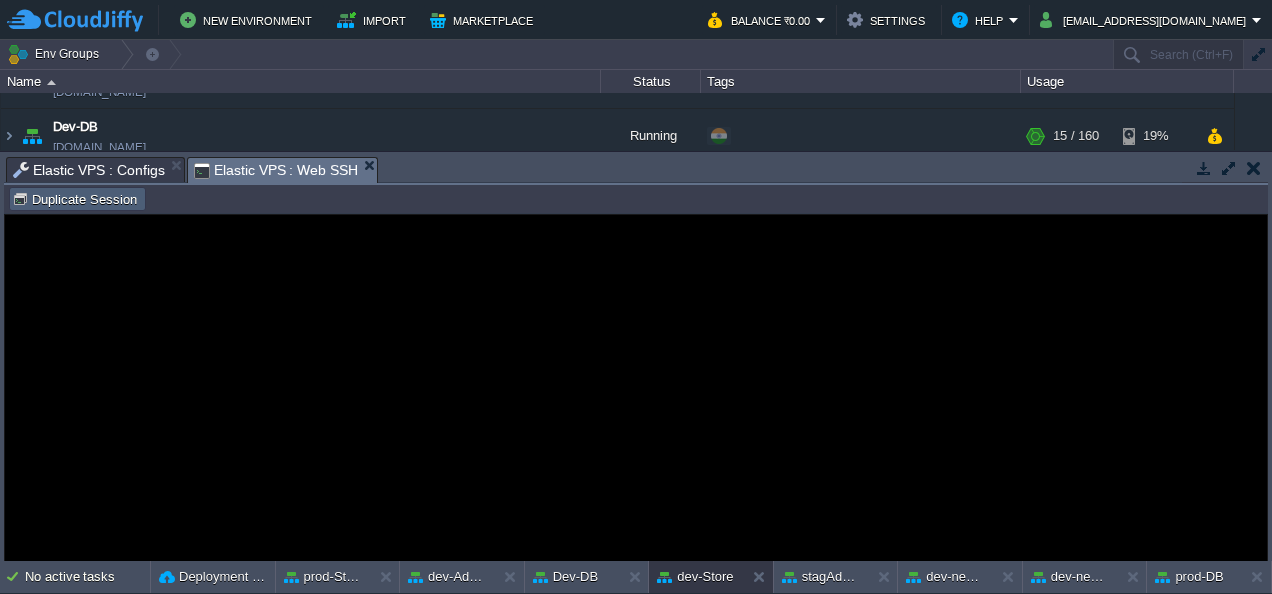 click on "Duplicate Session" at bounding box center (77, 199) 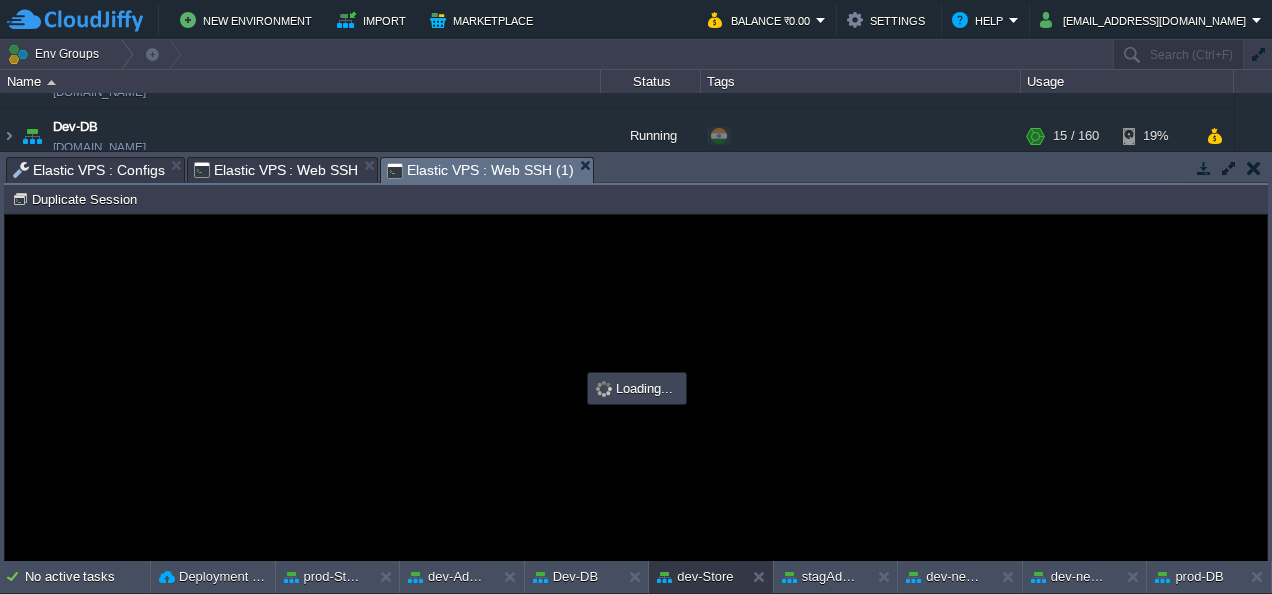 scroll, scrollTop: 0, scrollLeft: 0, axis: both 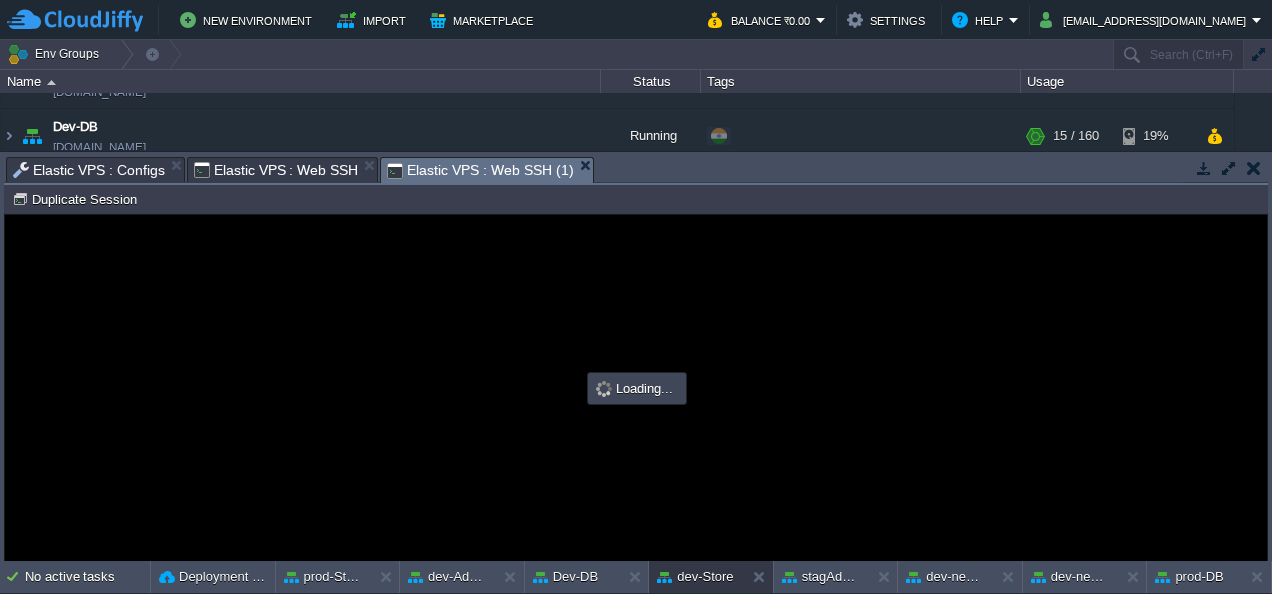type on "#000000" 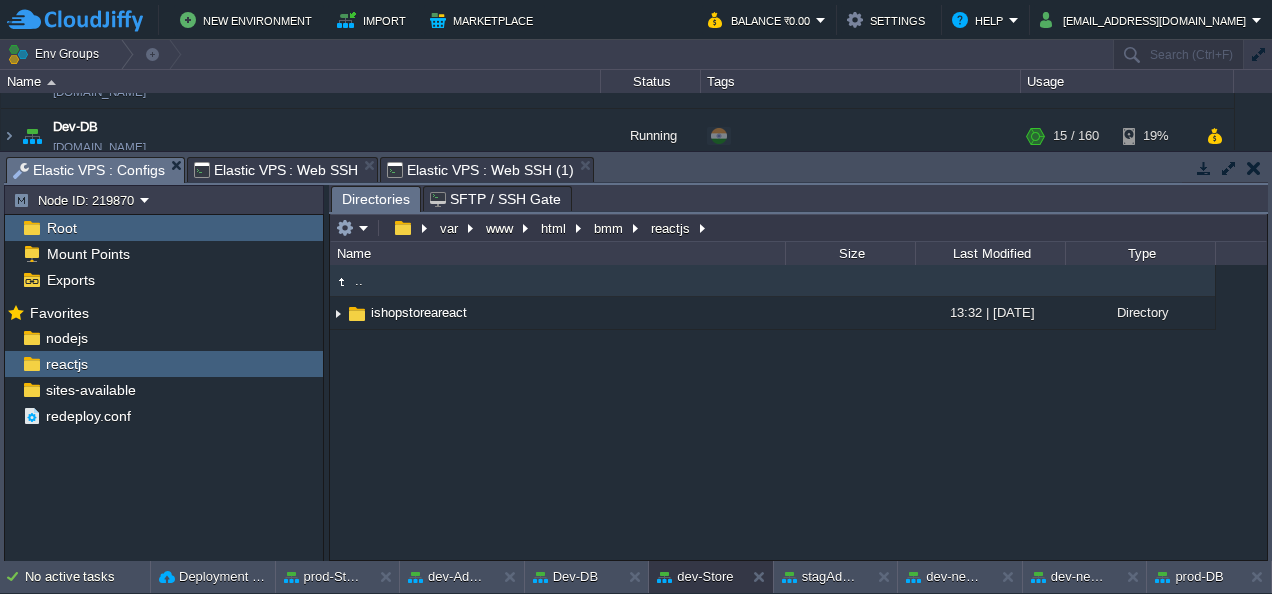 click on "Elastic VPS : Configs" at bounding box center (89, 170) 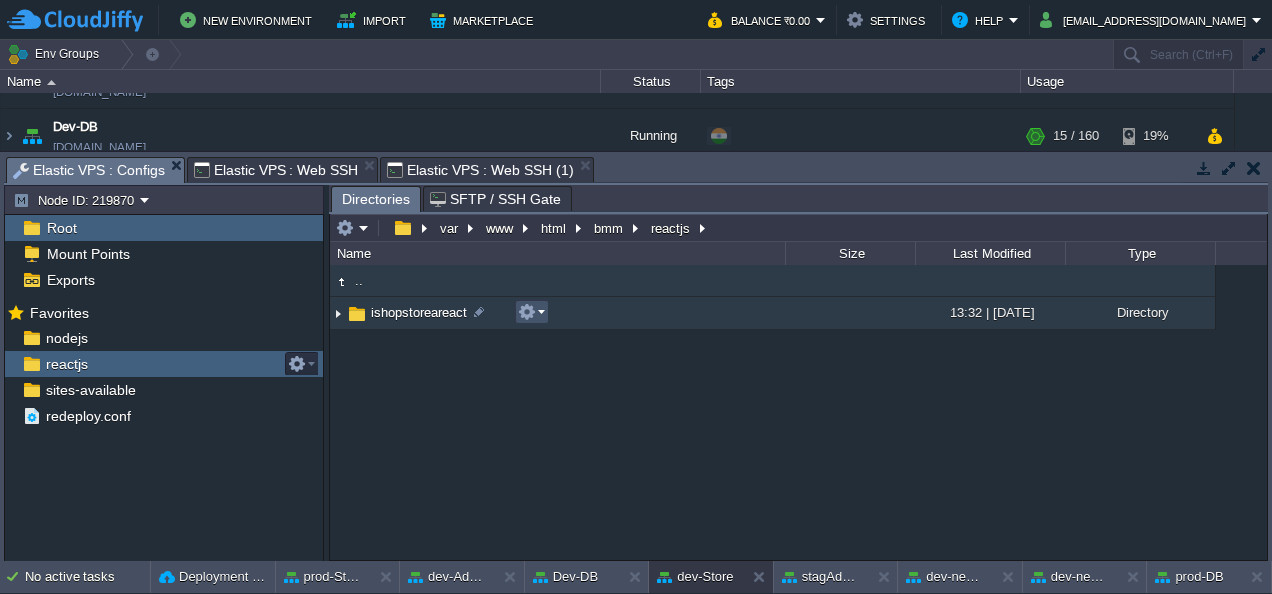 click at bounding box center (527, 312) 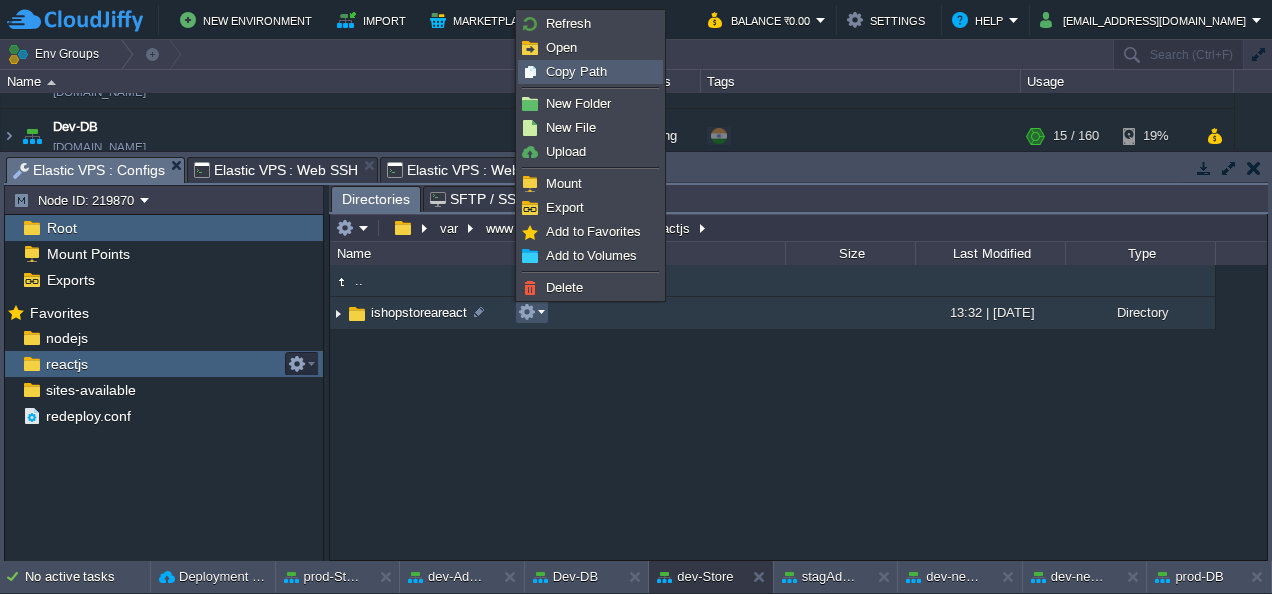 click on "Copy Path" at bounding box center [576, 71] 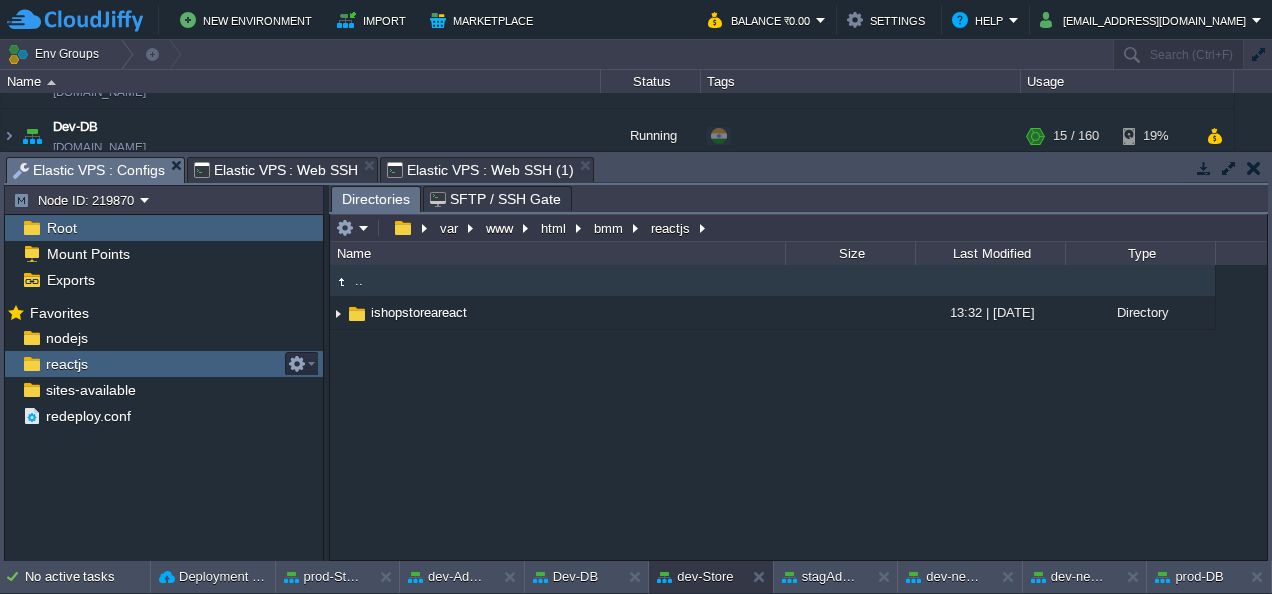 click on "Elastic VPS : Web SSH (1)" at bounding box center (480, 170) 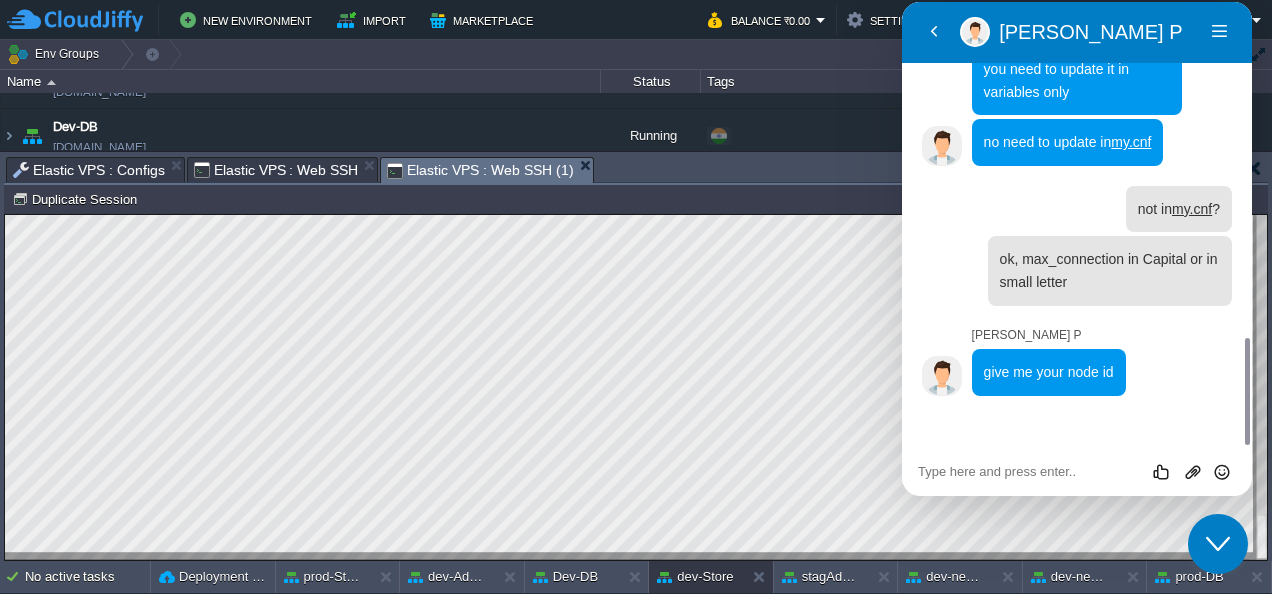 scroll, scrollTop: 1390, scrollLeft: 0, axis: vertical 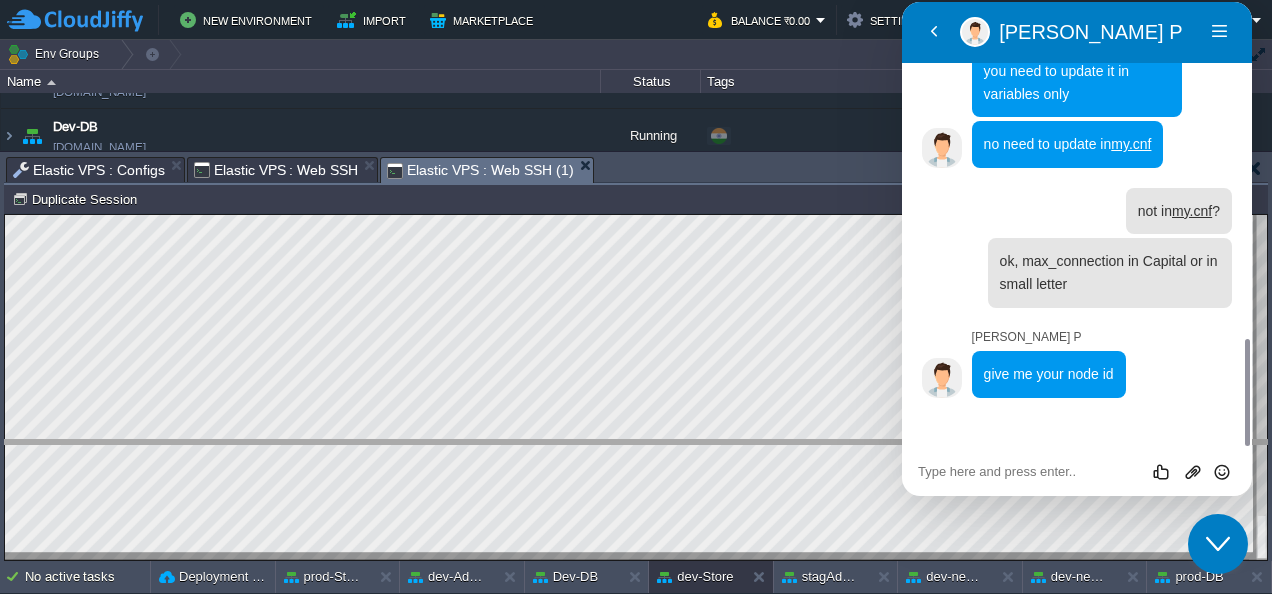 drag, startPoint x: 634, startPoint y: 172, endPoint x: 603, endPoint y: 474, distance: 303.58688 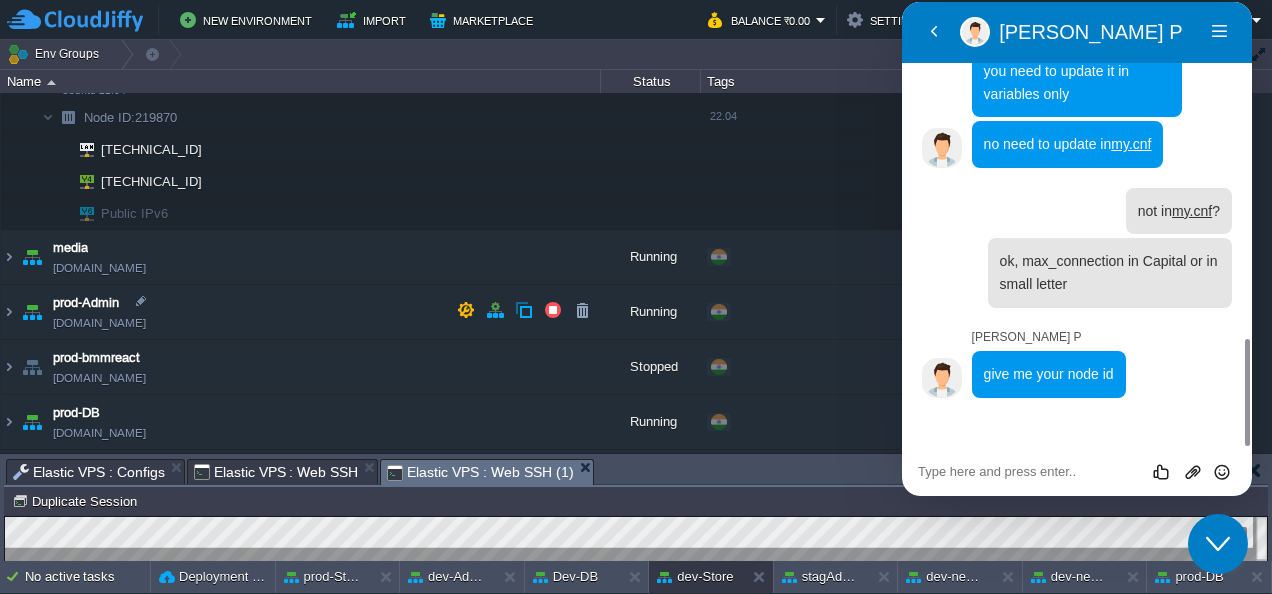 scroll, scrollTop: 458, scrollLeft: 0, axis: vertical 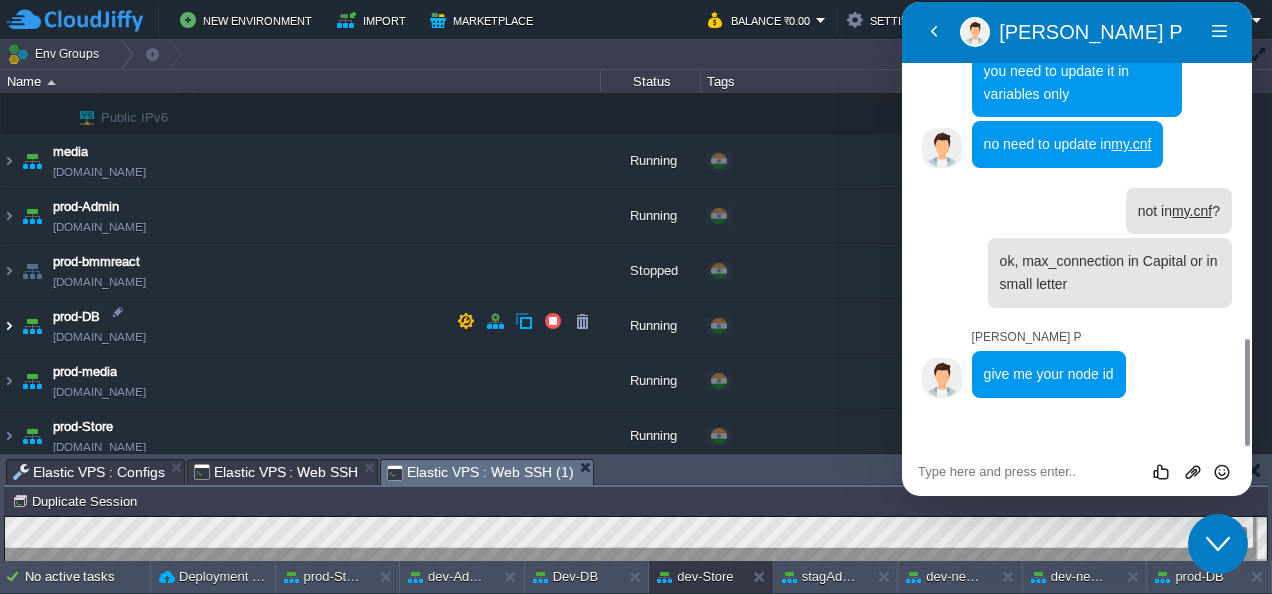 click at bounding box center [9, 326] 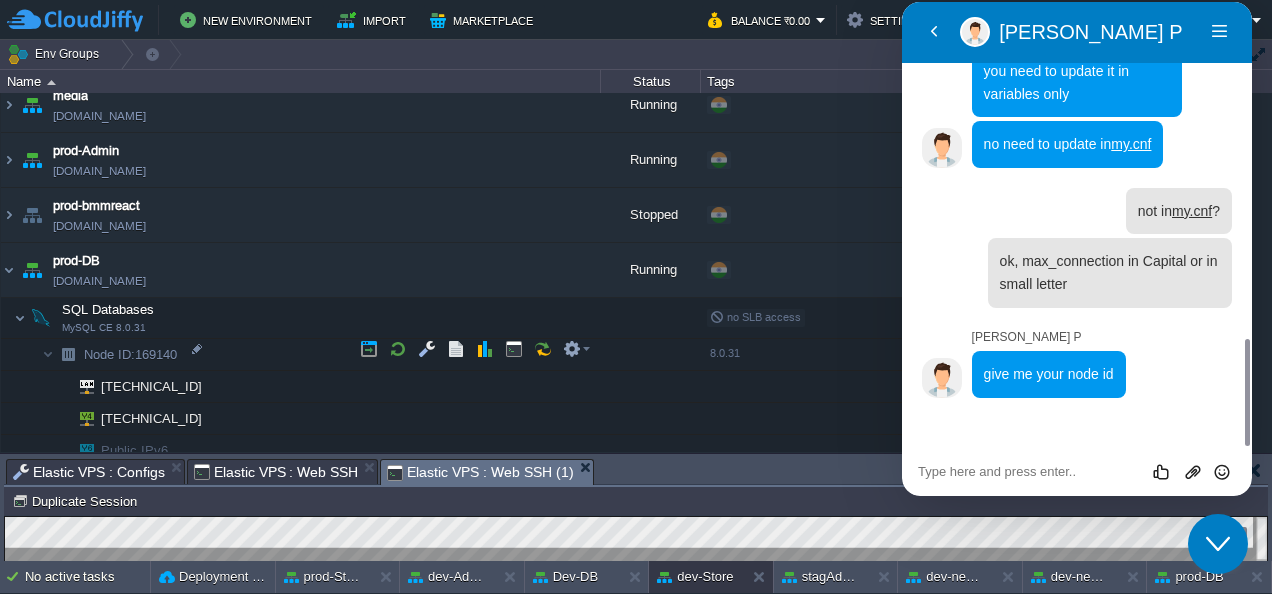 scroll, scrollTop: 528, scrollLeft: 0, axis: vertical 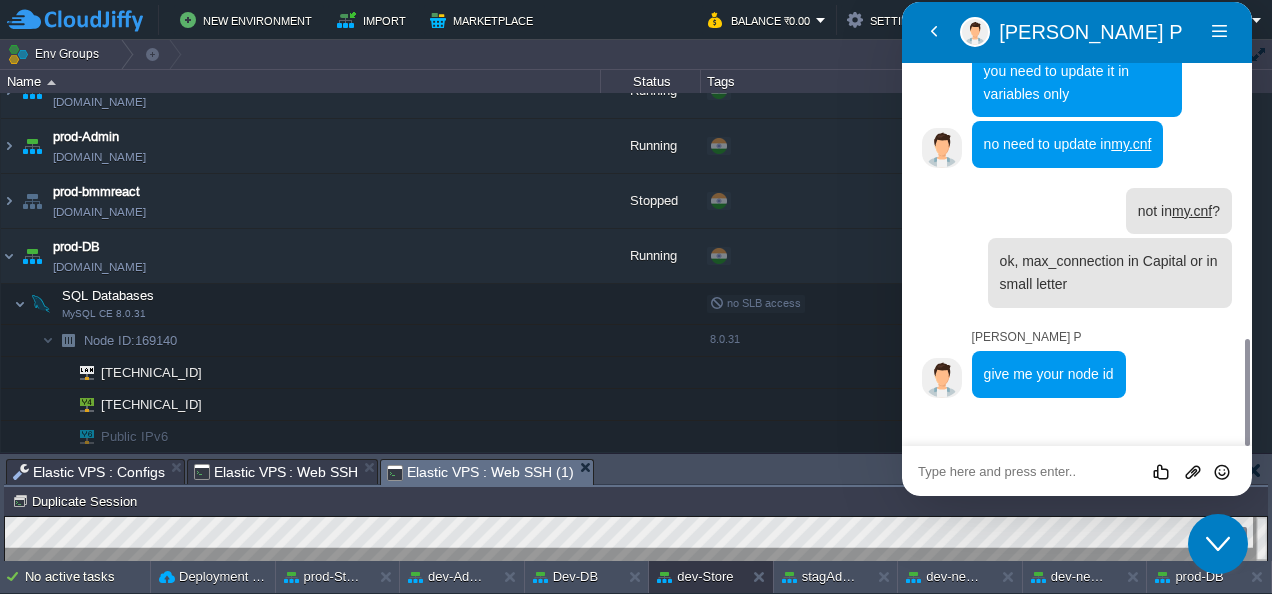 click at bounding box center (902, 2) 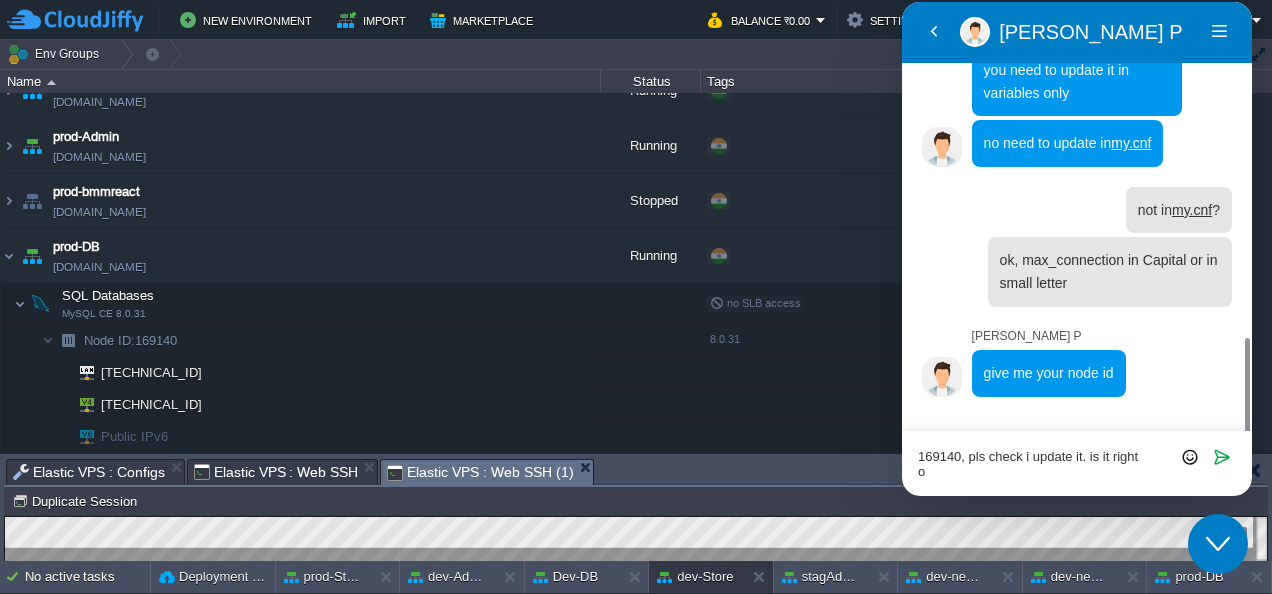 scroll, scrollTop: 0, scrollLeft: 0, axis: both 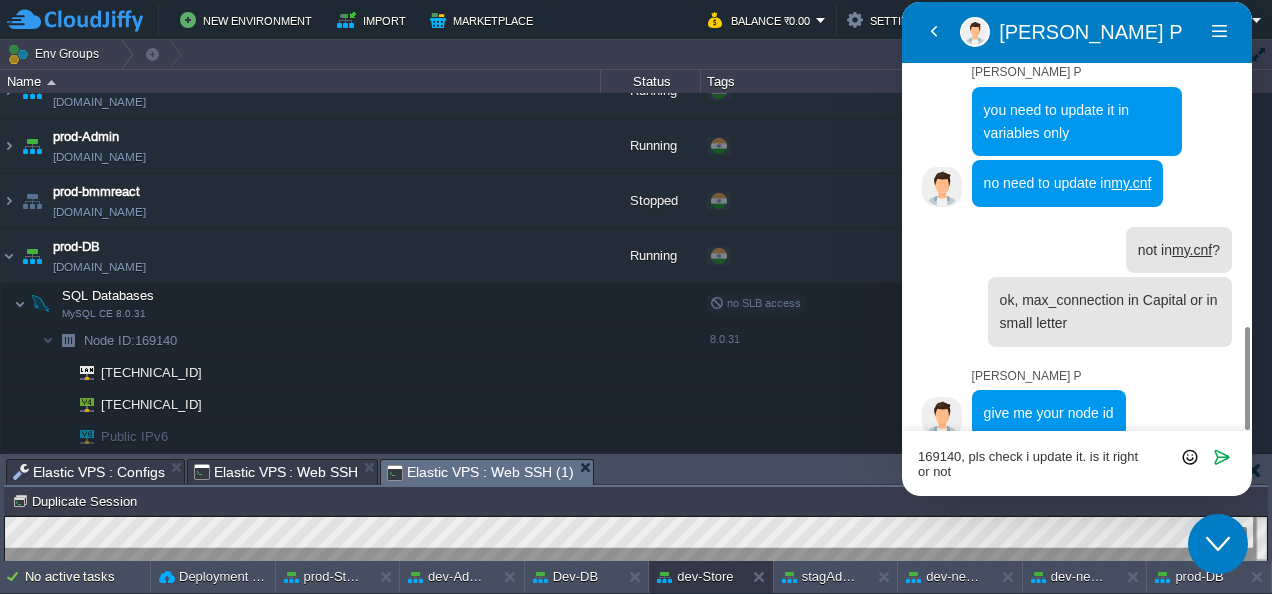 type on "169140, pls check i update it. is it right or not" 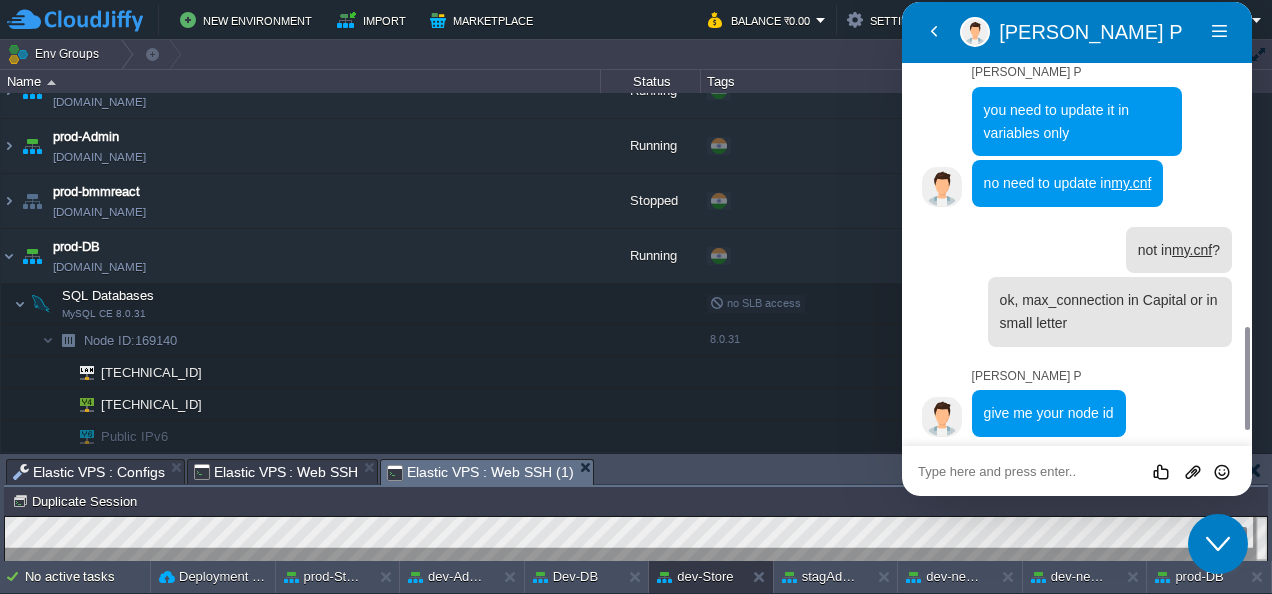 scroll, scrollTop: 1424, scrollLeft: 0, axis: vertical 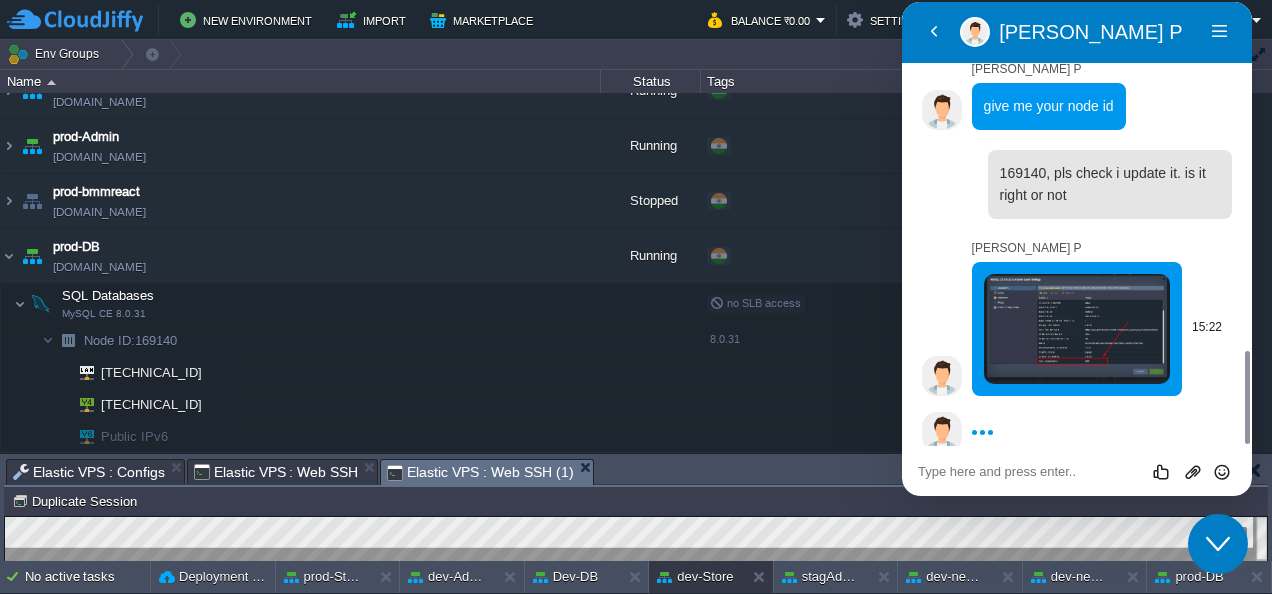click at bounding box center (1077, 329) 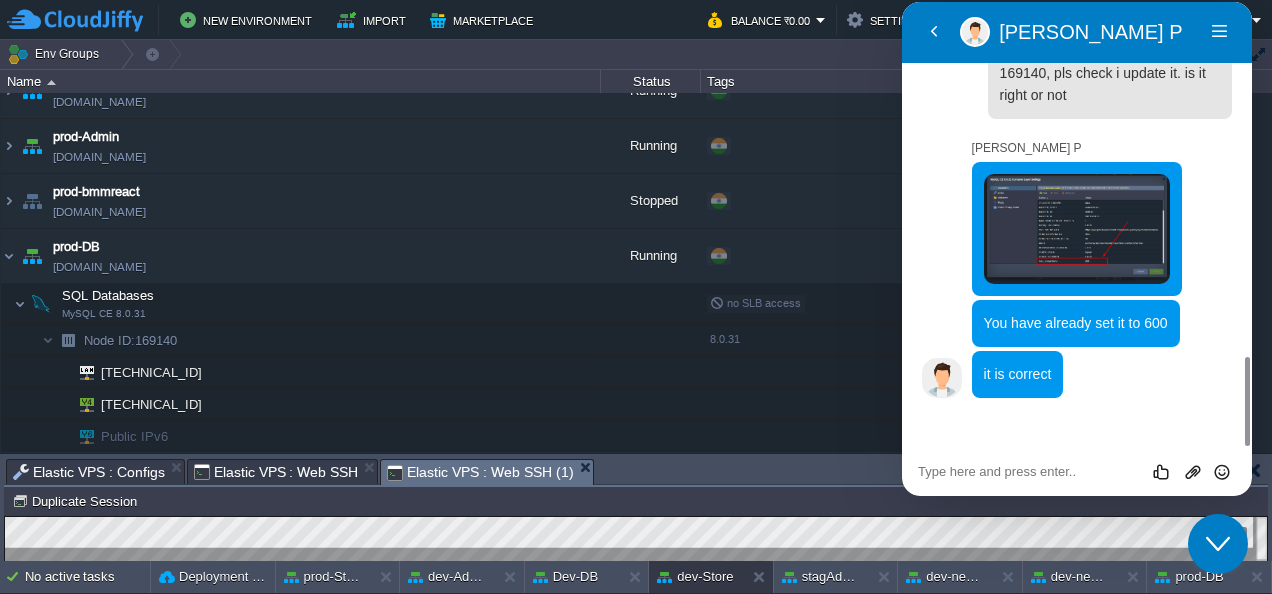 scroll, scrollTop: 1702, scrollLeft: 0, axis: vertical 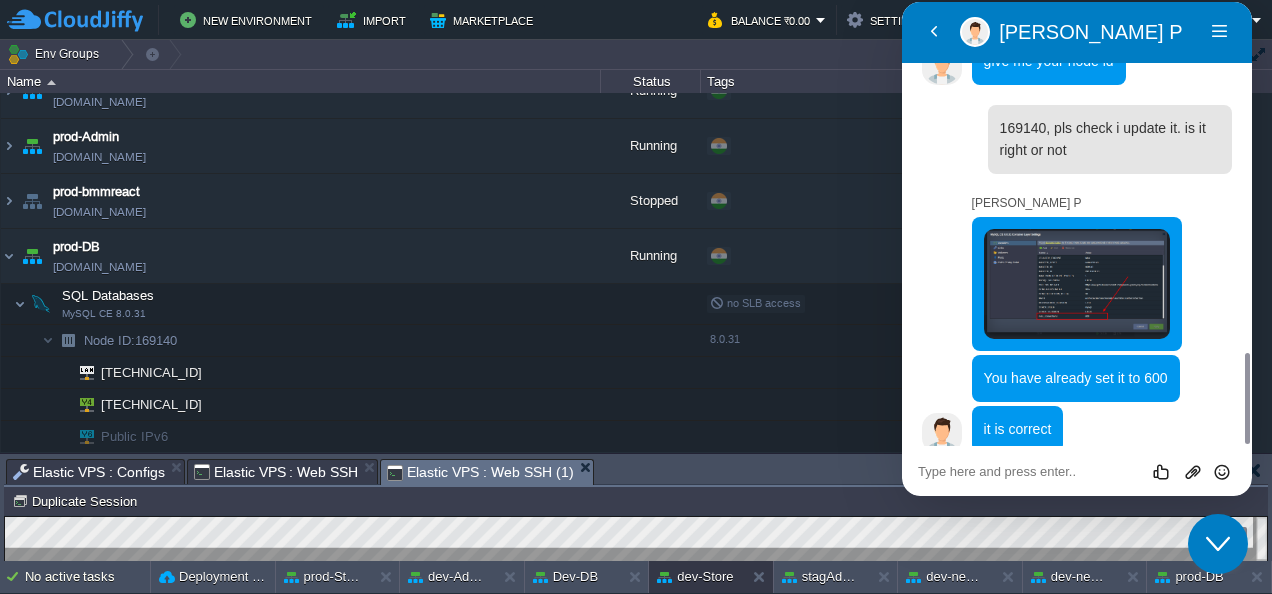 click at bounding box center (902, 2) 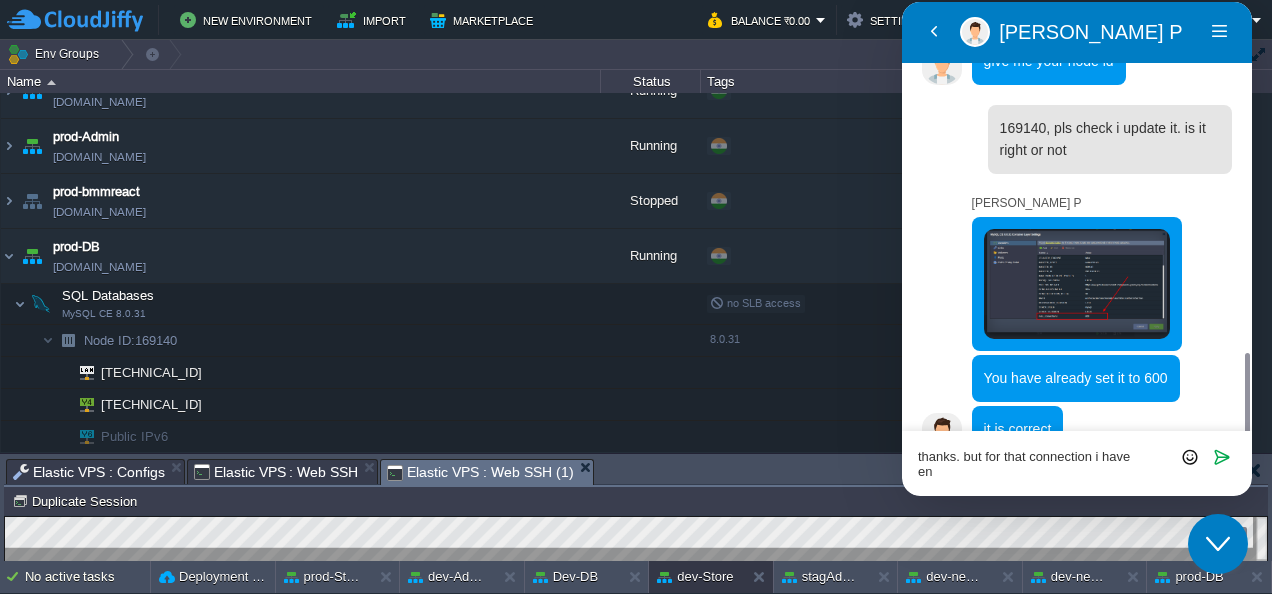 scroll, scrollTop: 0, scrollLeft: 0, axis: both 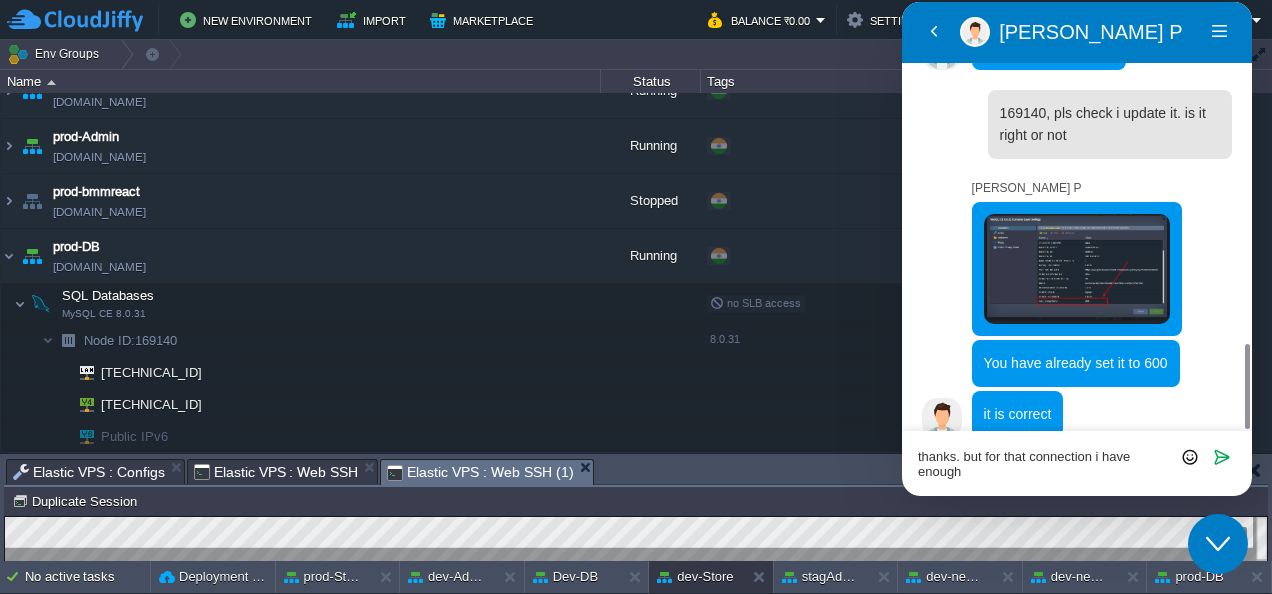click on "thanks. but for that connection i have enough" at bounding box center (902, 2) 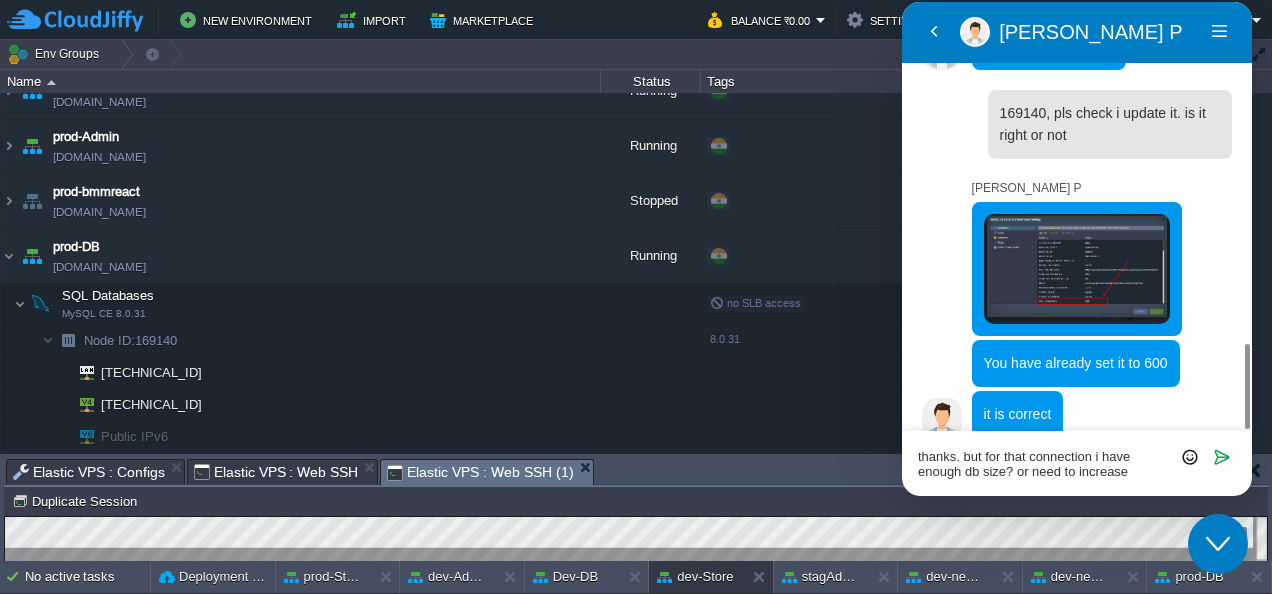 type on "thanks. but for that connection i have enough db size? or need to increase?" 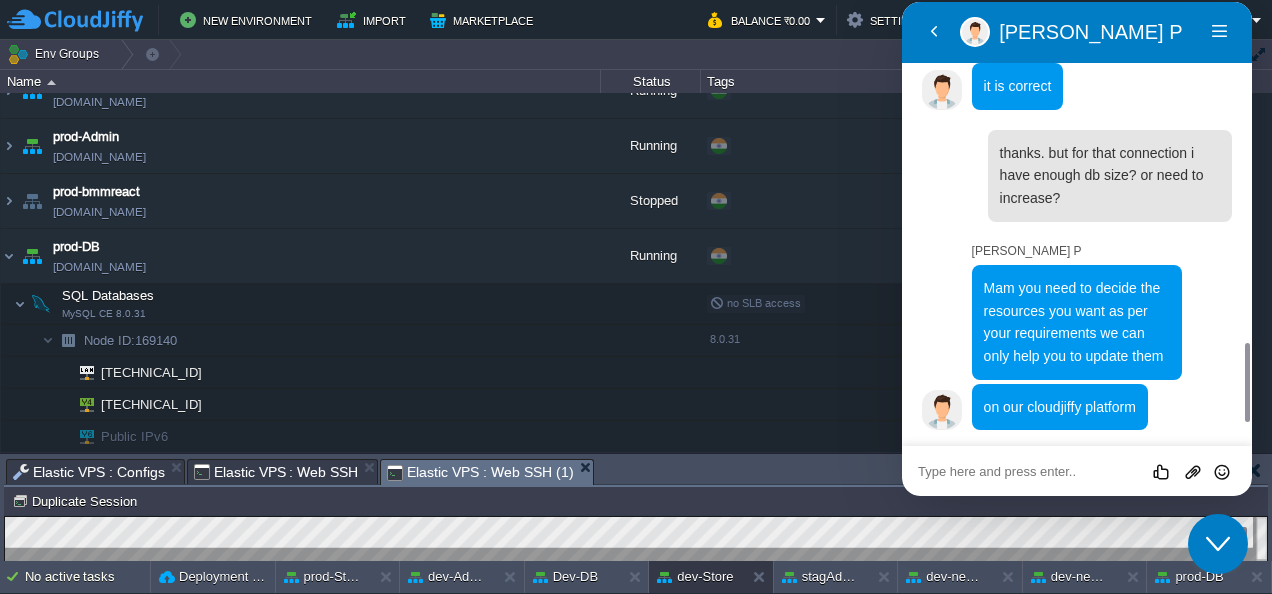 scroll, scrollTop: 2023, scrollLeft: 0, axis: vertical 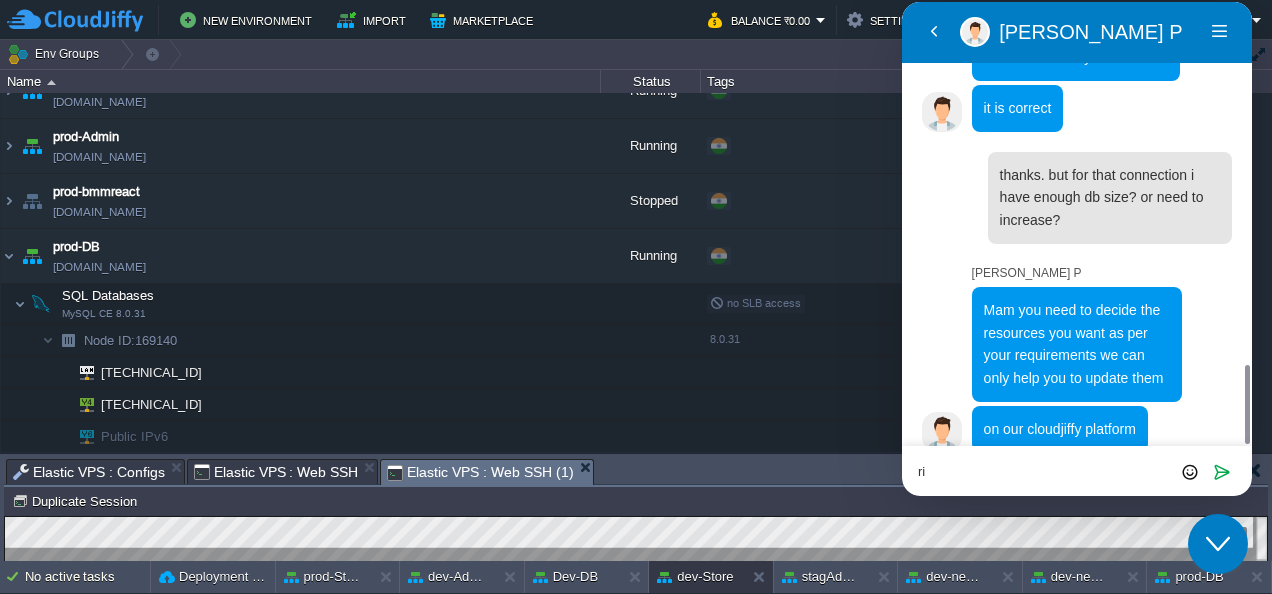 type on "r" 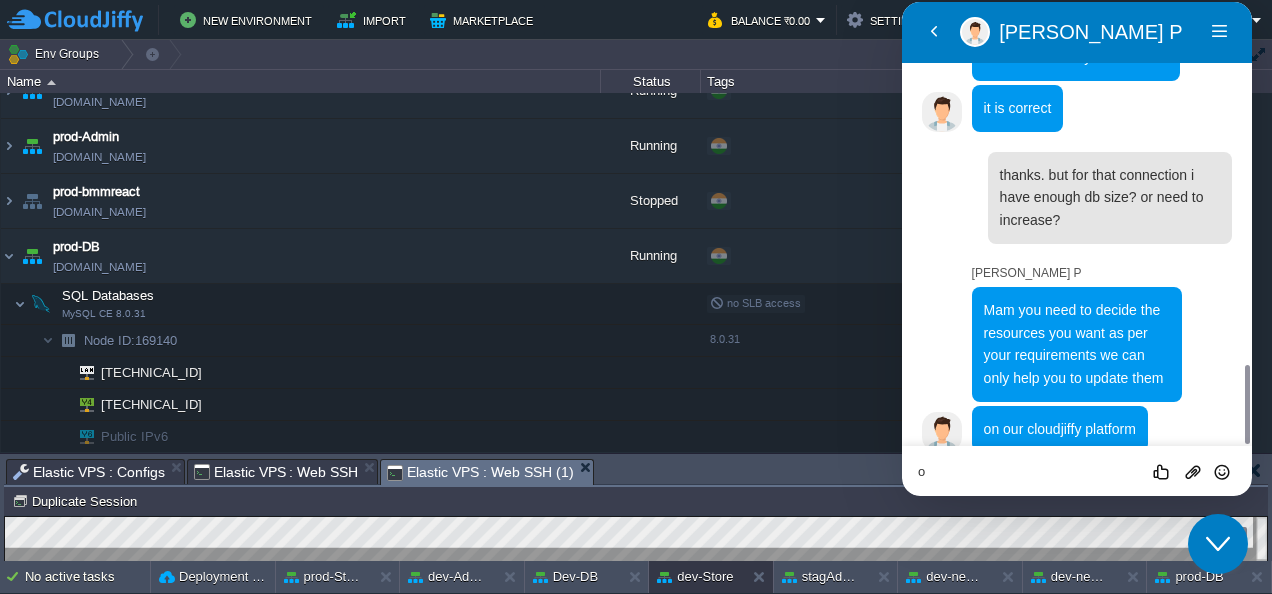 type on "ok" 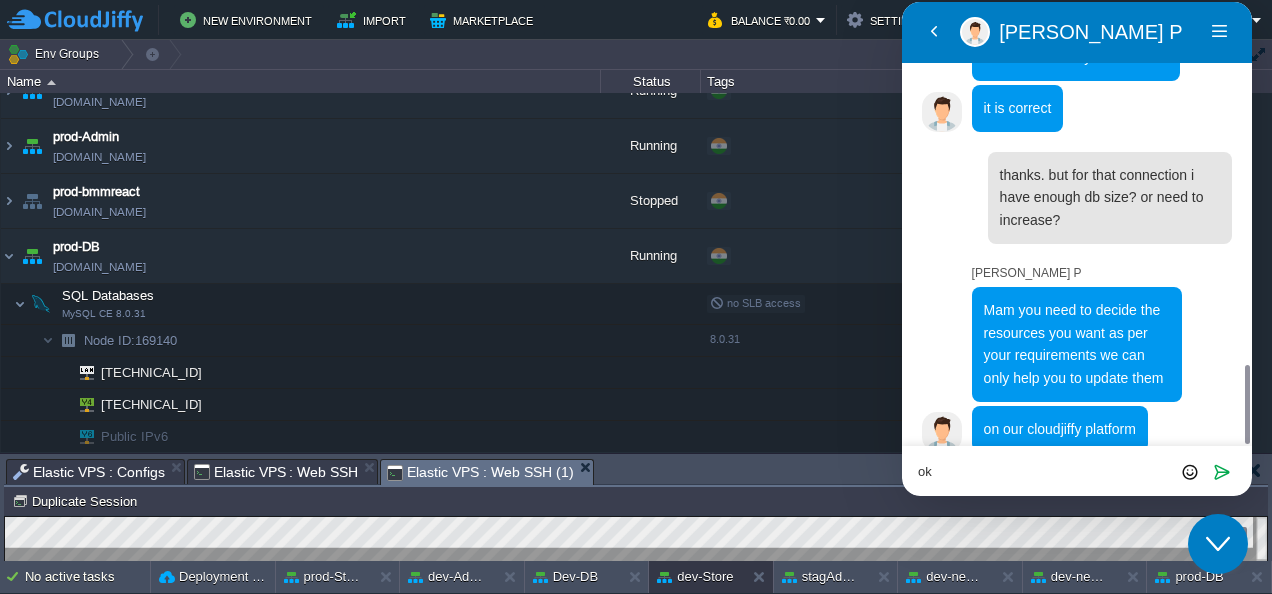 type 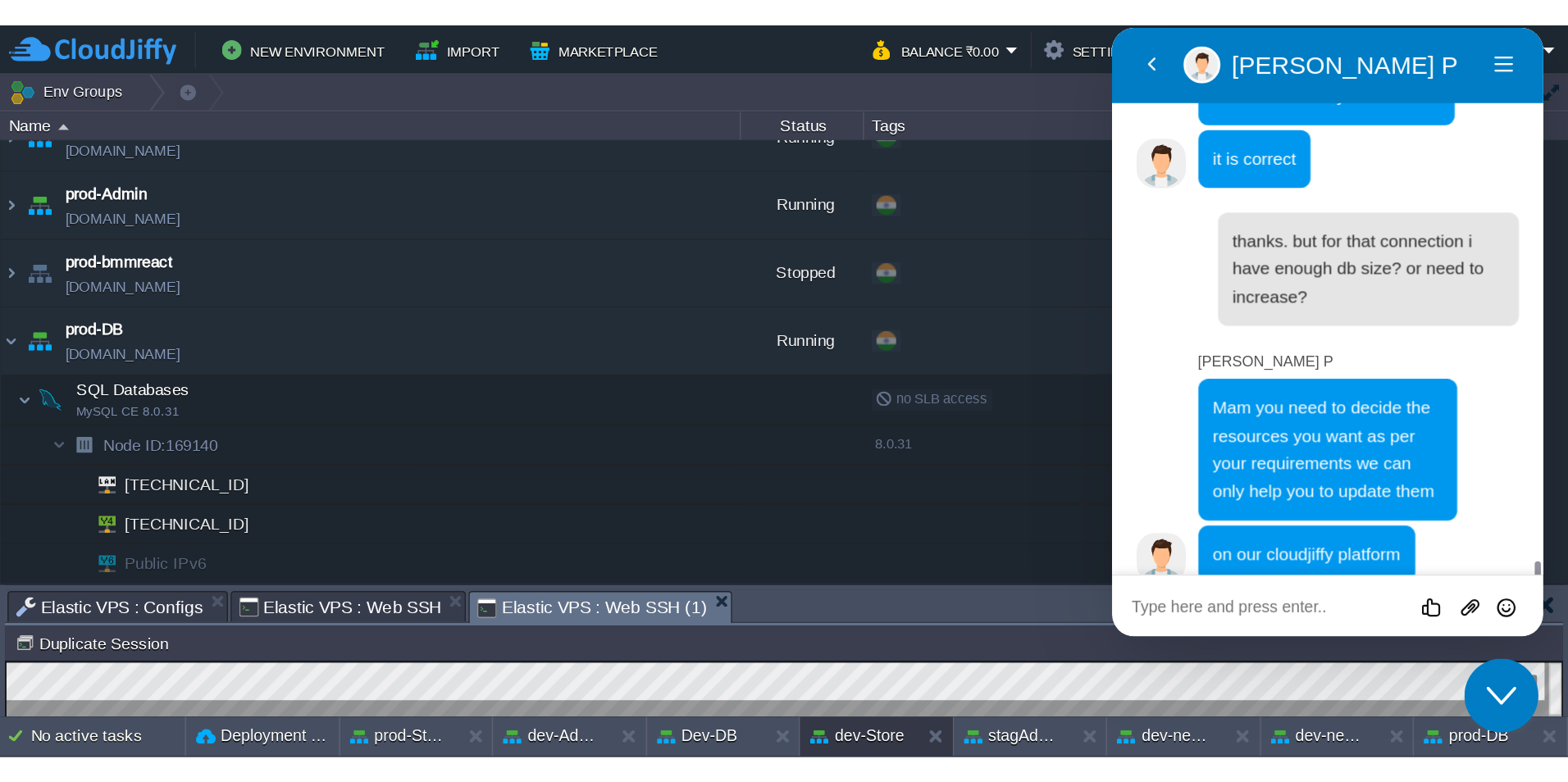 scroll, scrollTop: 1713, scrollLeft: 0, axis: vertical 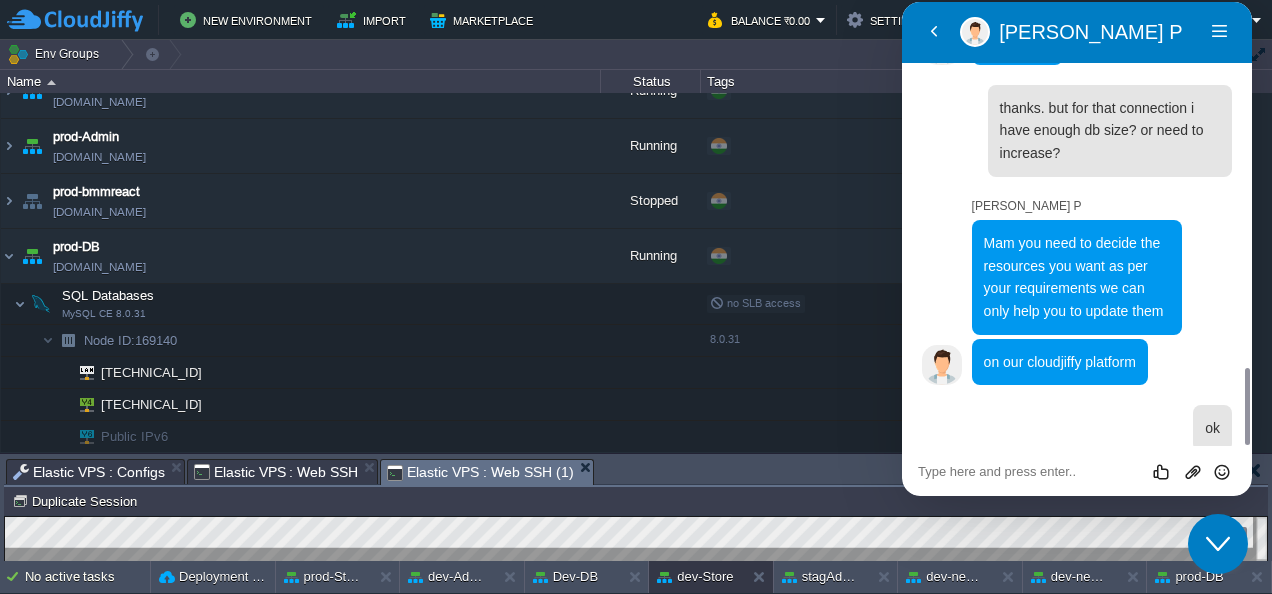 click on "Close Chat This icon closes the chat window." 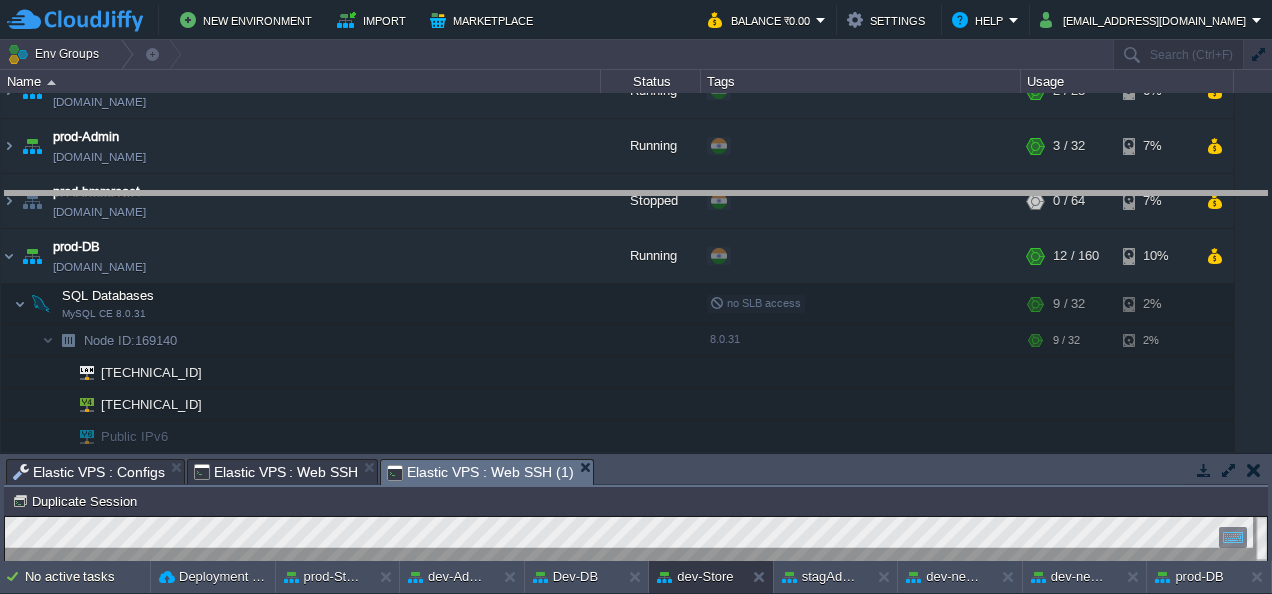 drag, startPoint x: 750, startPoint y: 476, endPoint x: 674, endPoint y: 208, distance: 278.56778 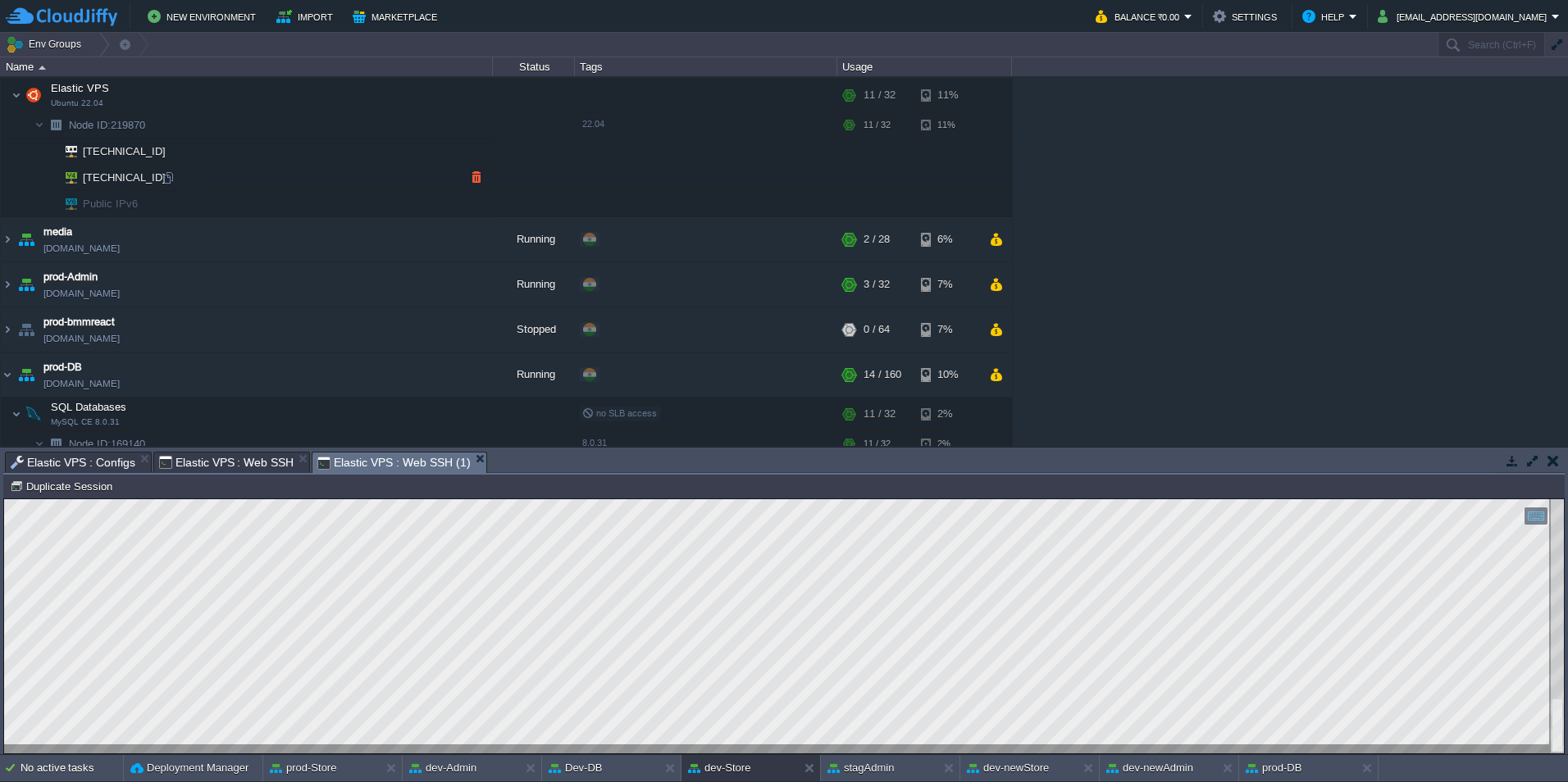 scroll, scrollTop: 269, scrollLeft: 0, axis: vertical 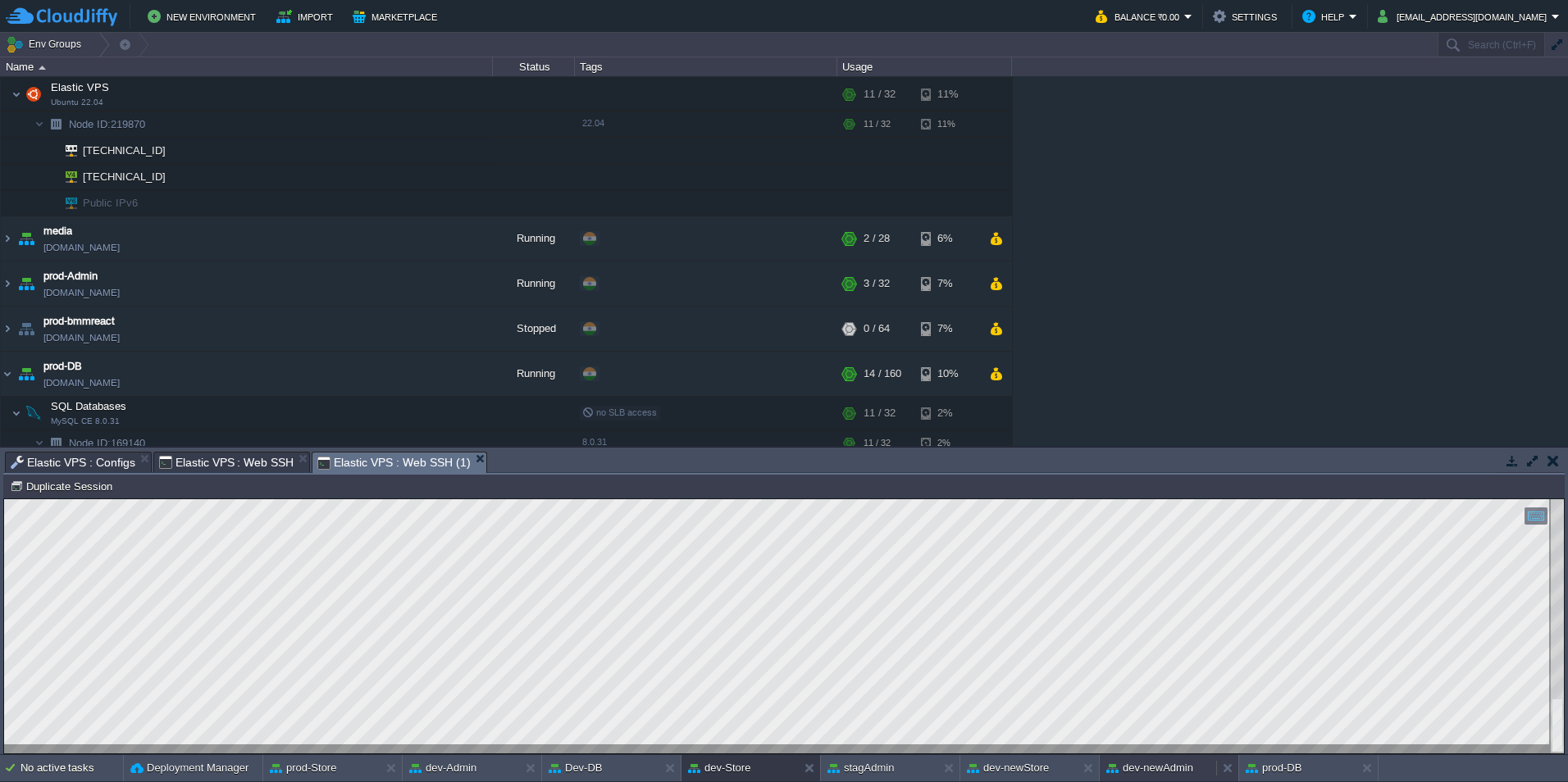 click on "dev-newAdmin" at bounding box center (1150, 768) 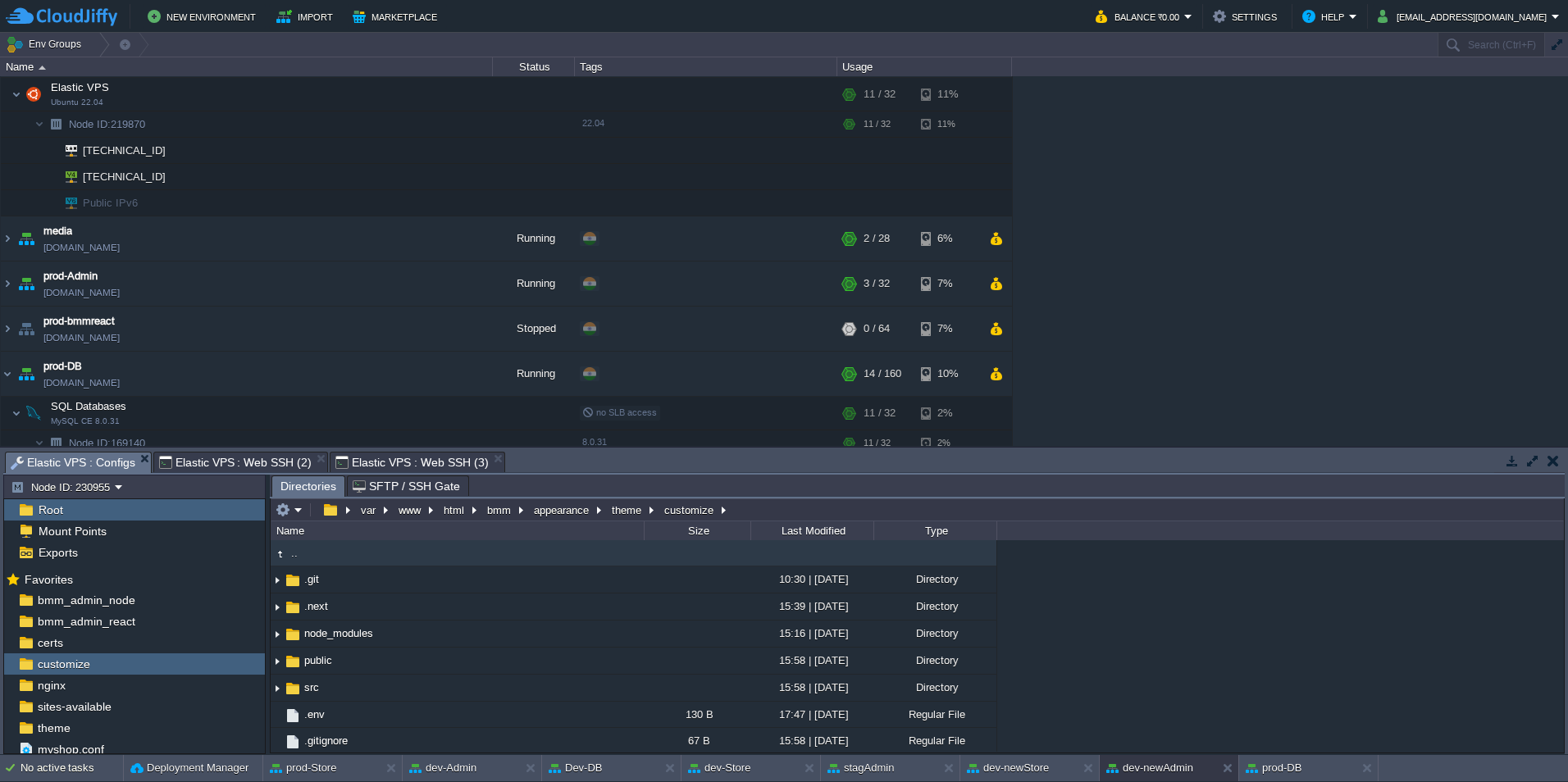 click on "Elastic VPS : Configs" at bounding box center (73, 462) 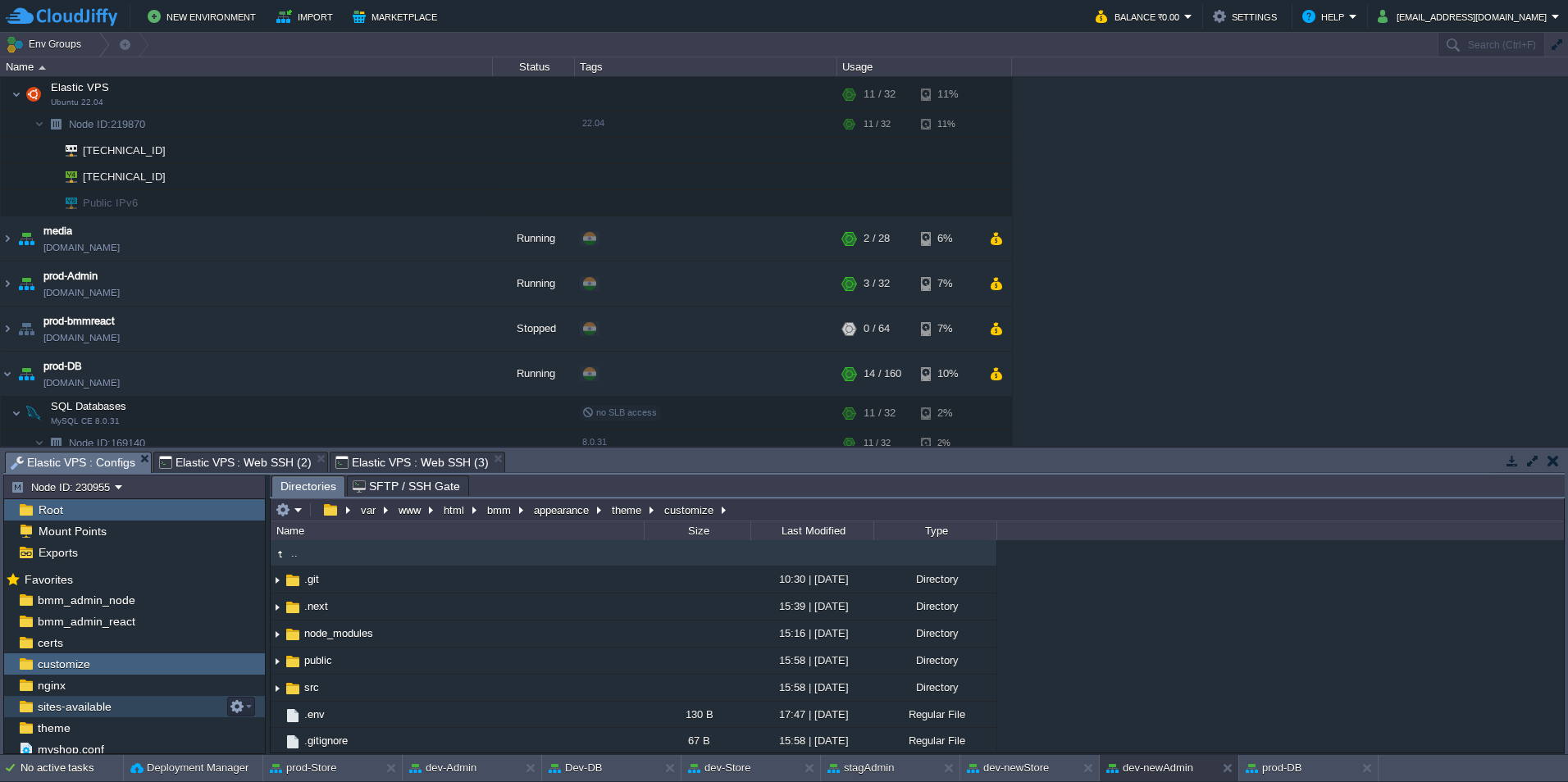 click on "sites-available" at bounding box center (134, 707) 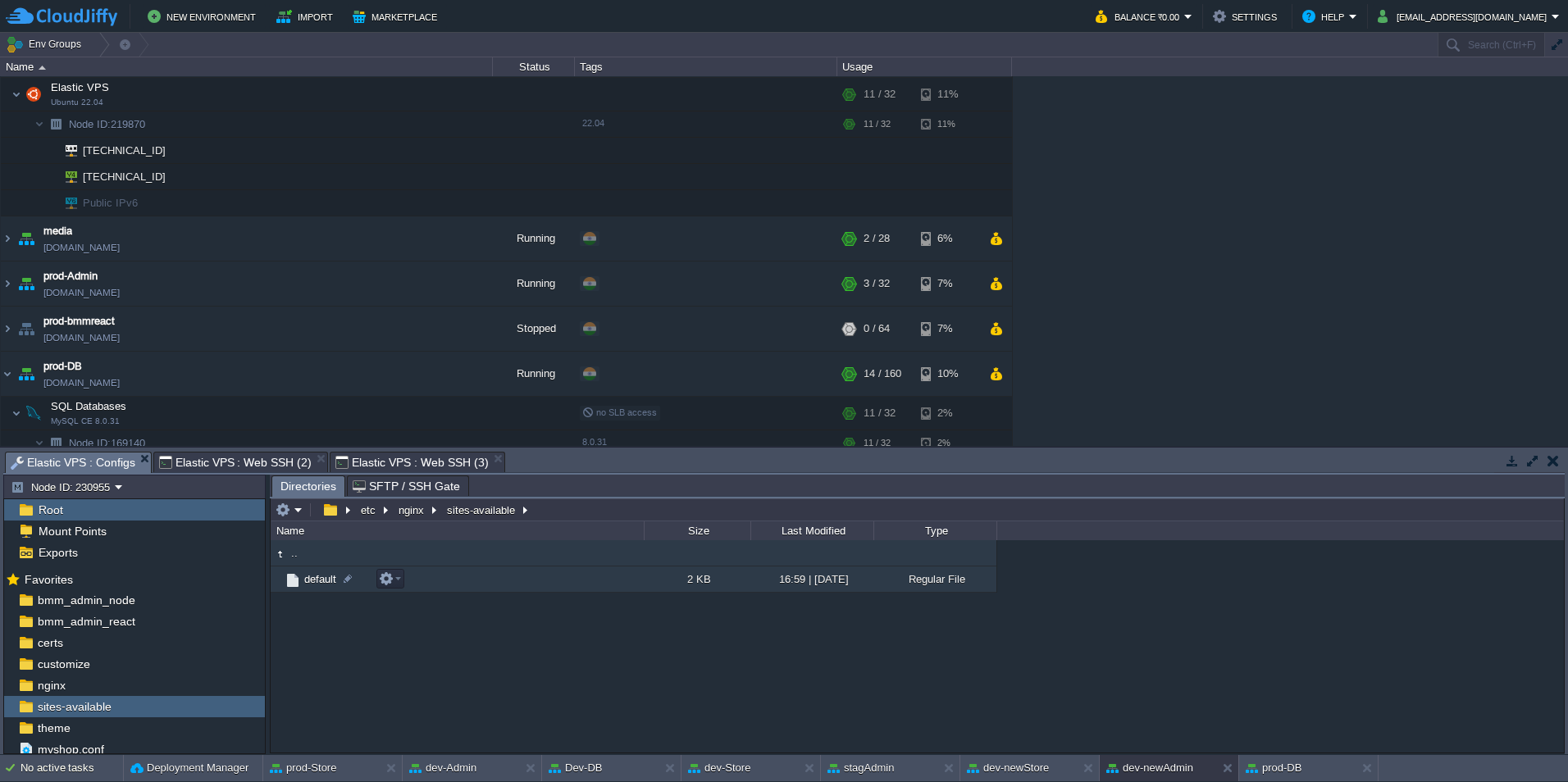click on "default" at bounding box center (320, 579) 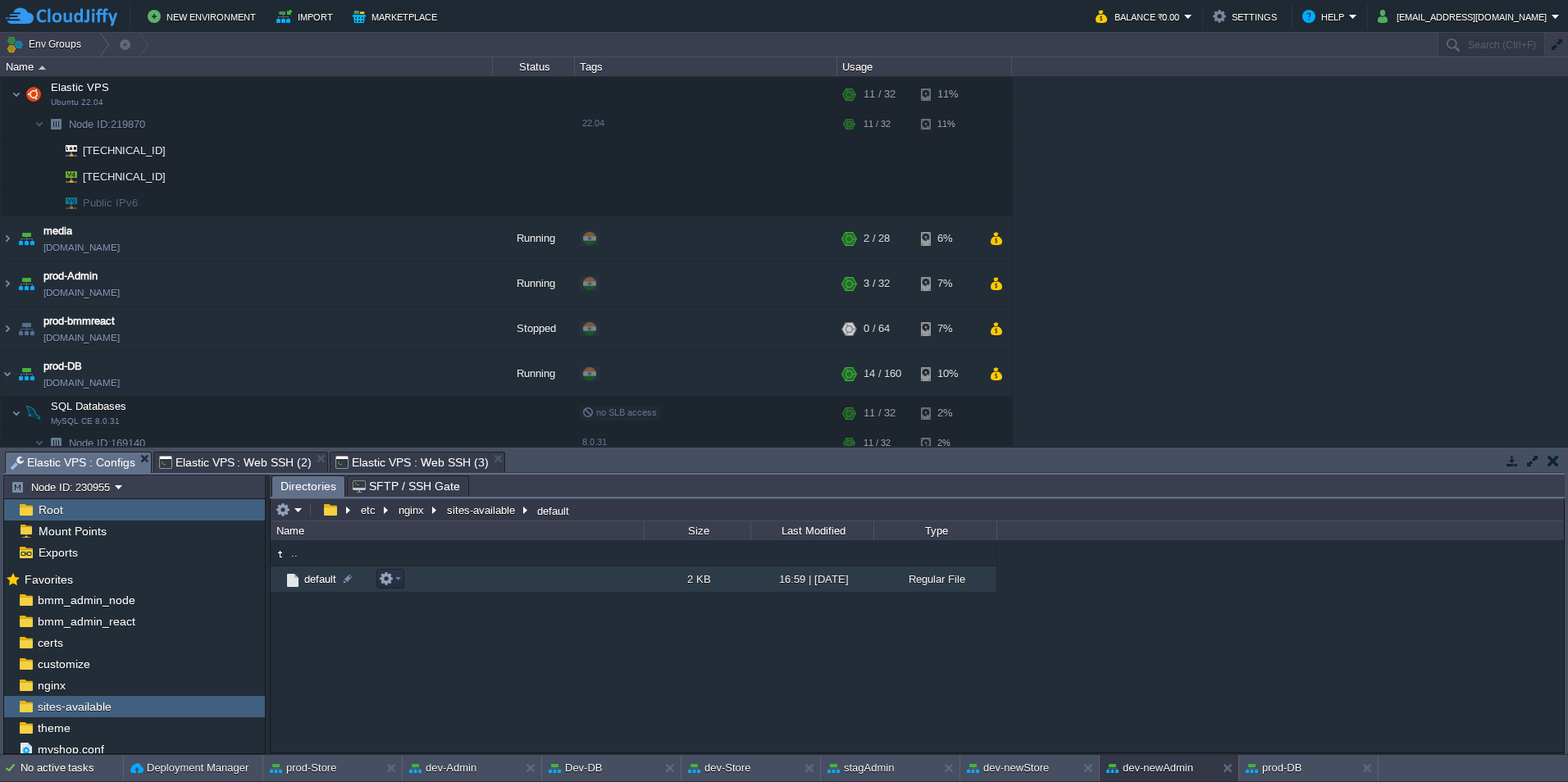 click on "default" at bounding box center (320, 579) 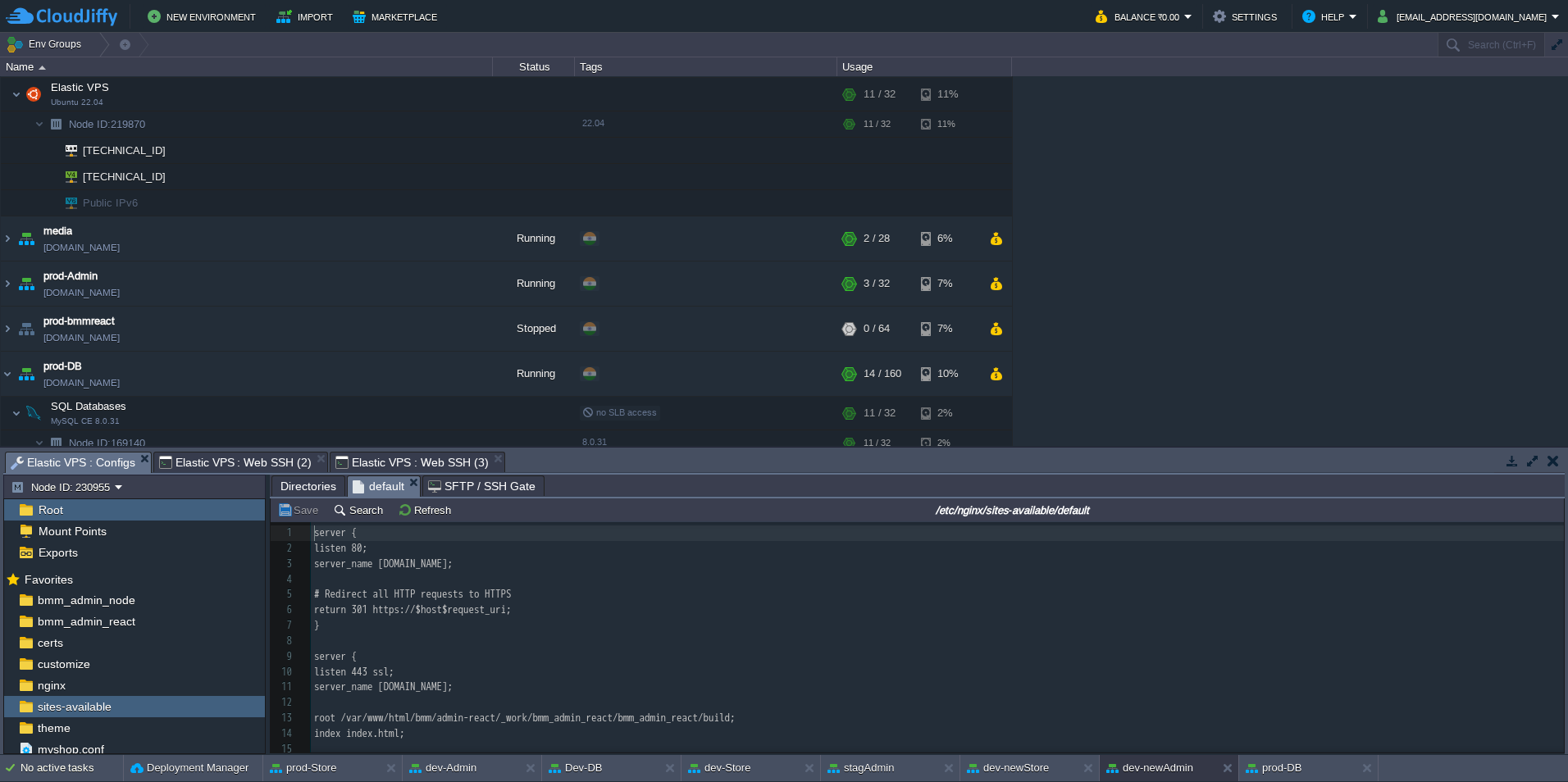 scroll, scrollTop: 6, scrollLeft: 0, axis: vertical 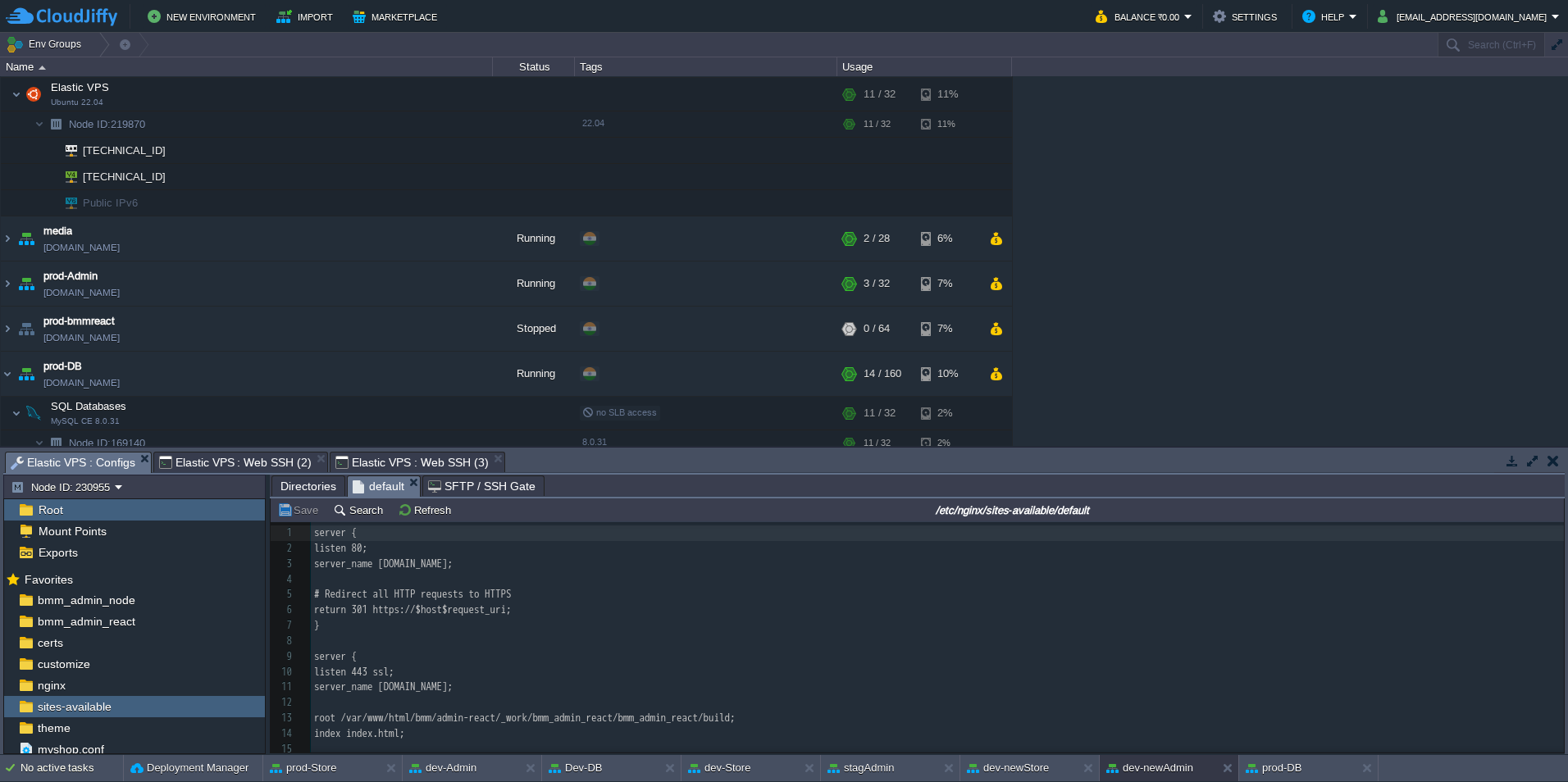 click on "server {" at bounding box center (937, 533) 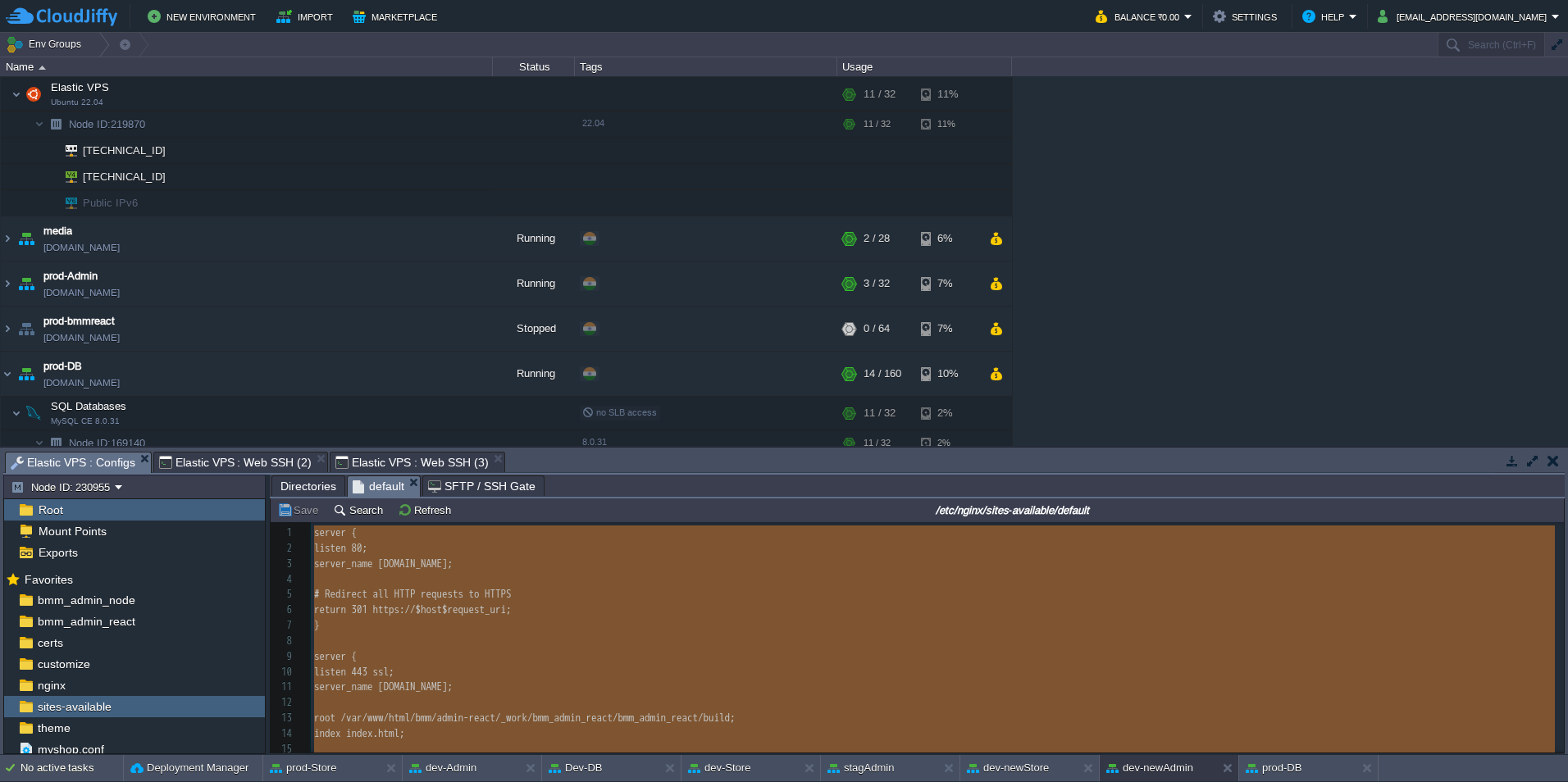type on "server {
listen 80;
server_name [DOMAIN_NAME];
# Redirect all HTTP requests to HTTPS
return 301 https://$host$request_uri;
}
server {
listen 443 ssl;
server_name [DOMAIN_NAME];
root /var/www/html/bmm/admin-react/_work/bmm_admin_react/bmm_admin_react/build;
index index.html;
access_log /var/log/nginx/access.log;
error_log /var/log/nginx/error.log;
ssl_certificate     /var/www/certs/thebuildmymart.crt;
ssl_certificate_key /var/www/certs/server.key;
ssl_trusted_certificate /var/www/certs/__thebuildmymart_in.ca-bundle;
# Backend API proxy (Node.js on port 3002)
location /api/ {
proxy_pass [URL][TECHNICAL_ID];
proxy_http_version 1.1;
proxy_set_header Host $host;
proxy_set_header X-Real-IP $remote_addr;
proxy_set_header X-Forwarded-For $proxy_add_x_forwarded_for;
proxy_set_header X-Forwarded-Proto $scheme;
}
# Next.js theme appearance (on port 3003)
location /appearanc..." 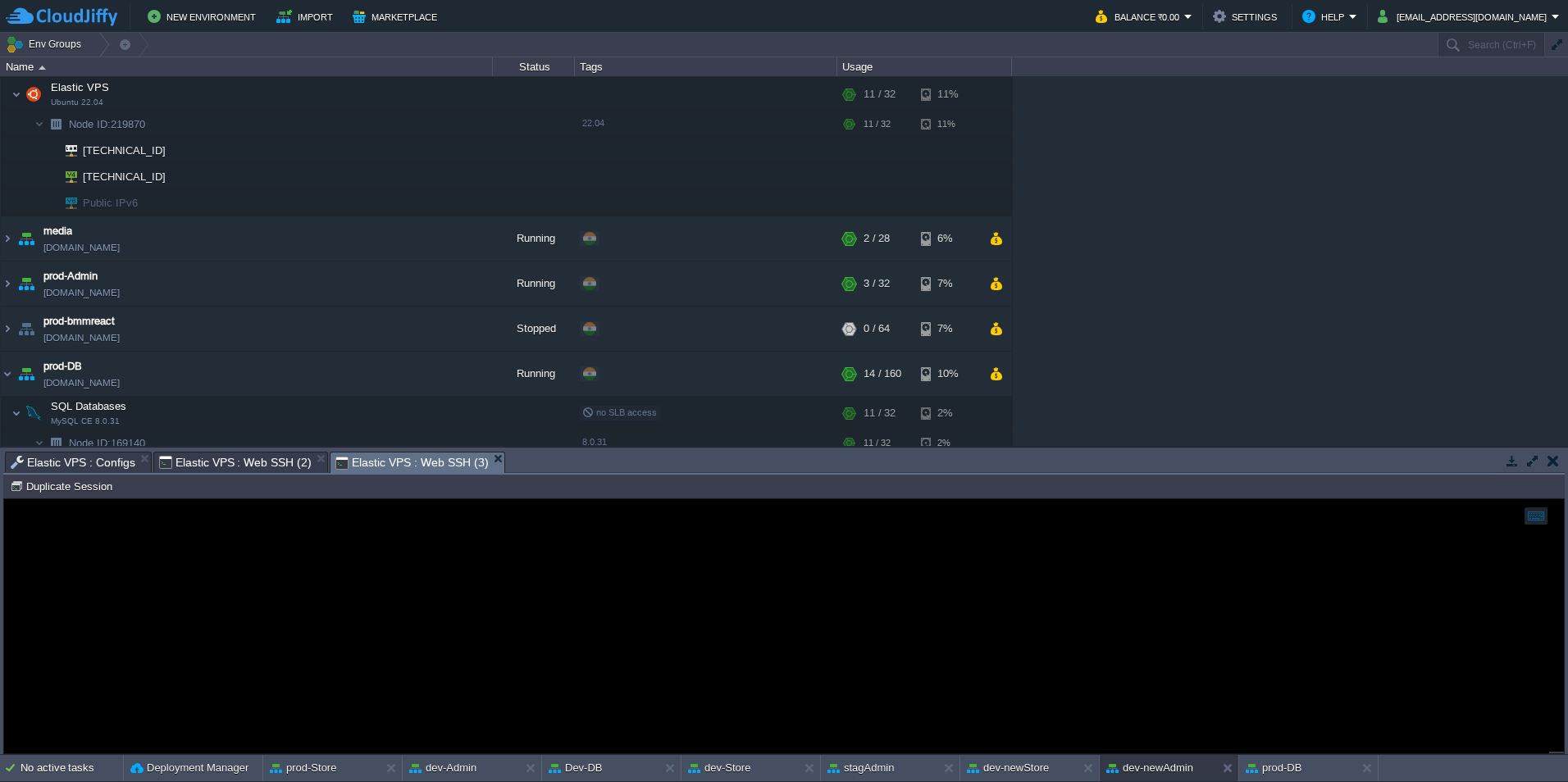 click on "Elastic VPS : Configs" at bounding box center [73, 462] 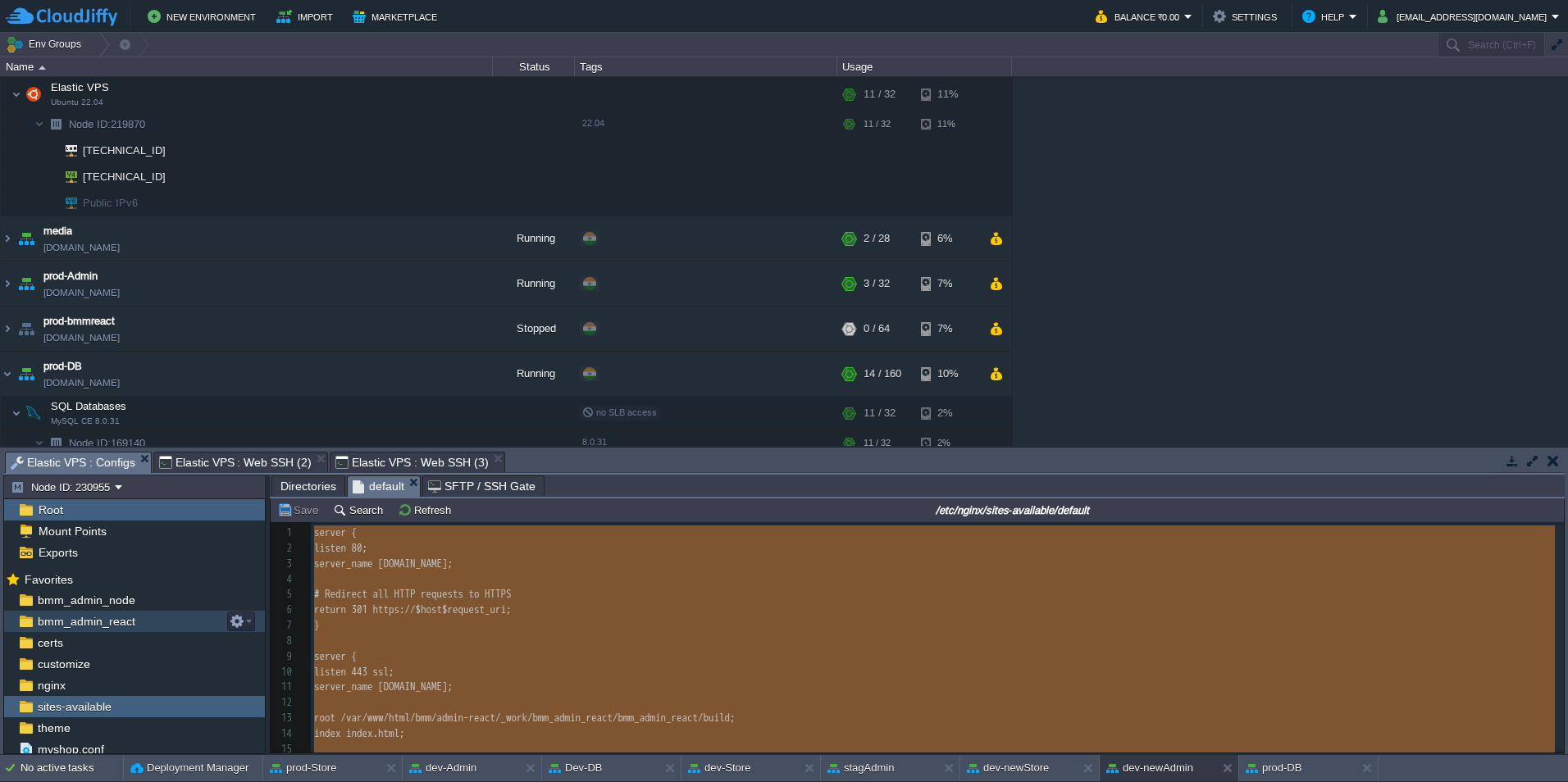 click on "bmm_admin_react" at bounding box center (86, 621) 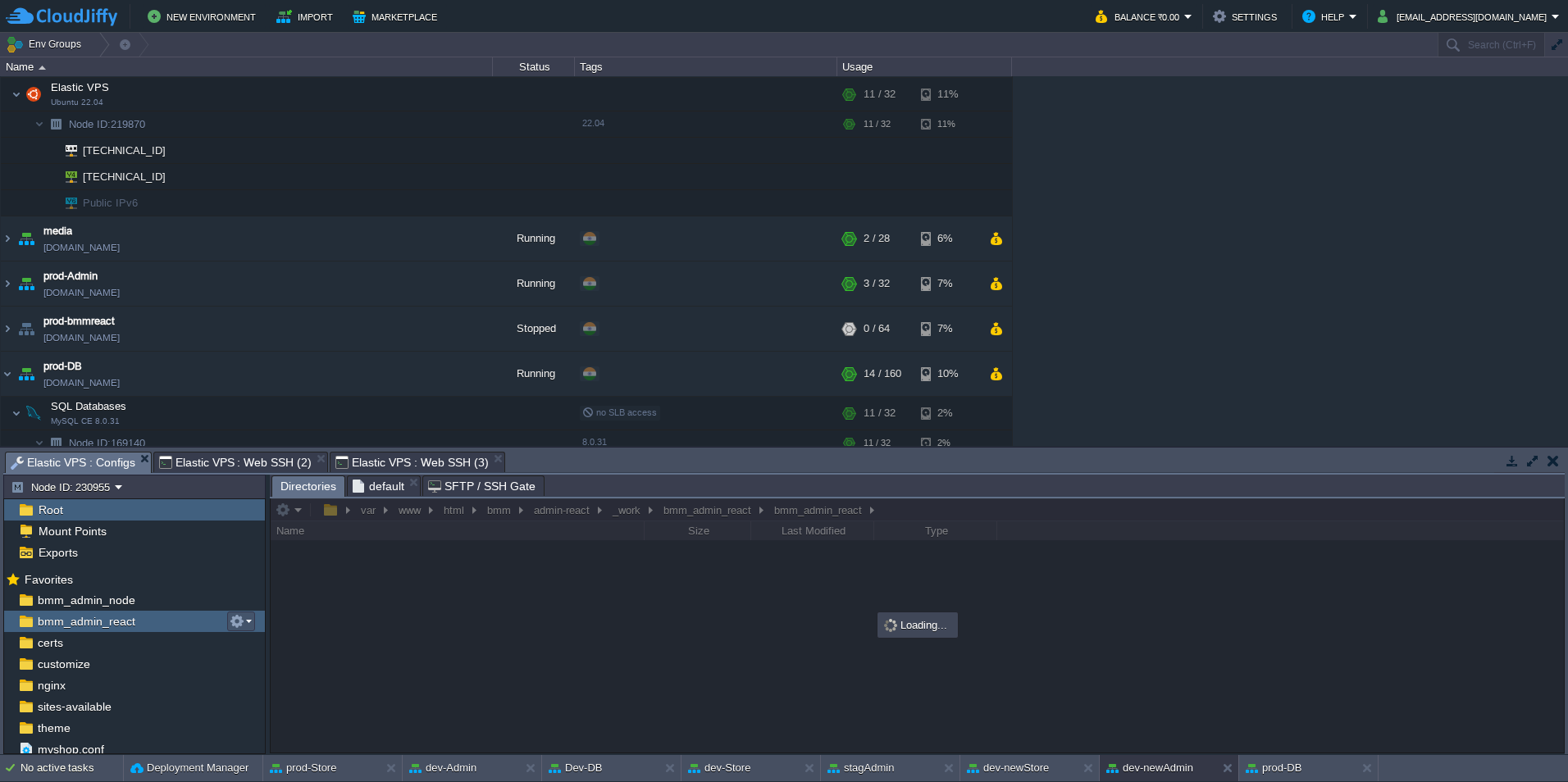 click at bounding box center (237, 621) 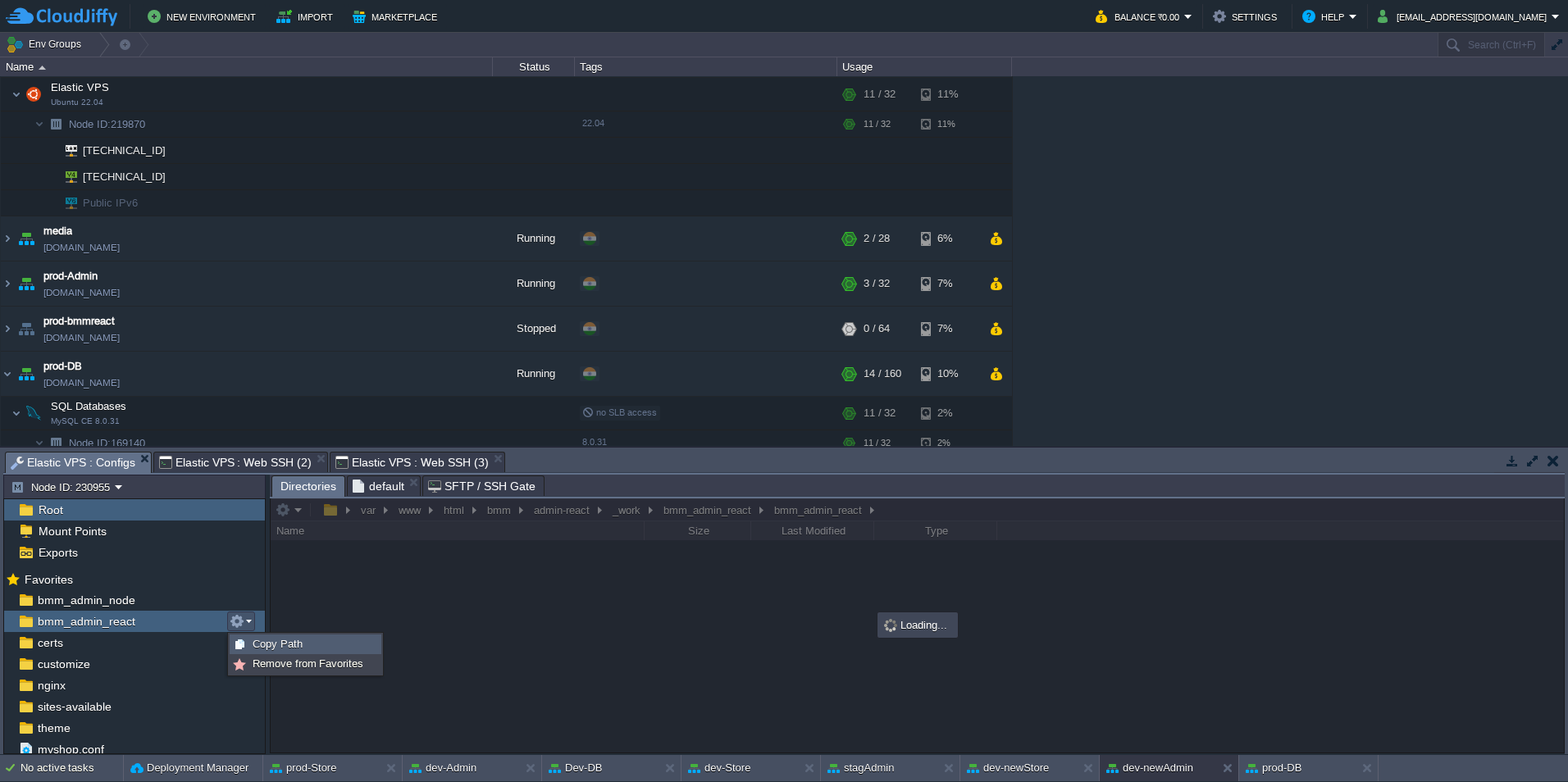 click on "Copy Path" at bounding box center (277, 643) 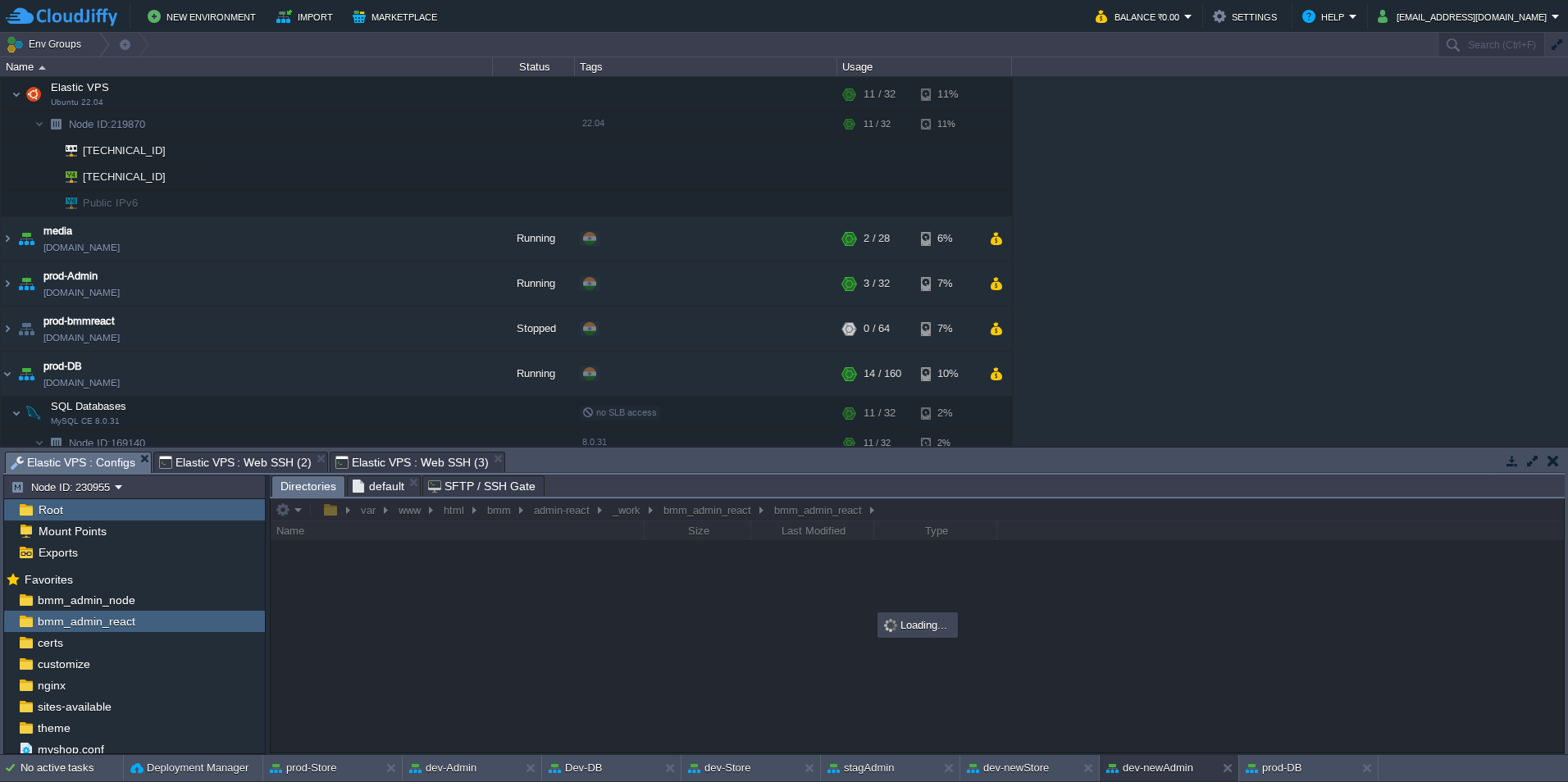 click on "Elastic VPS : Web SSH (3)" at bounding box center [412, 462] 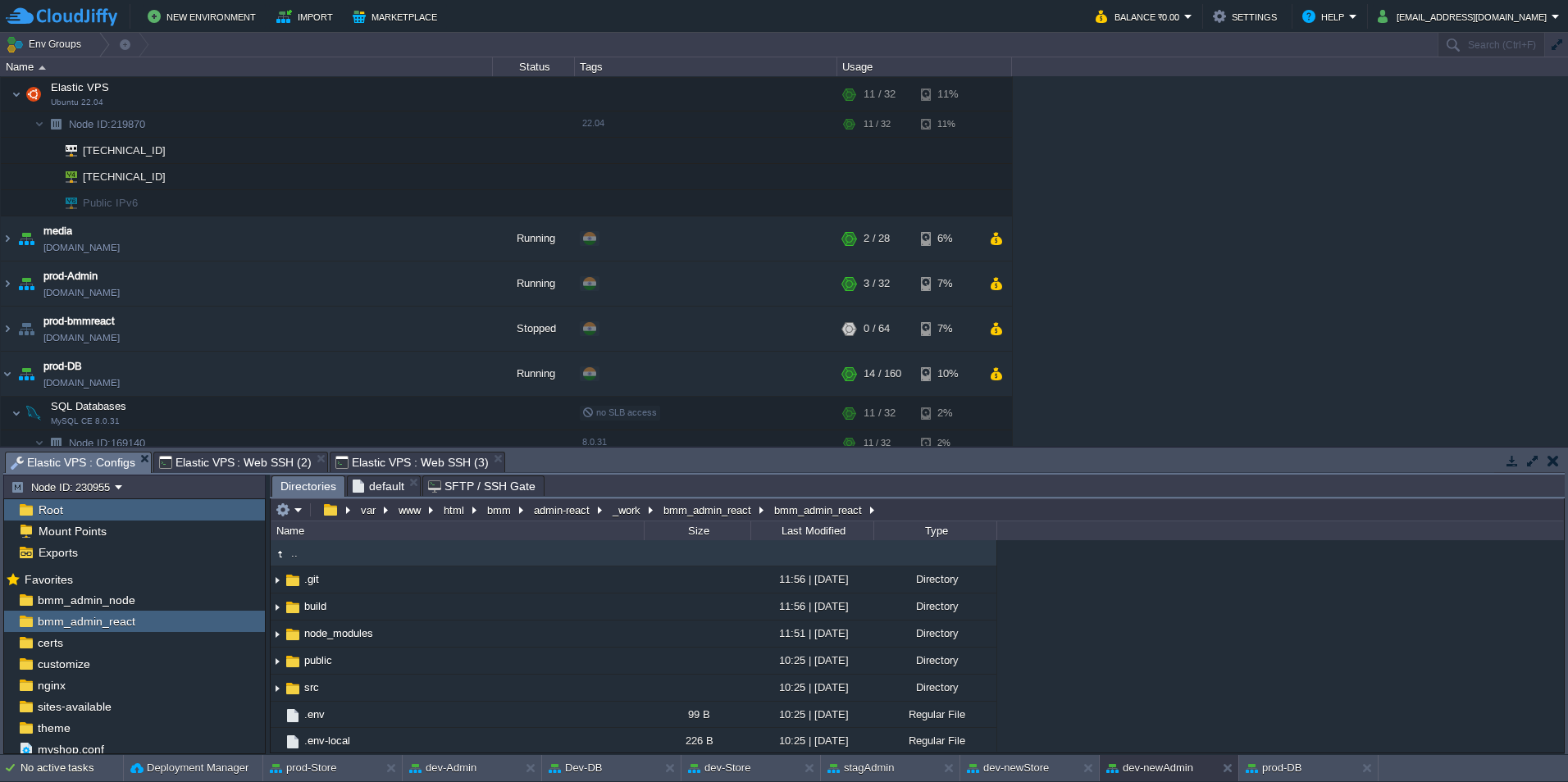 click on "Elastic VPS : Configs" at bounding box center [73, 462] 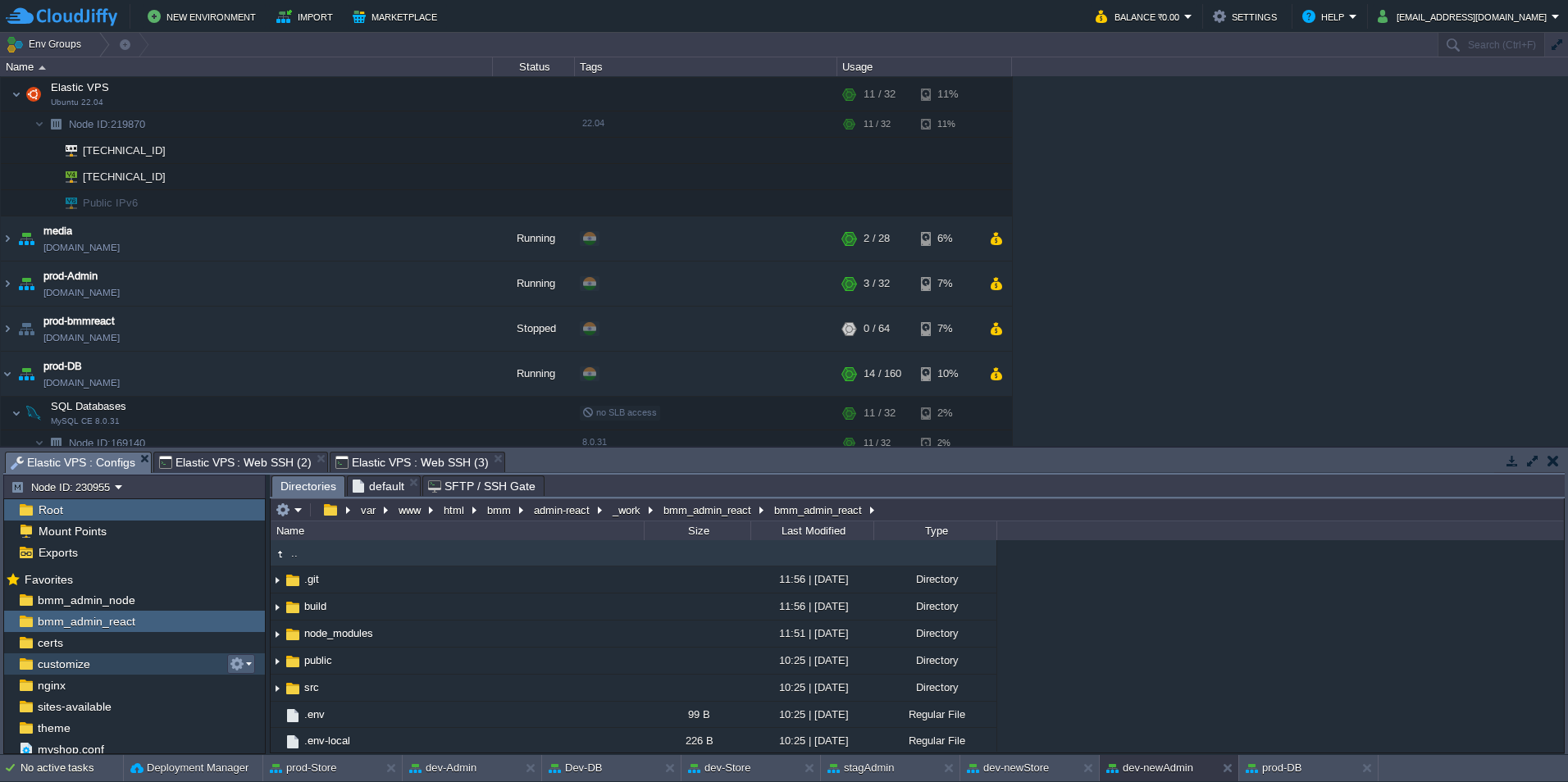 click at bounding box center [237, 664] 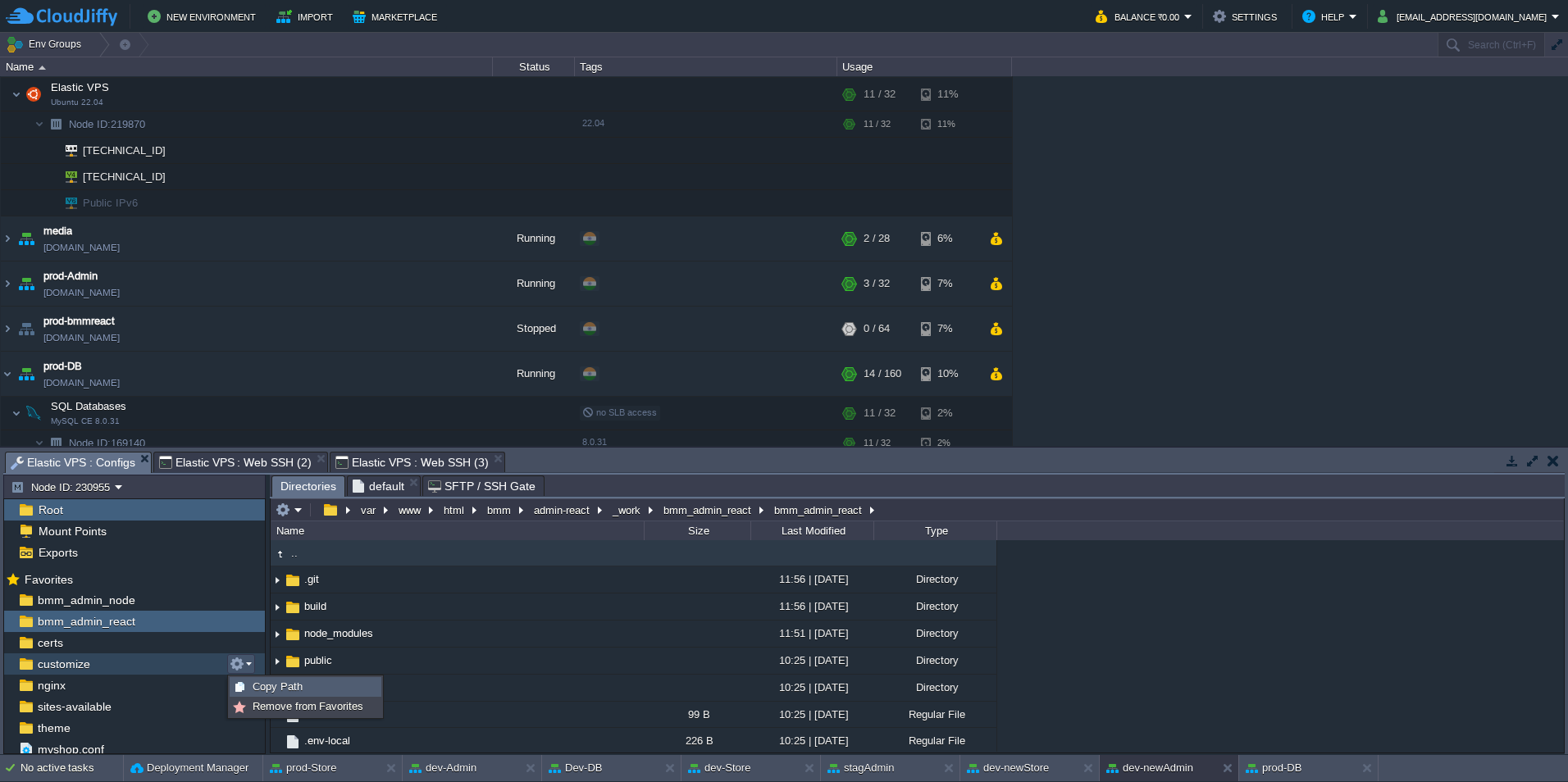 click on "Copy Path" at bounding box center [277, 686] 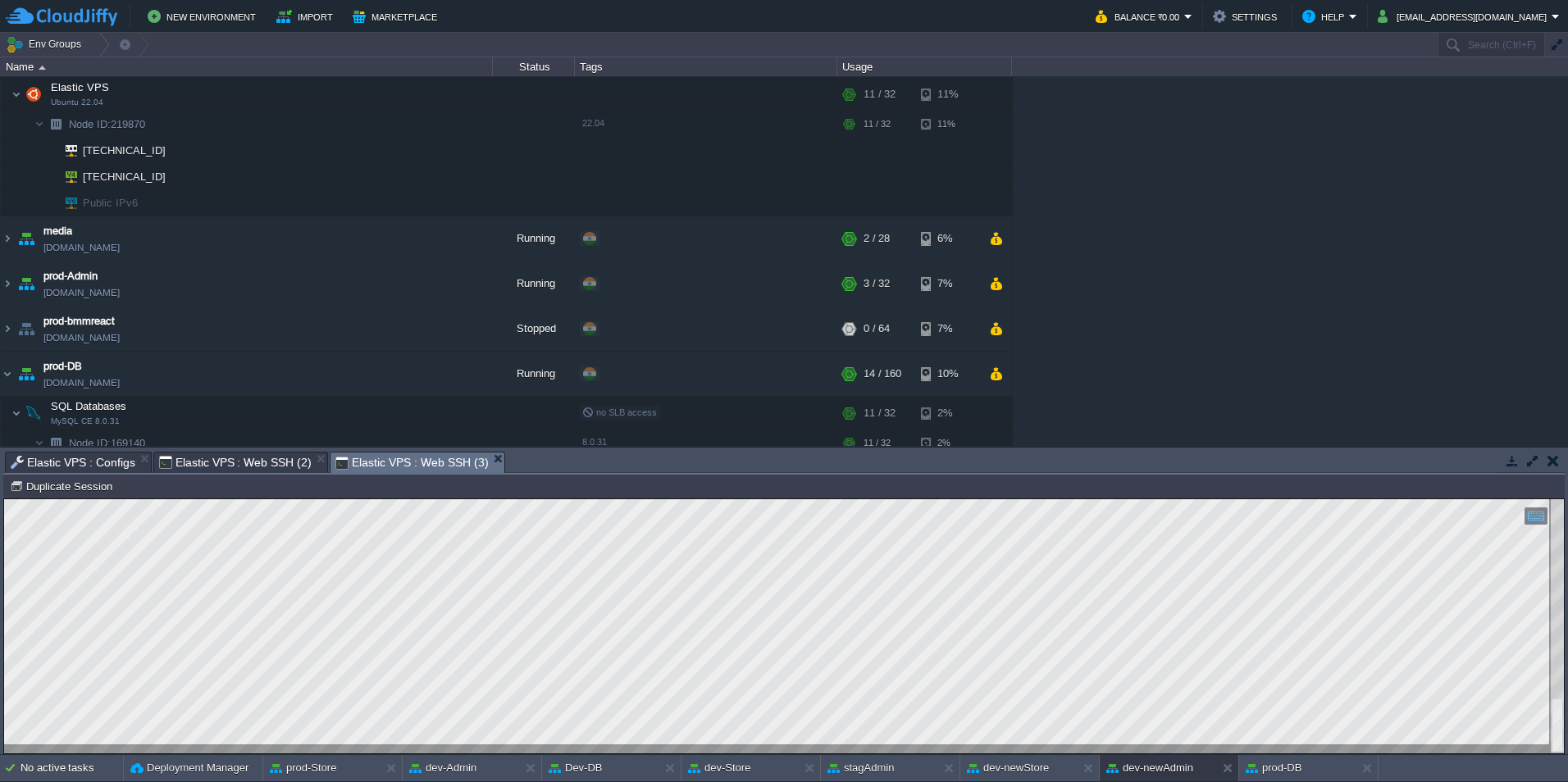click on "Elastic VPS : Web SSH (3)" at bounding box center (412, 462) 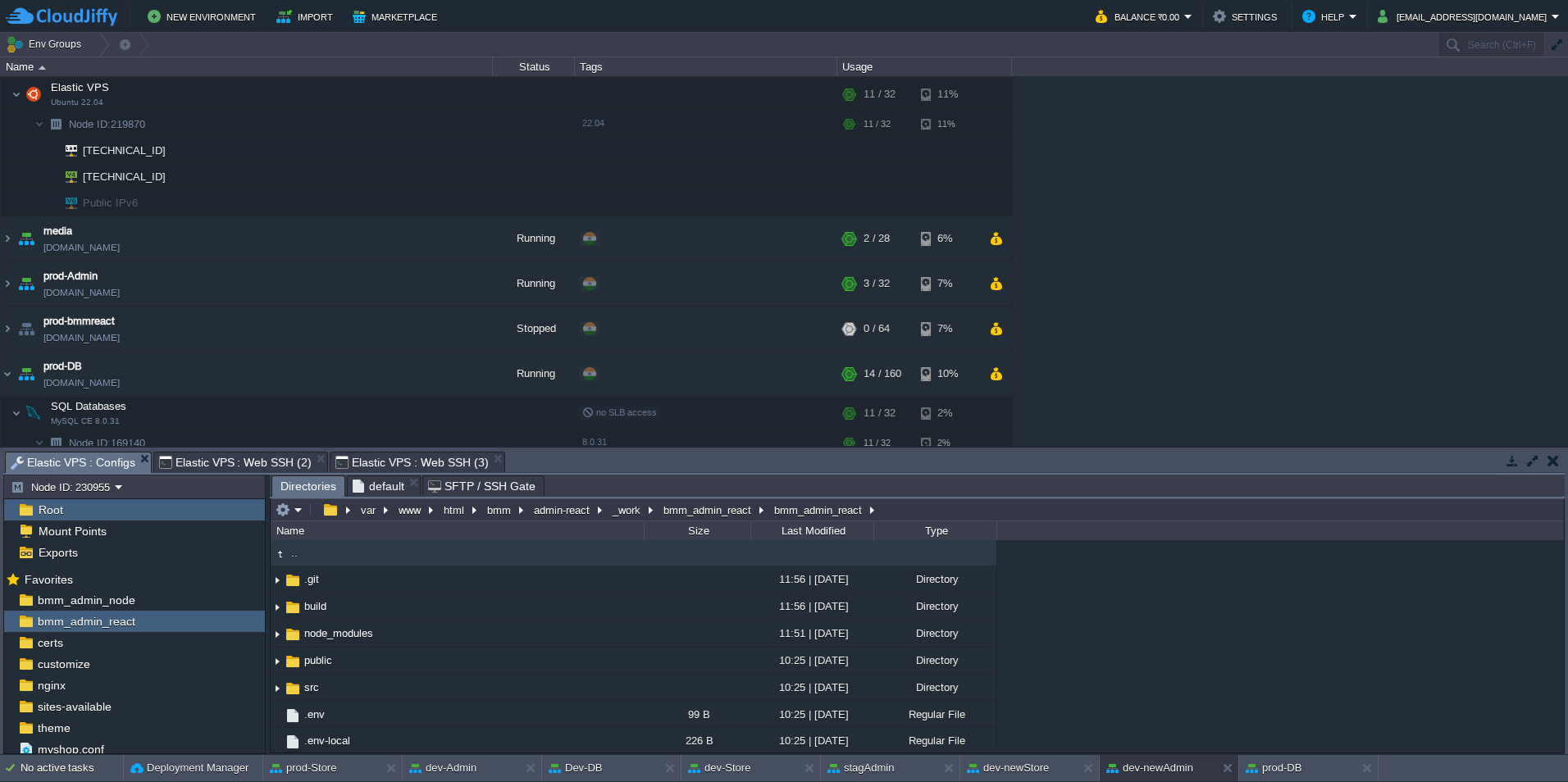 click on "Elastic VPS : Configs" at bounding box center (73, 462) 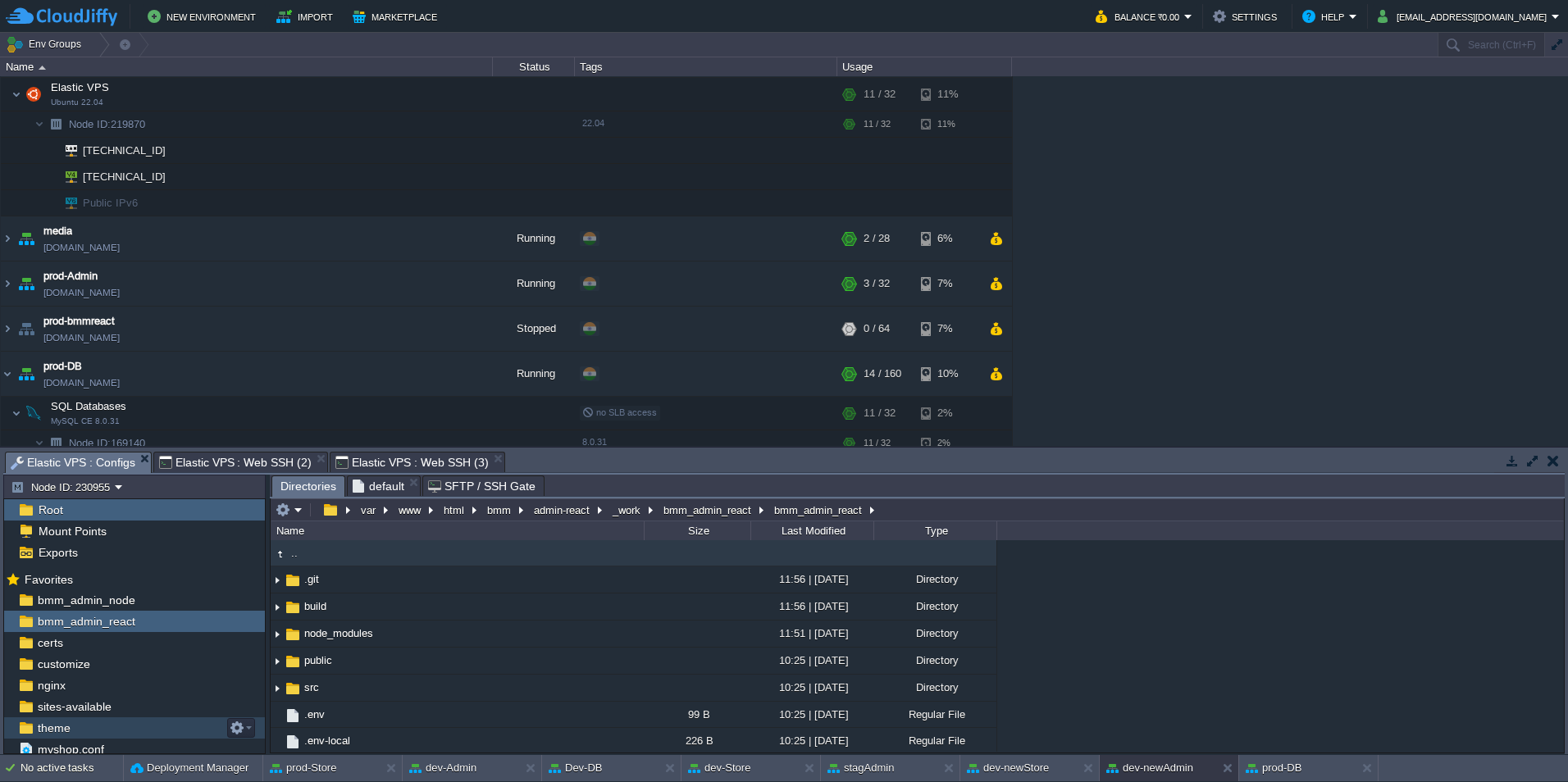 click on "theme" at bounding box center [134, 728] 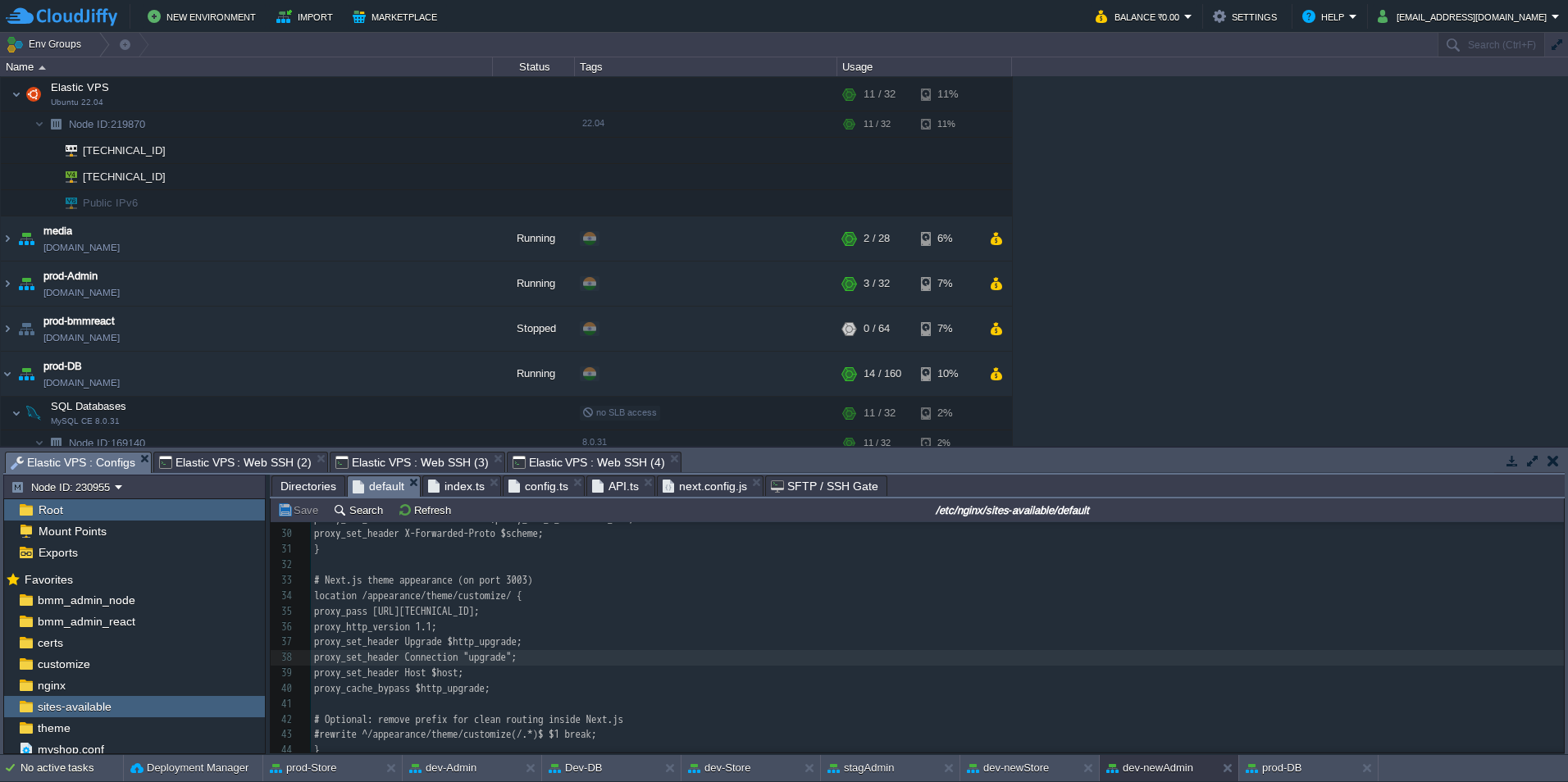 click on "proxy_cache_bypass $http_upgrade;" at bounding box center (937, 689) 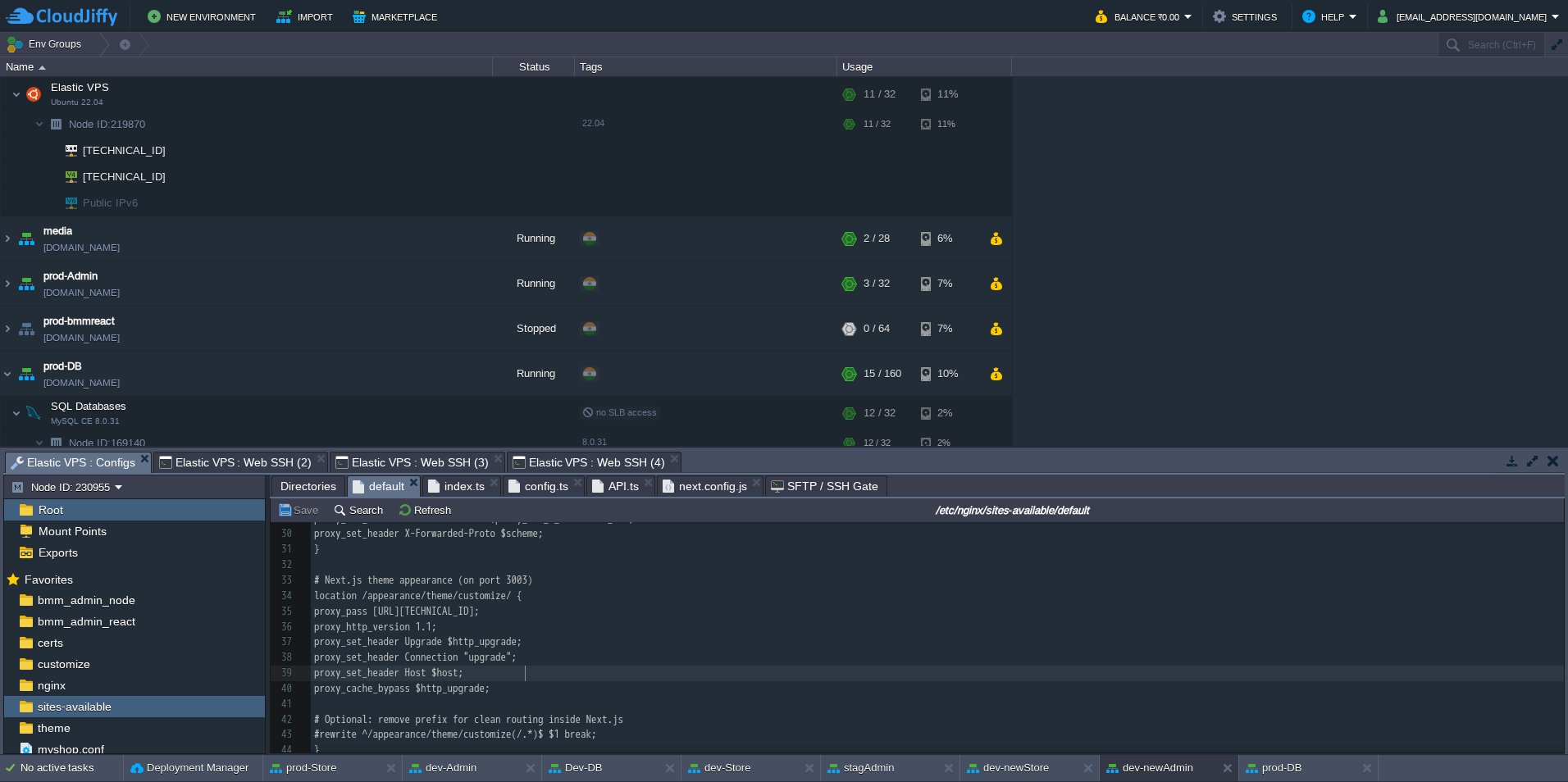 click on "proxy_set_header Host $host;" at bounding box center [937, 673] 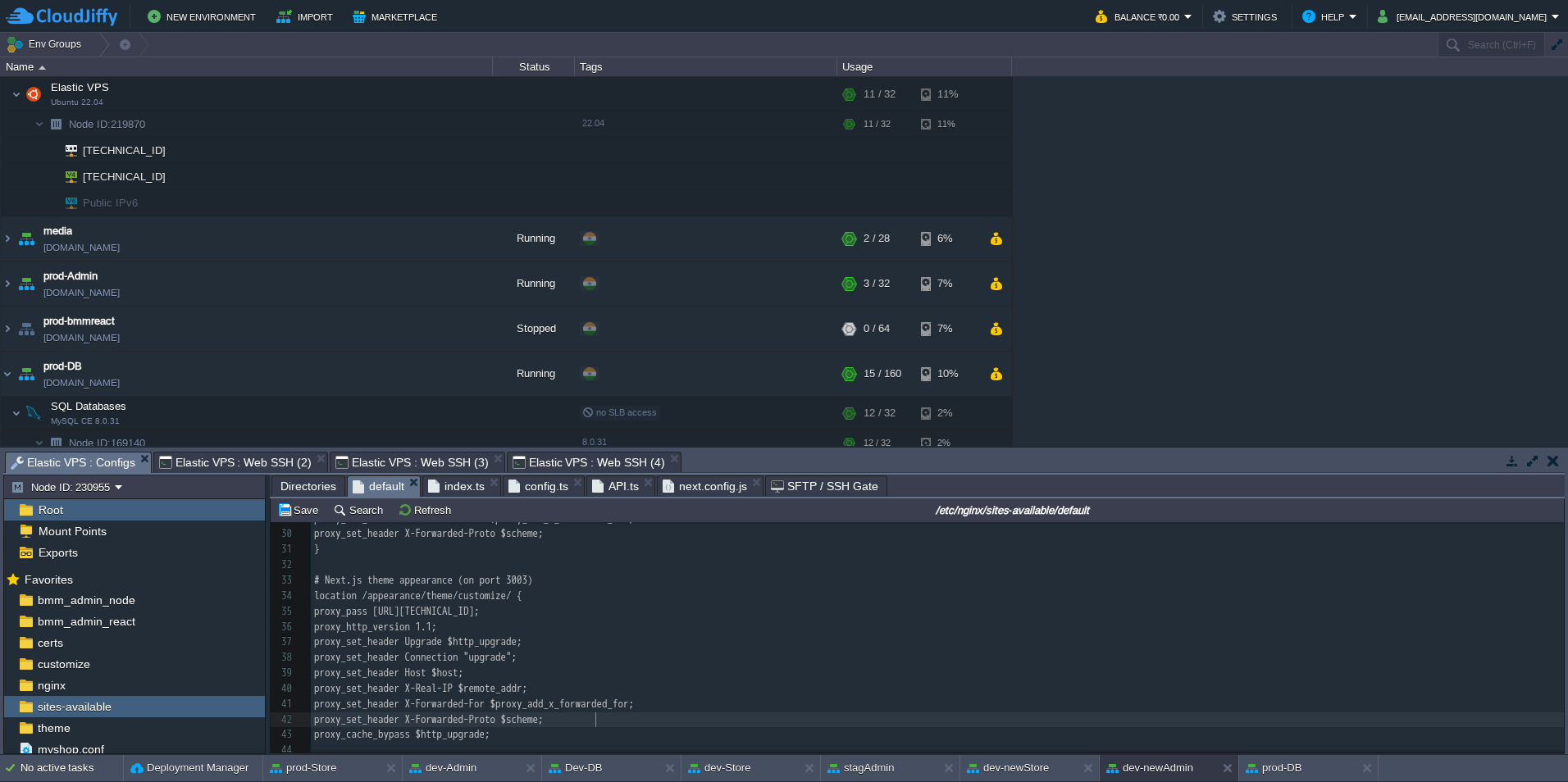 click on "proxy_set_header X-Forwarded-For $proxy_add_x_forwarded_for;" at bounding box center [474, 703] 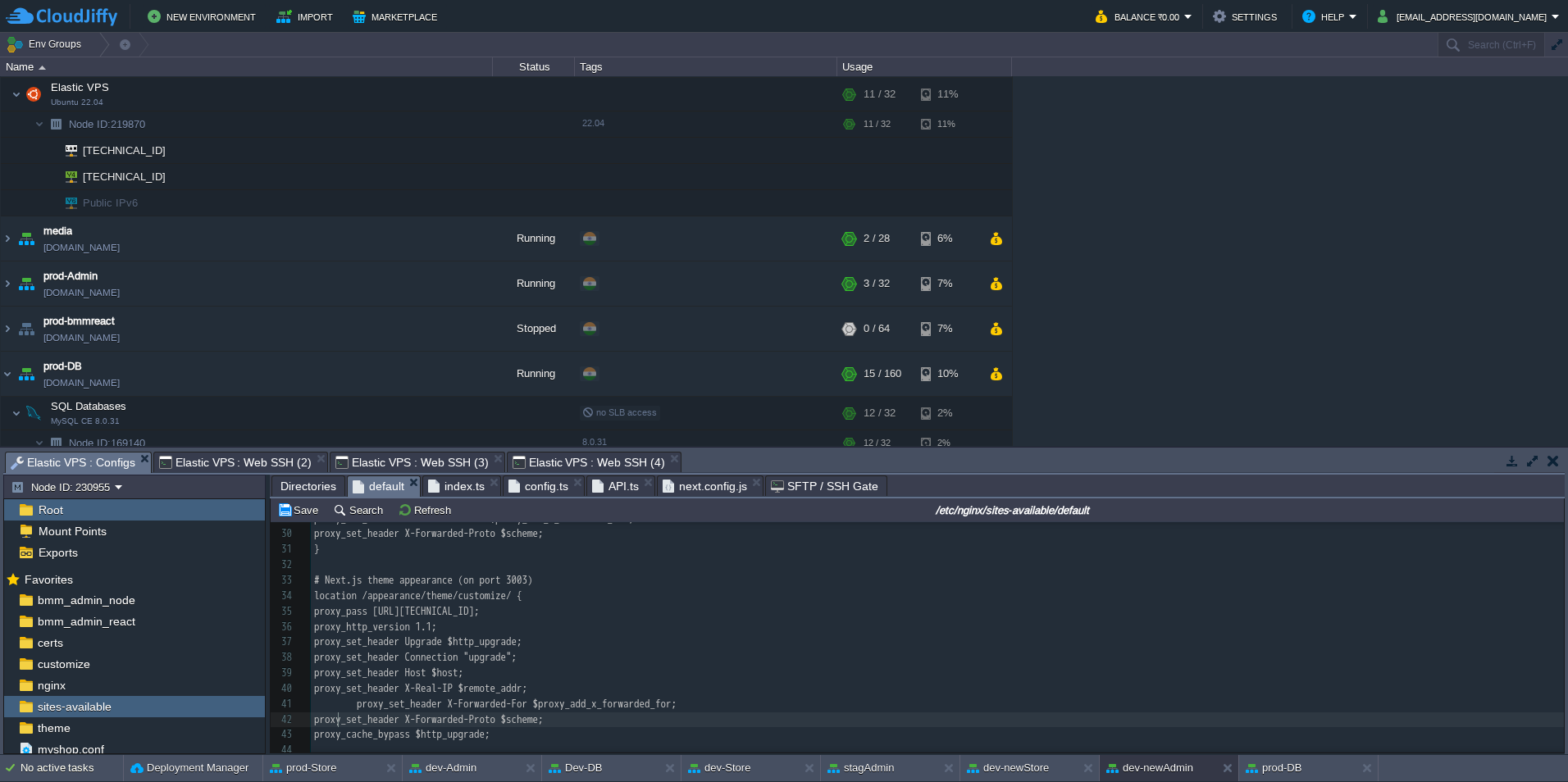 click on "xxxxxxxxxx server {   19     ssl_certificate     /var/www/certs/thebuildmymart.crt; 20     ssl_certificate_key /var/www/certs/server.key; 21     ssl_trusted_certificate /var/www/certs/__thebuildmymart_in.ca-bundle; 22 ​ 23     # Backend API proxy (Node.js on port 3002) 24     location /api/ { 25         proxy_pass [URL][TECHNICAL_ID]; 26         proxy_http_version 1.1; 27         proxy_set_header Host $host; 28         proxy_set_header X-Real-IP $remote_addr; 29         proxy_set_header X-Forwarded-For $proxy_add_x_forwarded_for; 30         proxy_set_header X-Forwarded-Proto $scheme; 31     } 32 ​ 33     # Next.js theme appearance (on port 3003) 34     location /appearance/theme/customize/ { 35         proxy_pass [URL][TECHNICAL_ID]; 36         proxy_http_version 1.1; 37         proxy_set_header Upgrade $http_upgrade; 38         proxy_set_header Connection "upgrade"; 39         proxy_set_header Host $host; 40 41           42 43 44 ​ 45 46 47     } 48 49" at bounding box center (937, 657) 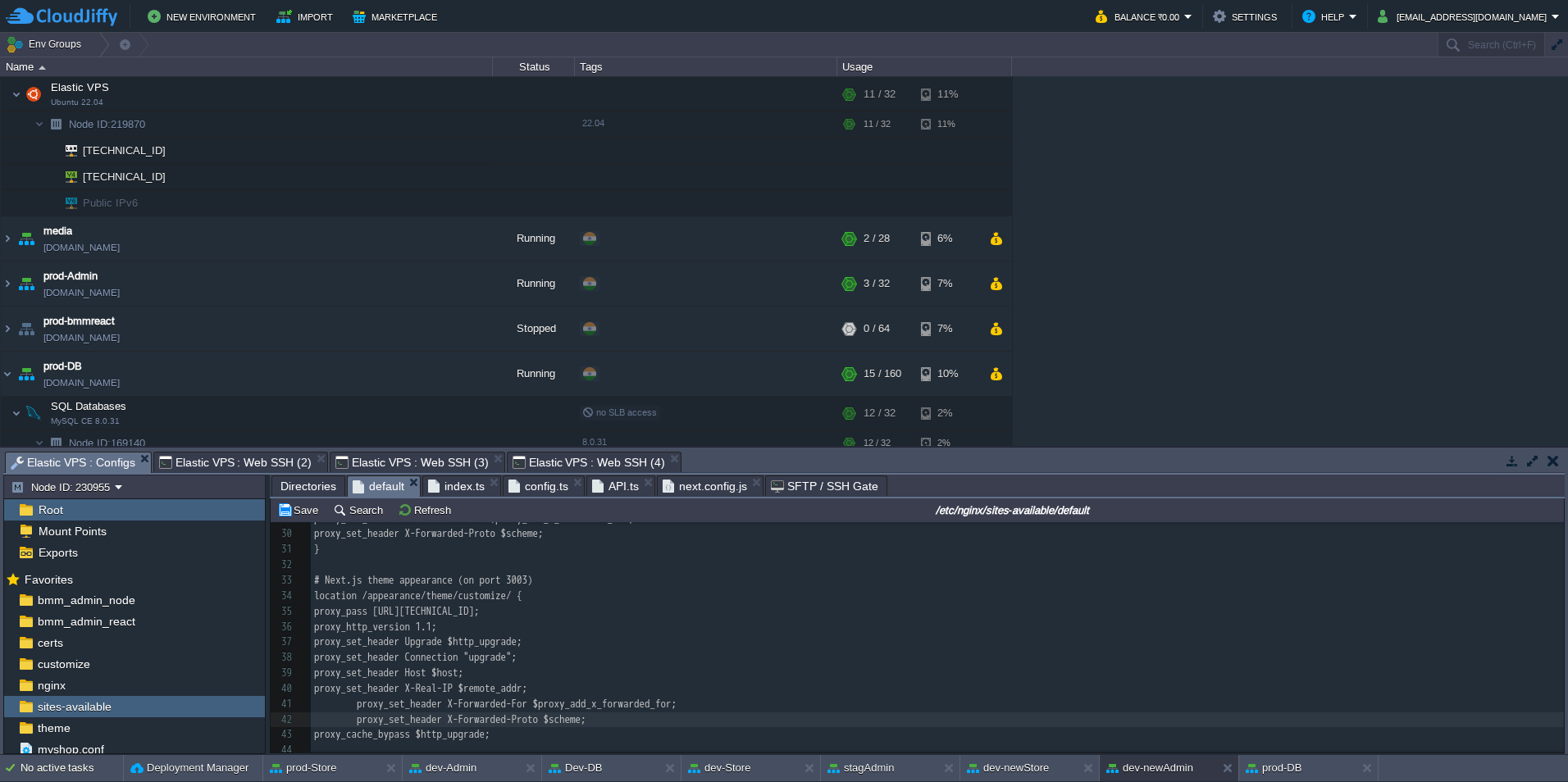 click on "xxxxxxxxxx server {   19     ssl_certificate     /var/www/certs/thebuildmymart.crt; 20     ssl_certificate_key /var/www/certs/server.key; 21     ssl_trusted_certificate /var/www/certs/__thebuildmymart_in.ca-bundle; 22 ​ 23     # Backend API proxy (Node.js on port 3002) 24     location /api/ { 25         proxy_pass [URL][TECHNICAL_ID]; 26         proxy_http_version 1.1; 27         proxy_set_header Host $host; 28         proxy_set_header X-Real-IP $remote_addr; 29         proxy_set_header X-Forwarded-For $proxy_add_x_forwarded_for; 30         proxy_set_header X-Forwarded-Proto $scheme; 31     } 32 ​ 33     # Next.js theme appearance (on port 3003) 34     location /appearance/theme/customize/ { 35         proxy_pass [URL][TECHNICAL_ID]; 36         proxy_http_version 1.1; 37         proxy_set_header Upgrade $http_upgrade; 38         proxy_set_header Connection "upgrade"; 39         proxy_set_header Host $host; 40 41           42           43 44 ​ 45 46 47 }" at bounding box center (937, 657) 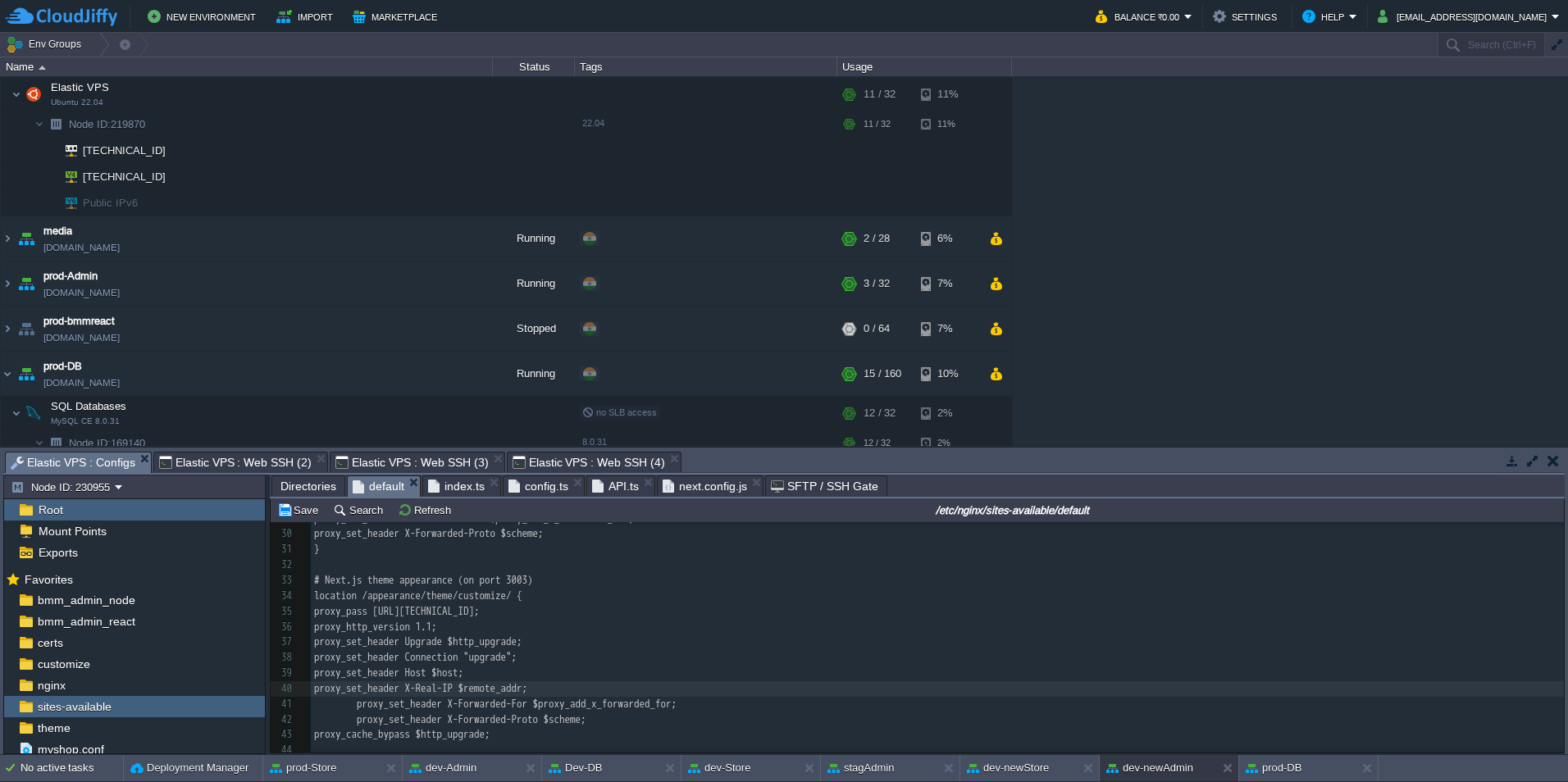 scroll, scrollTop: 571, scrollLeft: 0, axis: vertical 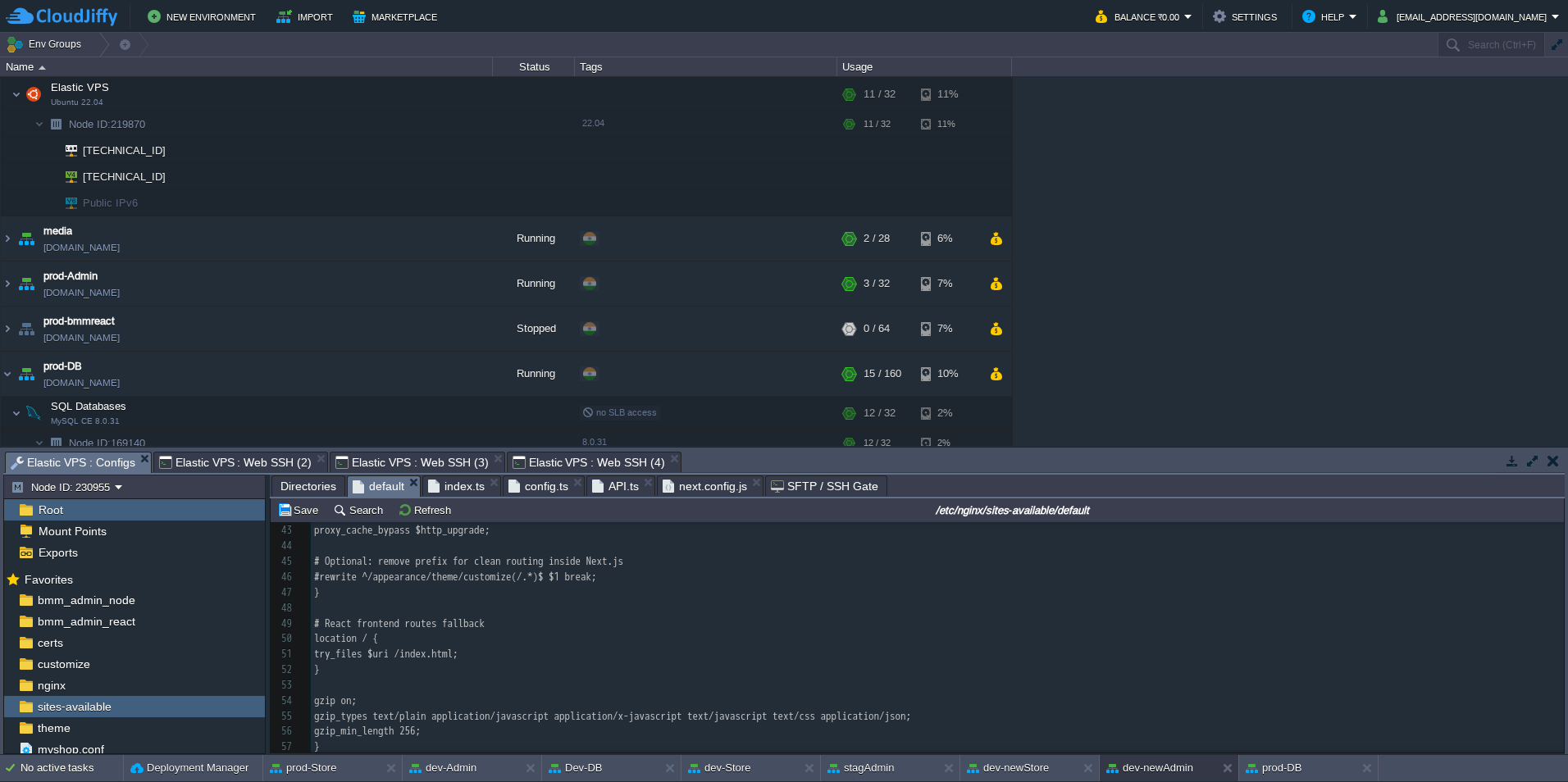 click on "​" at bounding box center [937, 685] 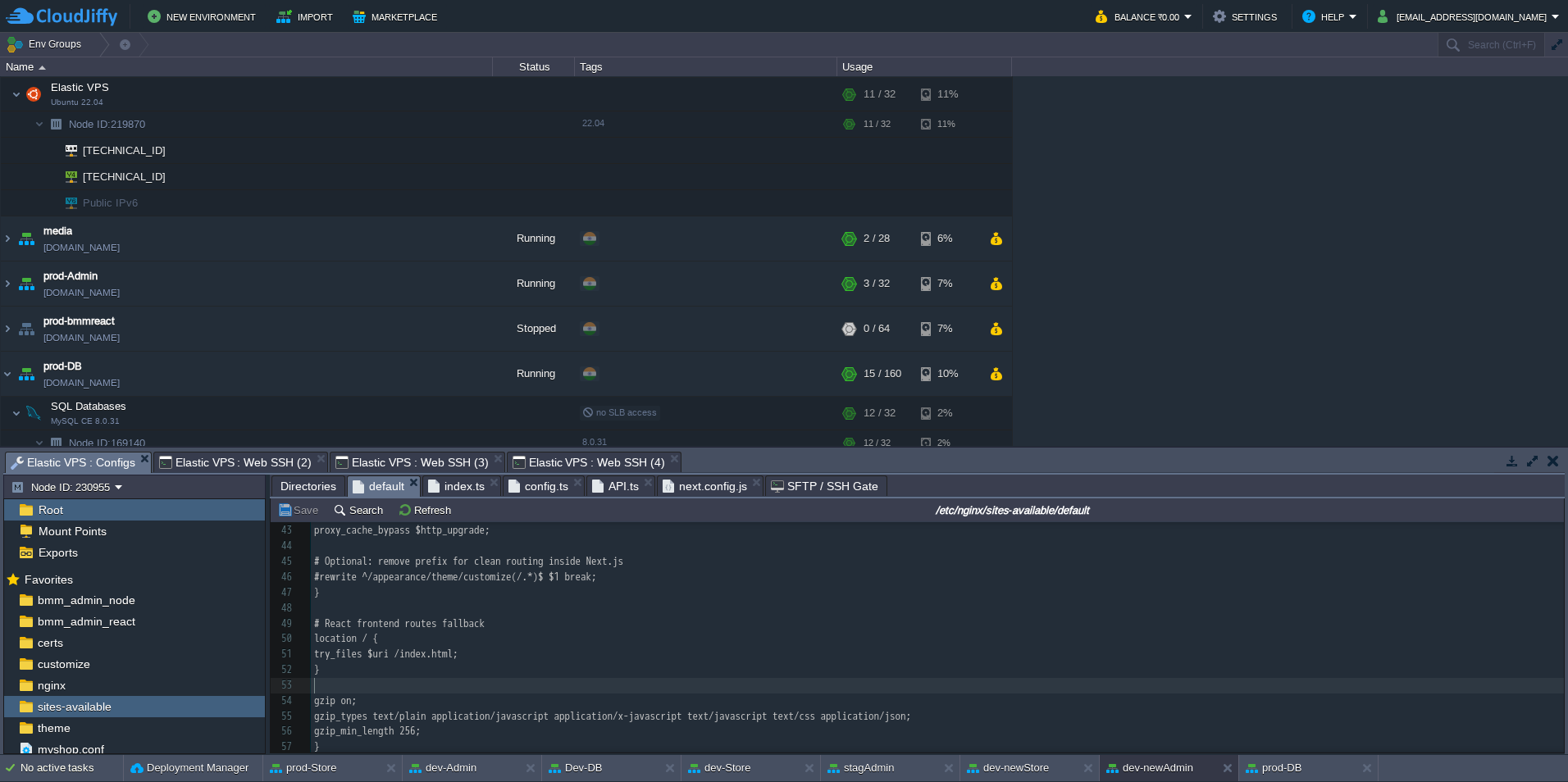 click on "Elastic VPS : Web SSH (3)" at bounding box center [412, 462] 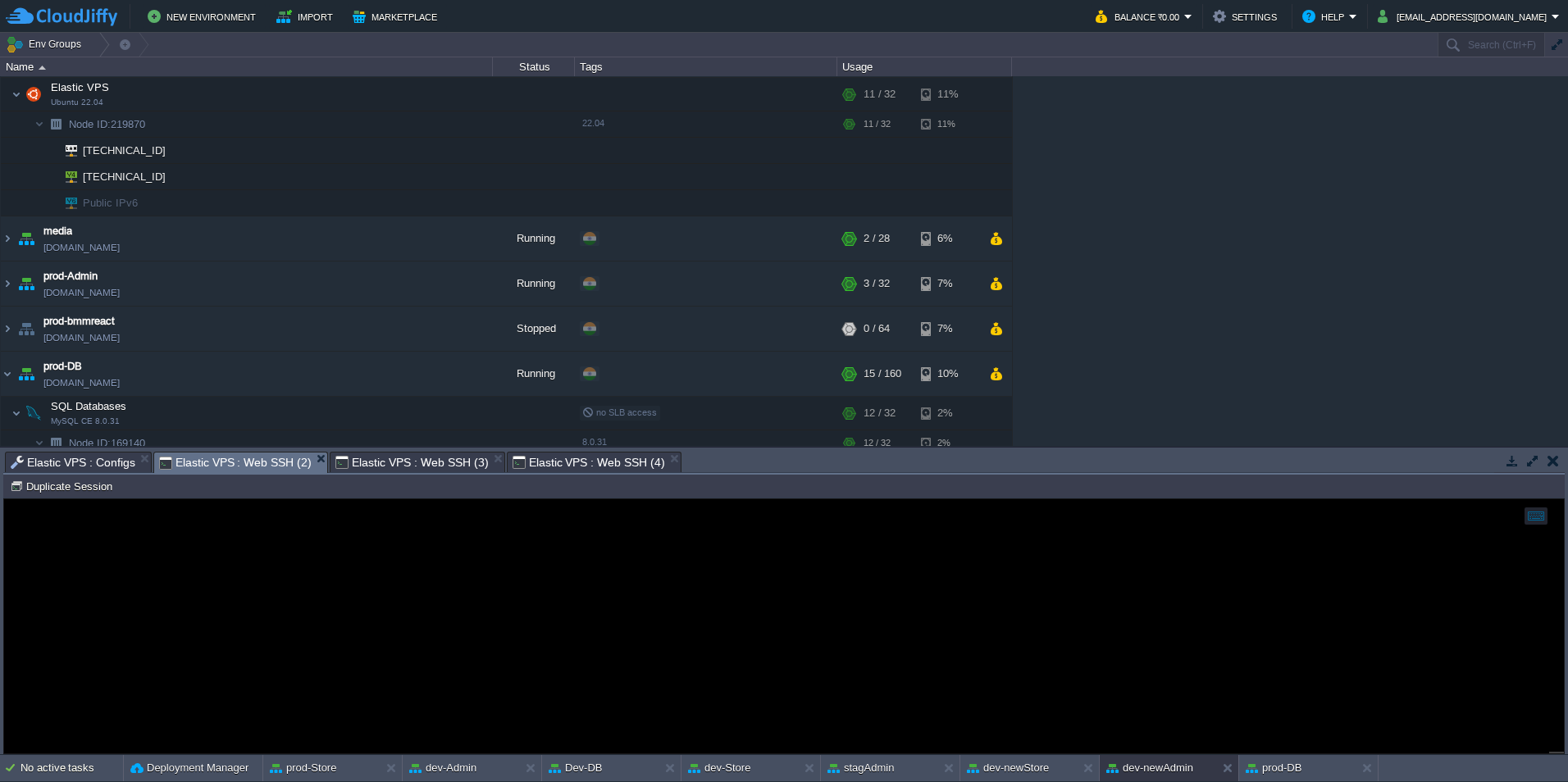 click on "Elastic VPS : Web SSH (2)" at bounding box center [235, 462] 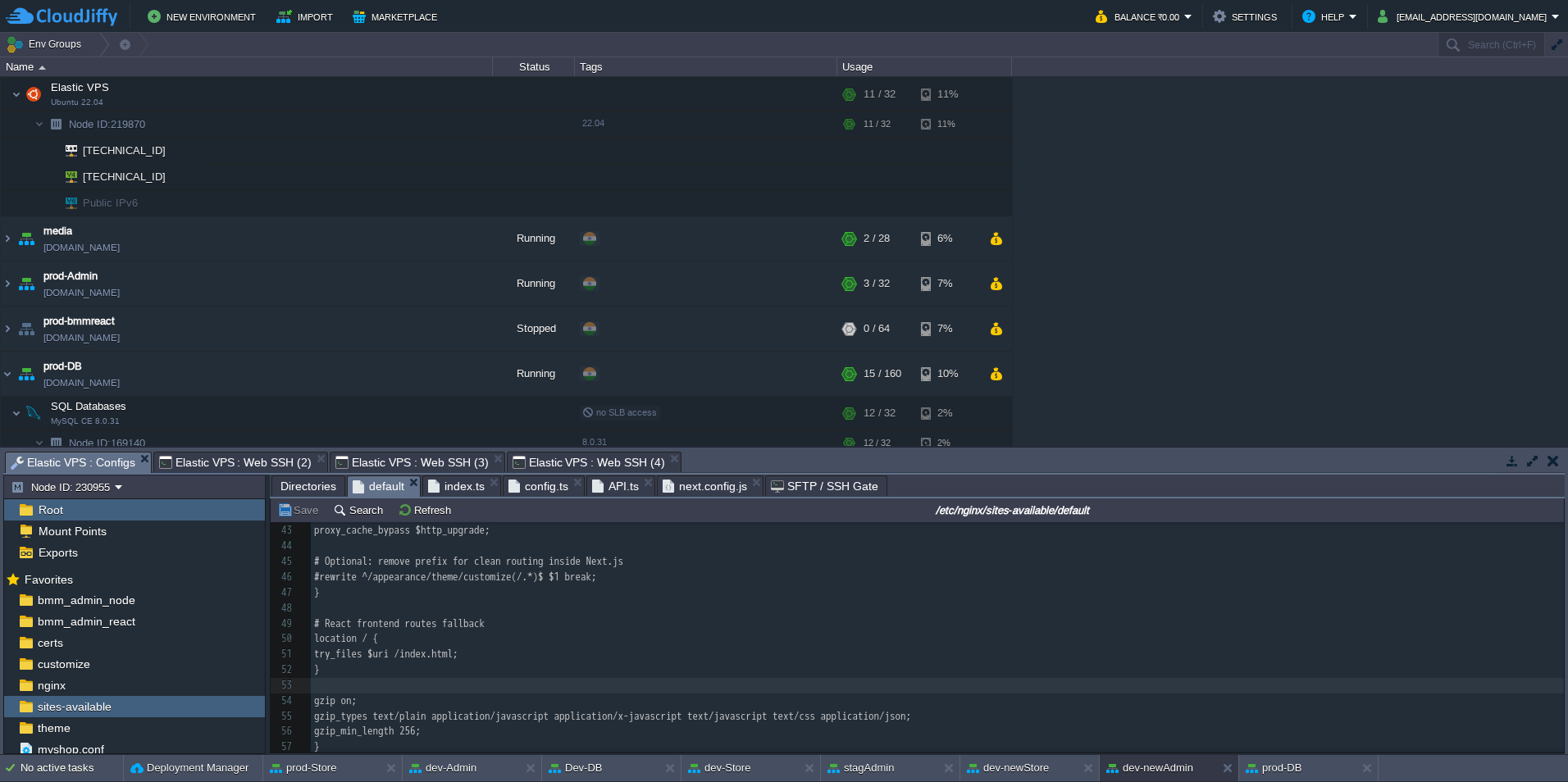 scroll, scrollTop: 500, scrollLeft: 0, axis: vertical 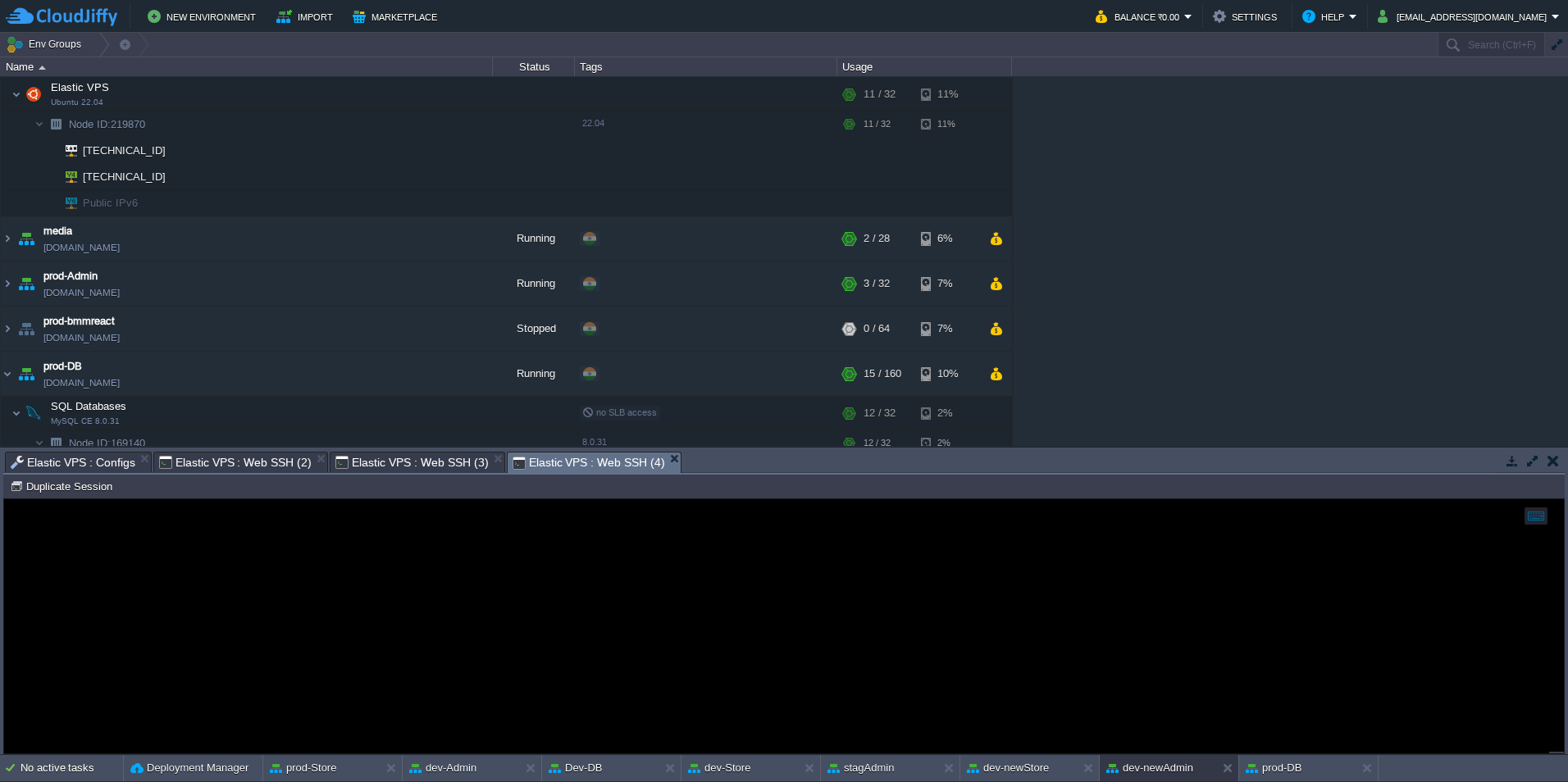 click on "Elastic VPS : Web SSH (4)" at bounding box center (589, 462) 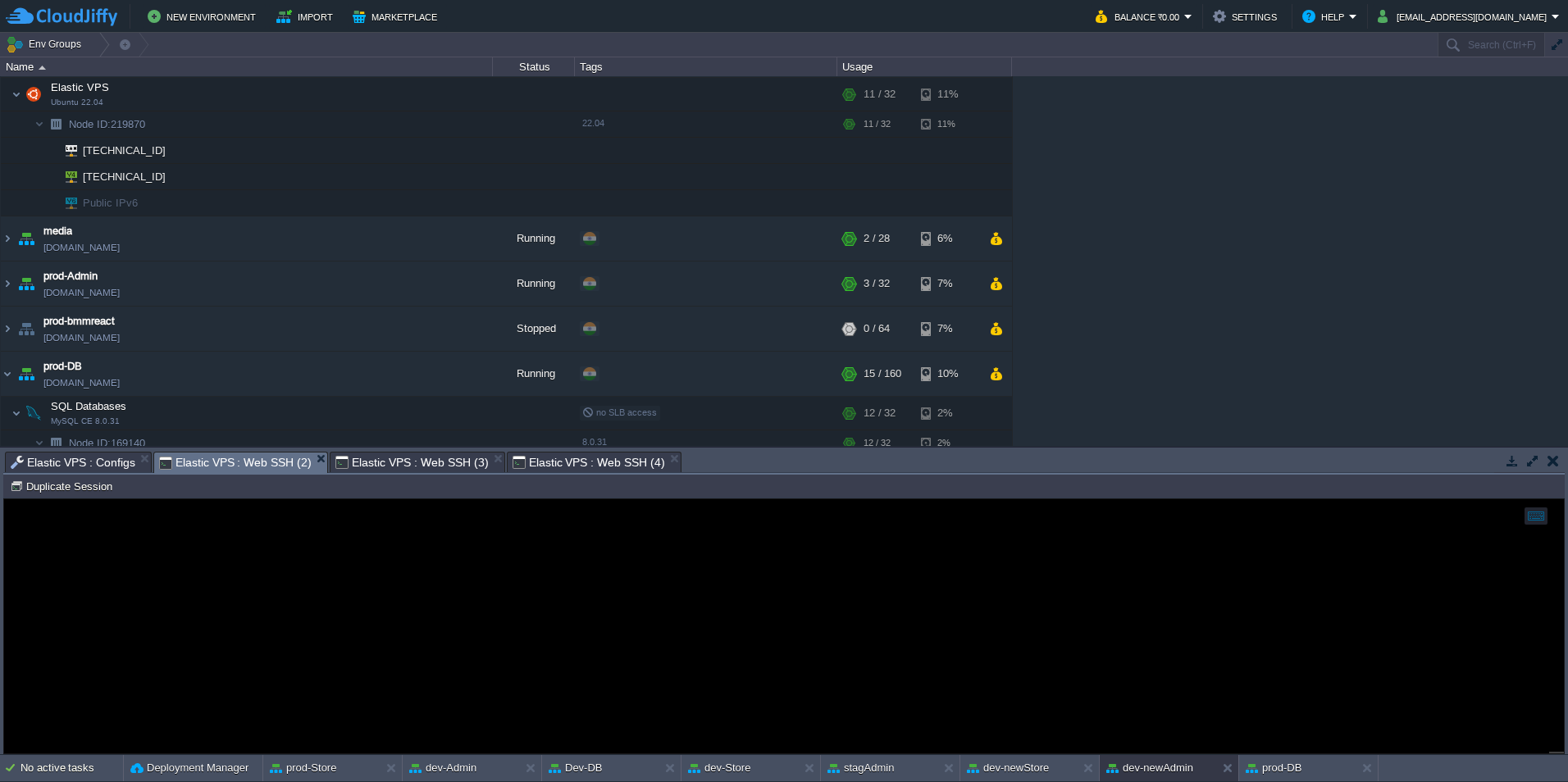 click on "Elastic VPS : Web SSH (2)" at bounding box center [235, 462] 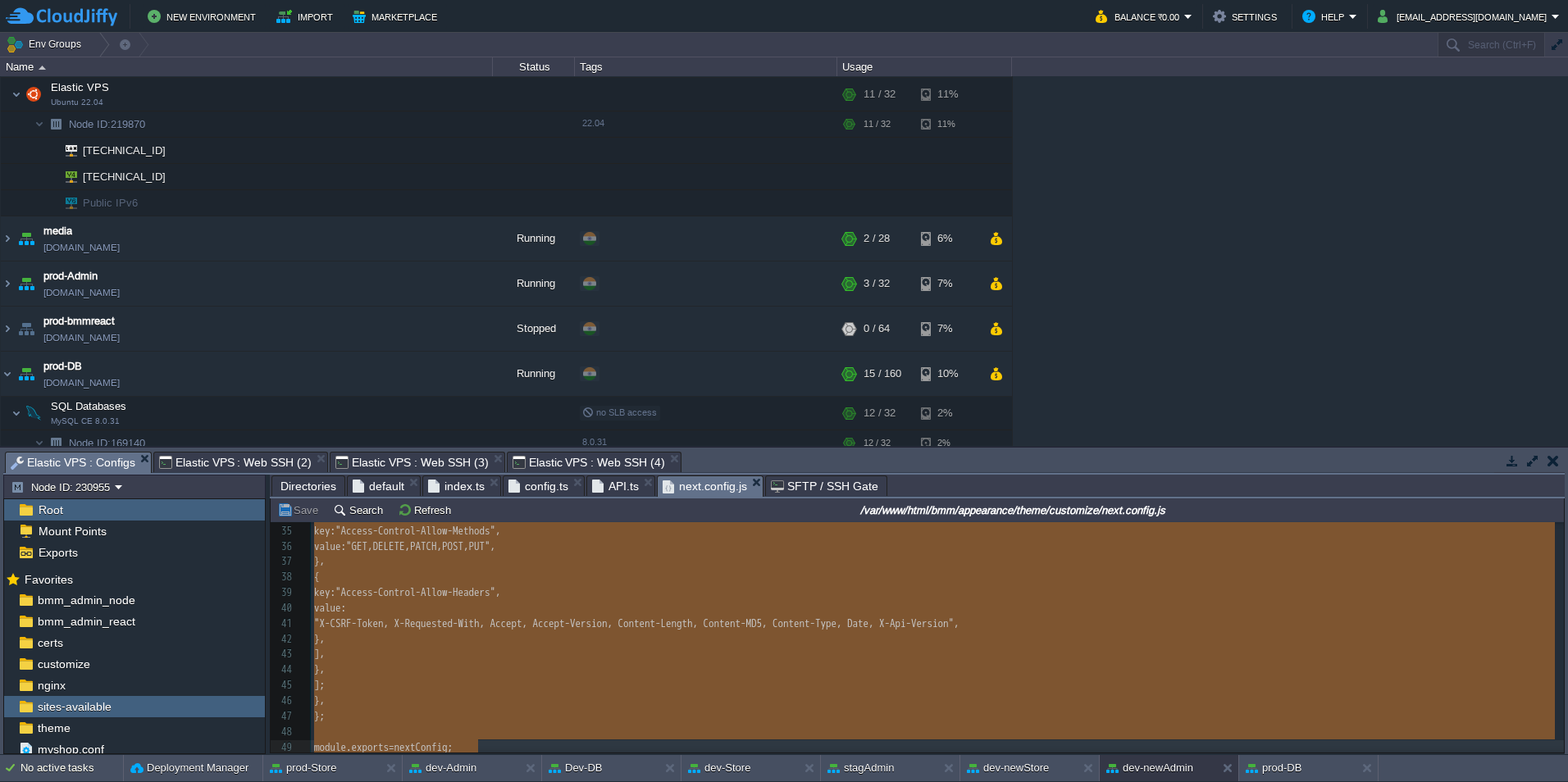 click on "next.config.js" at bounding box center [704, 486] 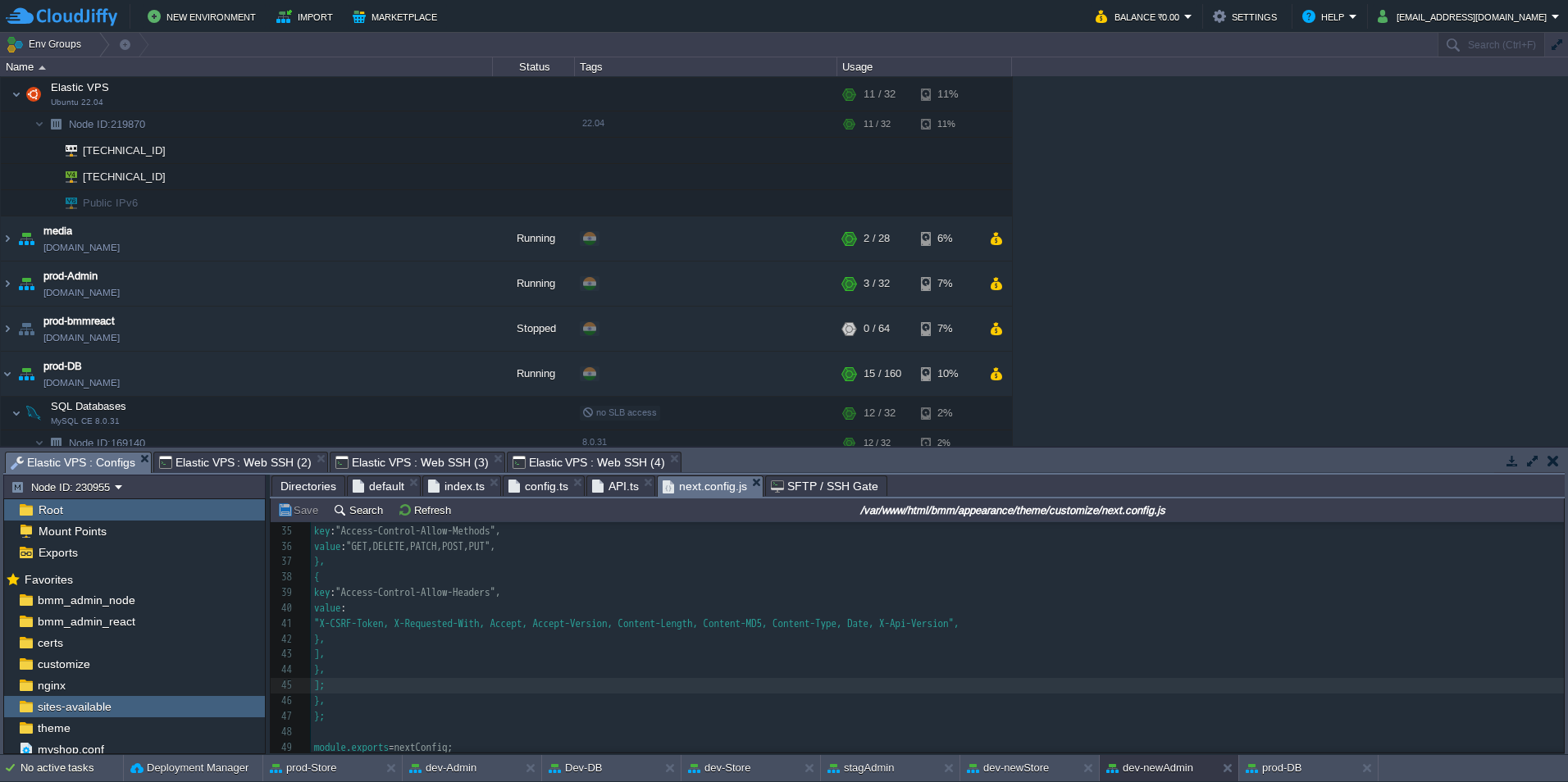 scroll, scrollTop: 205, scrollLeft: 0, axis: vertical 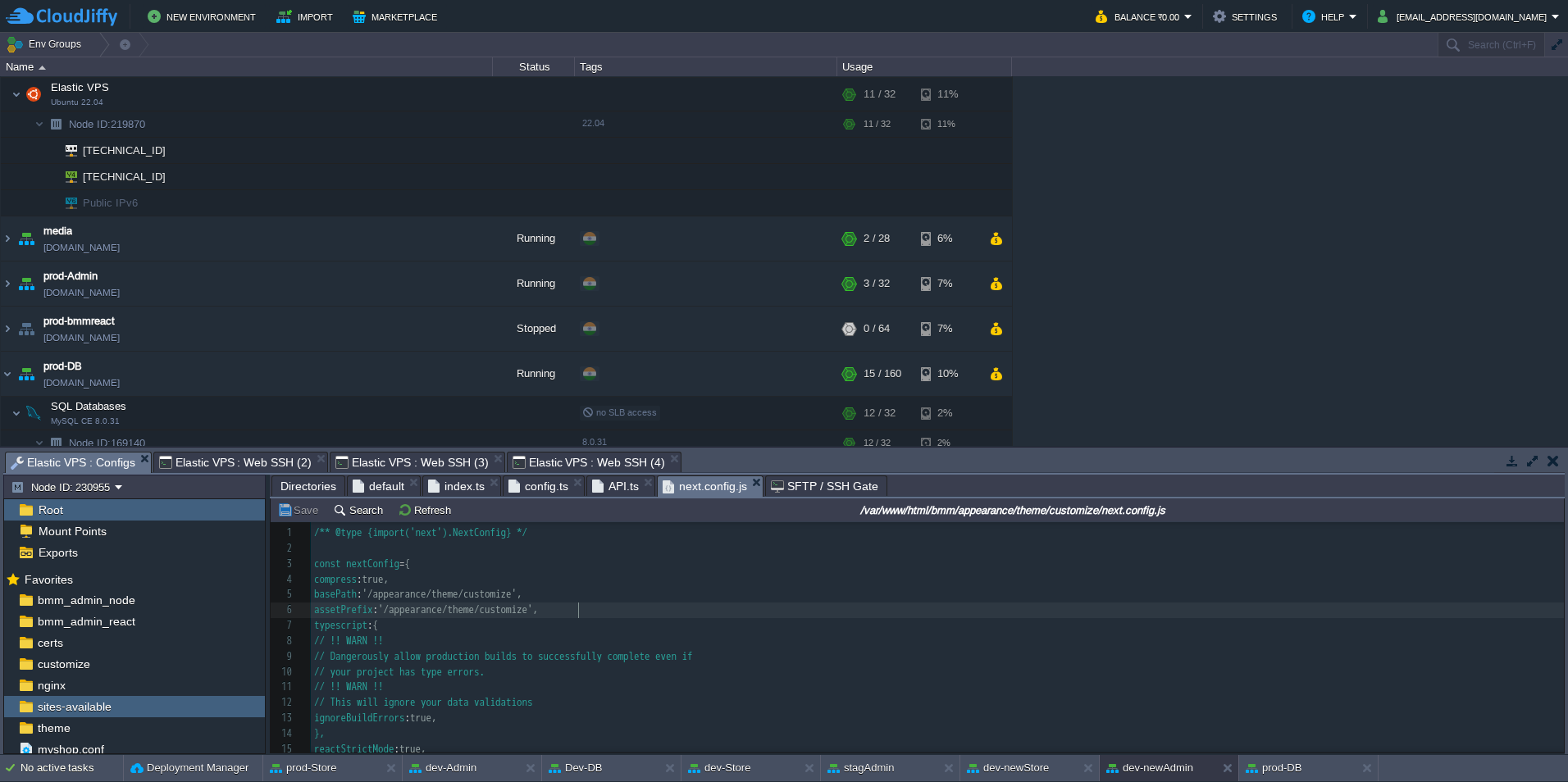 click on "assetPrefix :  '/appearance/theme/customize'," at bounding box center [937, 610] 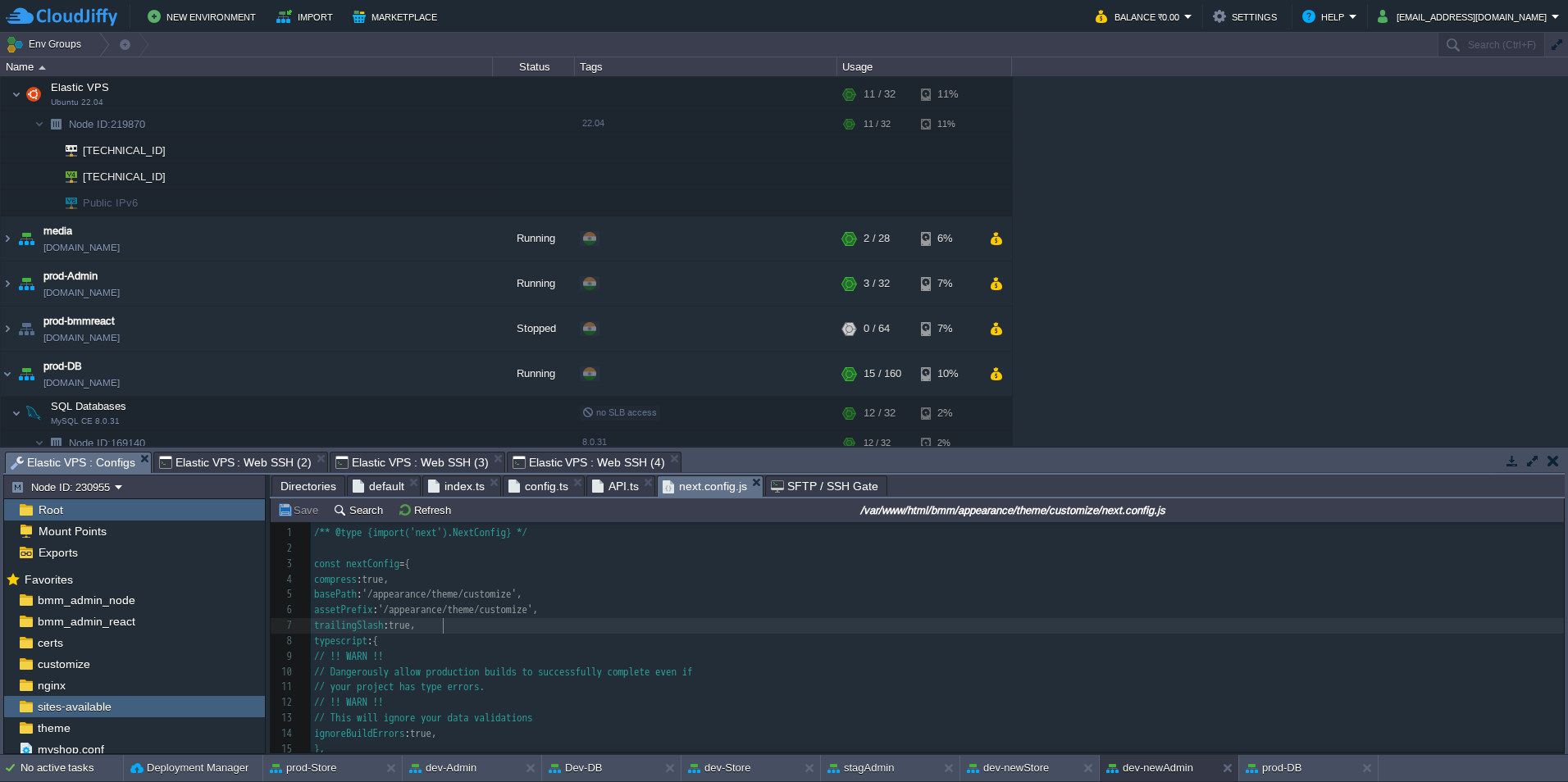 click on "Elastic VPS : Web SSH (3)" at bounding box center [412, 462] 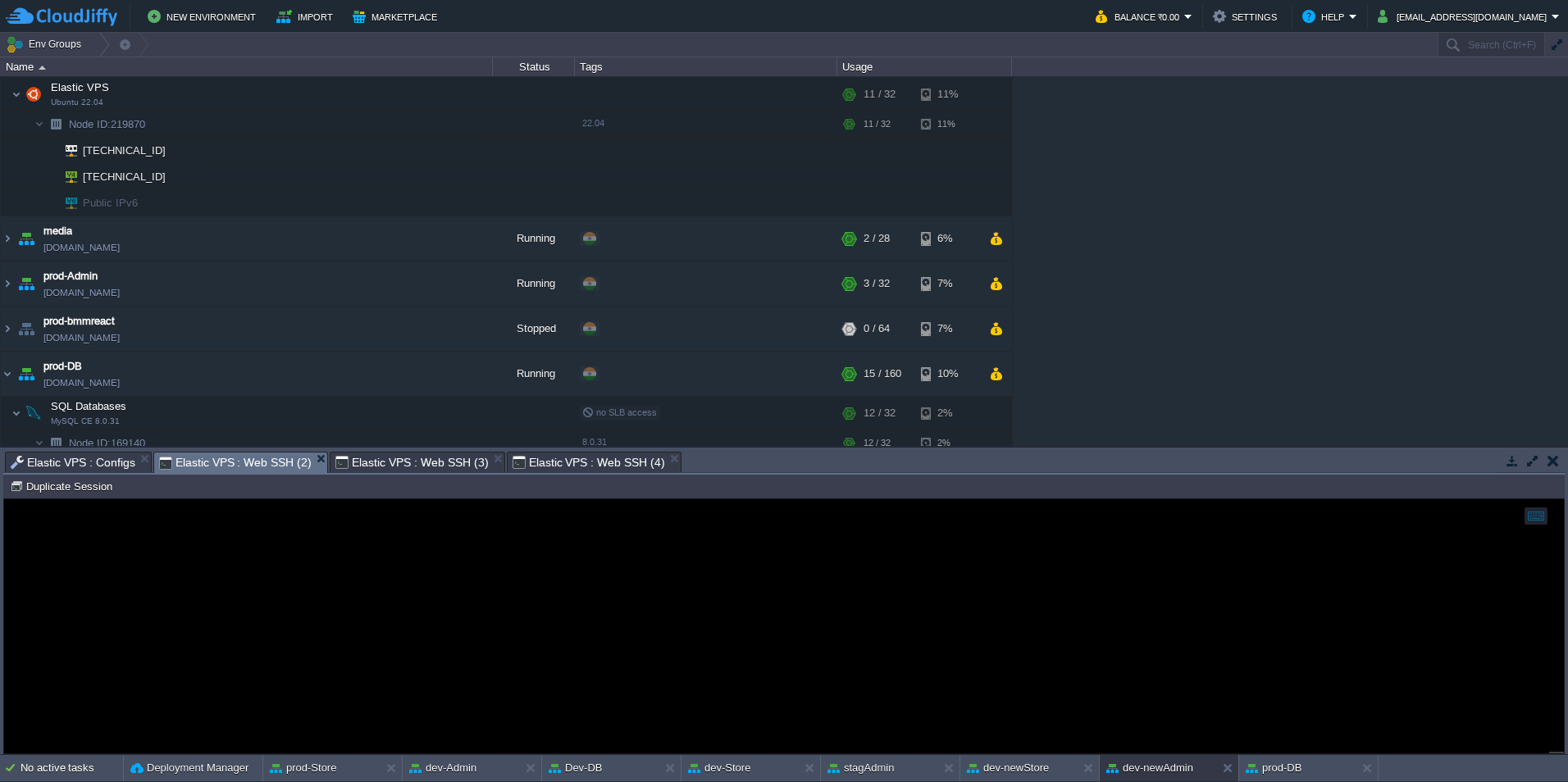 click on "Elastic VPS : Web SSH (2)" at bounding box center (235, 462) 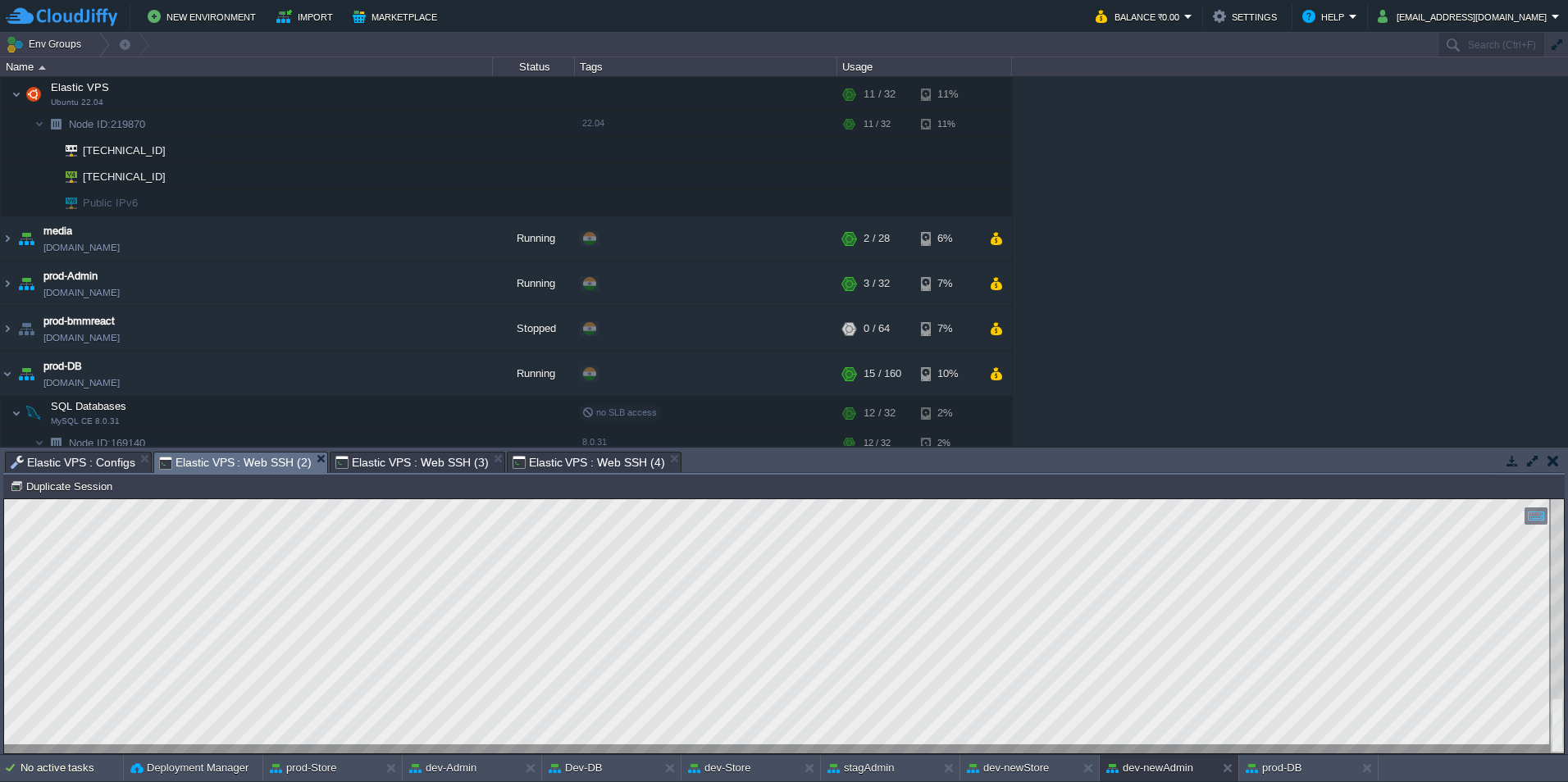 click on "Elastic VPS : Configs" at bounding box center [73, 462] 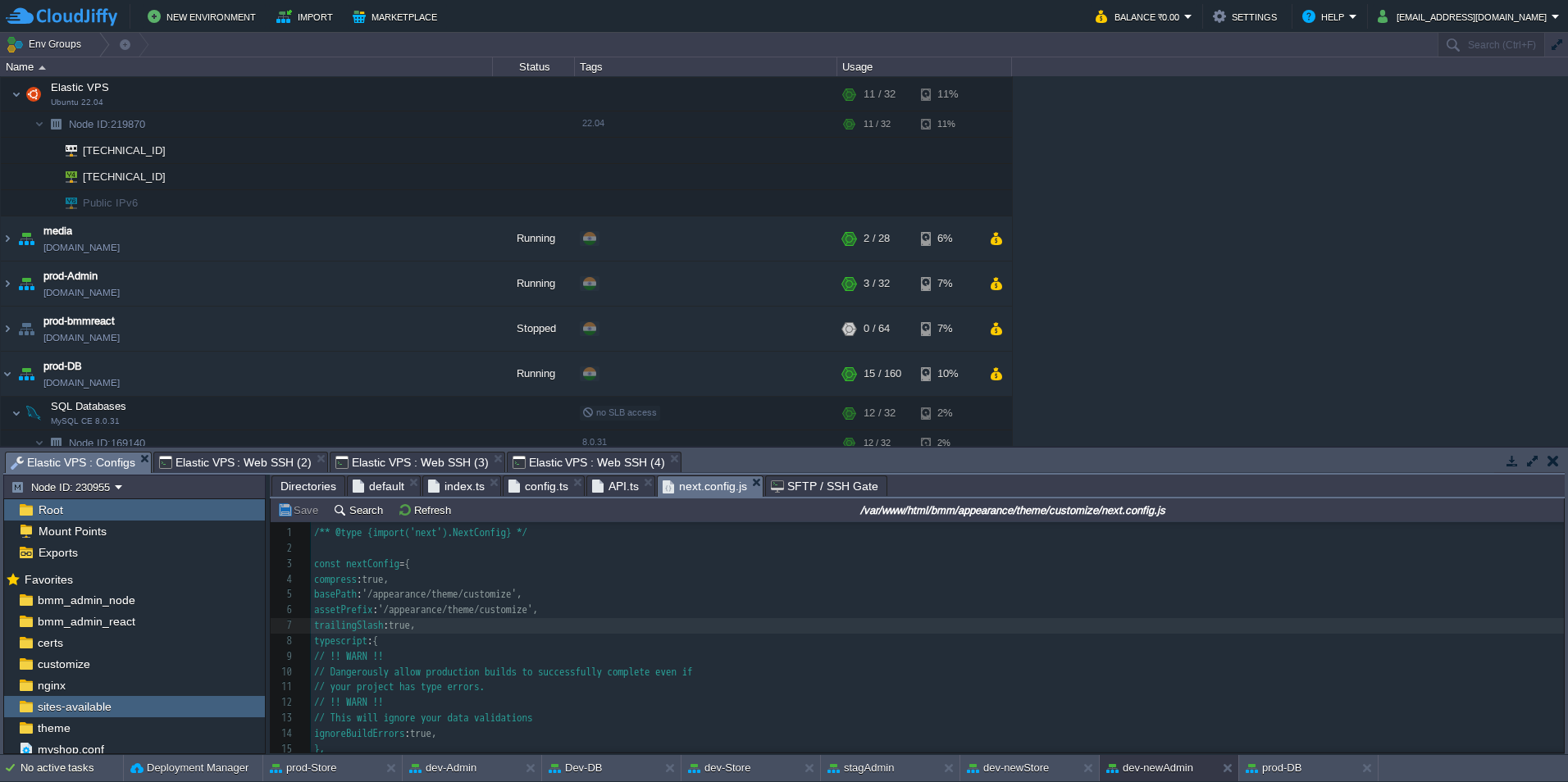 click on "default" at bounding box center [378, 486] 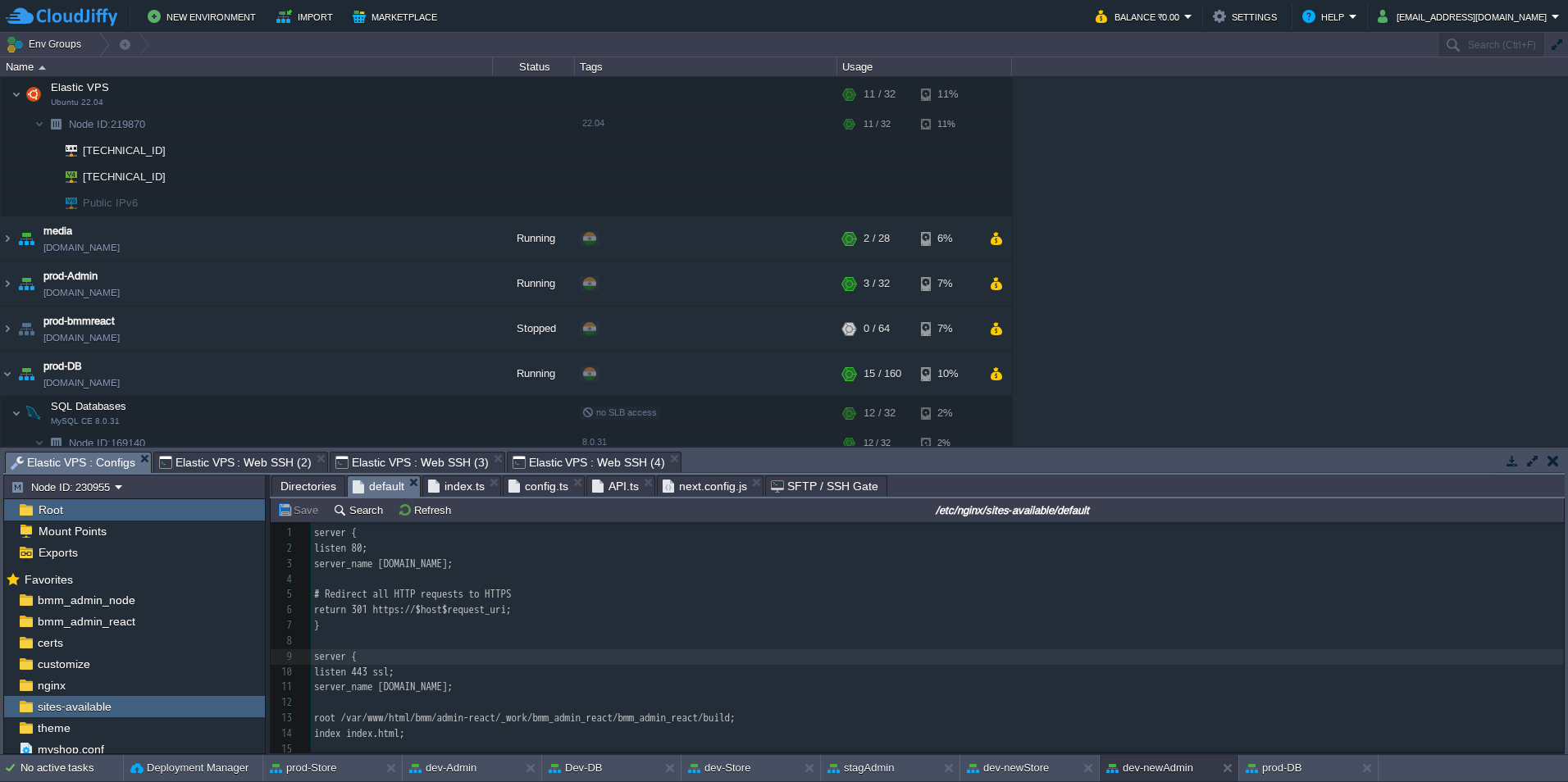 scroll, scrollTop: 164, scrollLeft: 0, axis: vertical 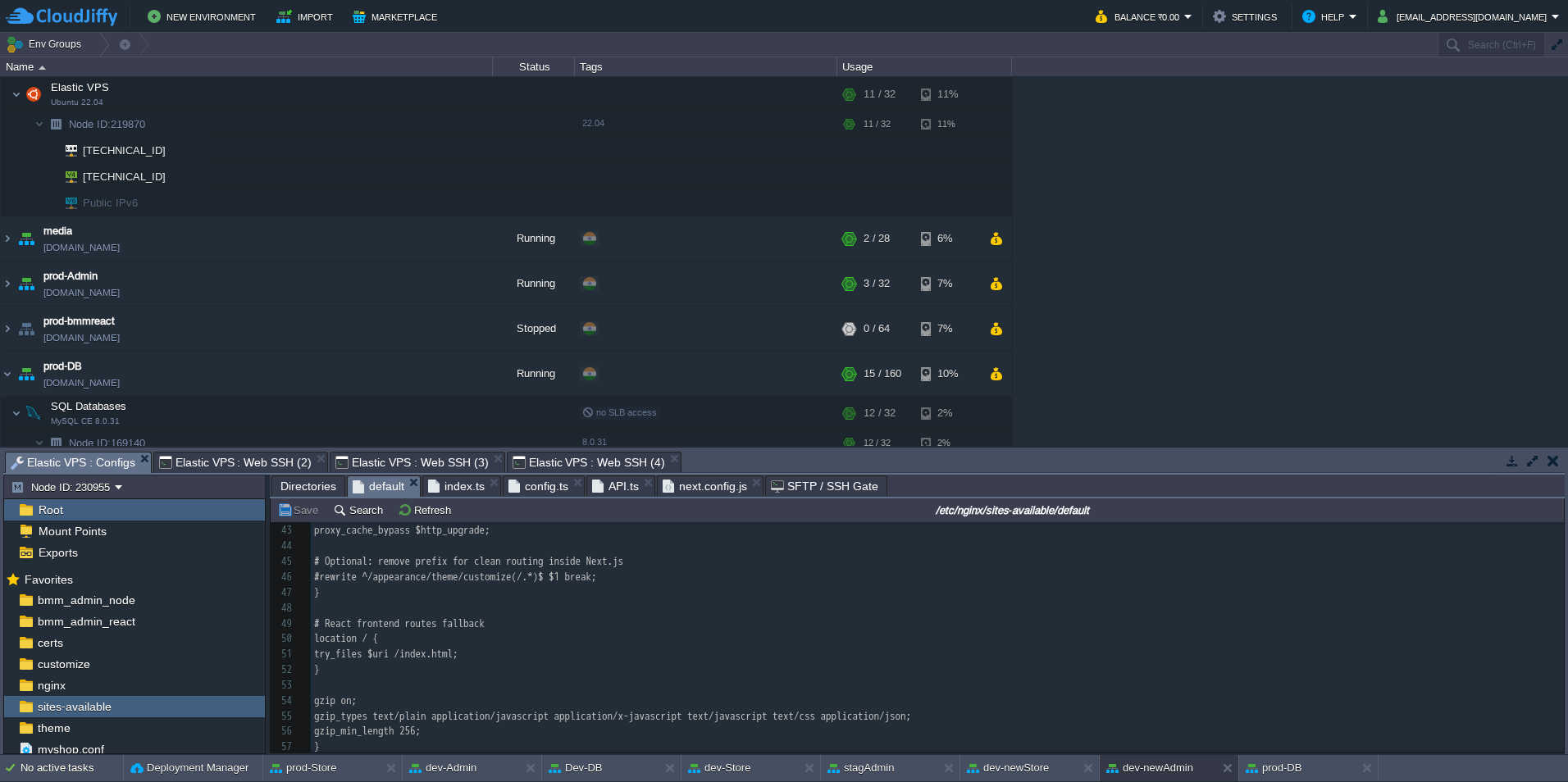 click on "Elastic VPS : Web SSH (4)" at bounding box center (589, 462) 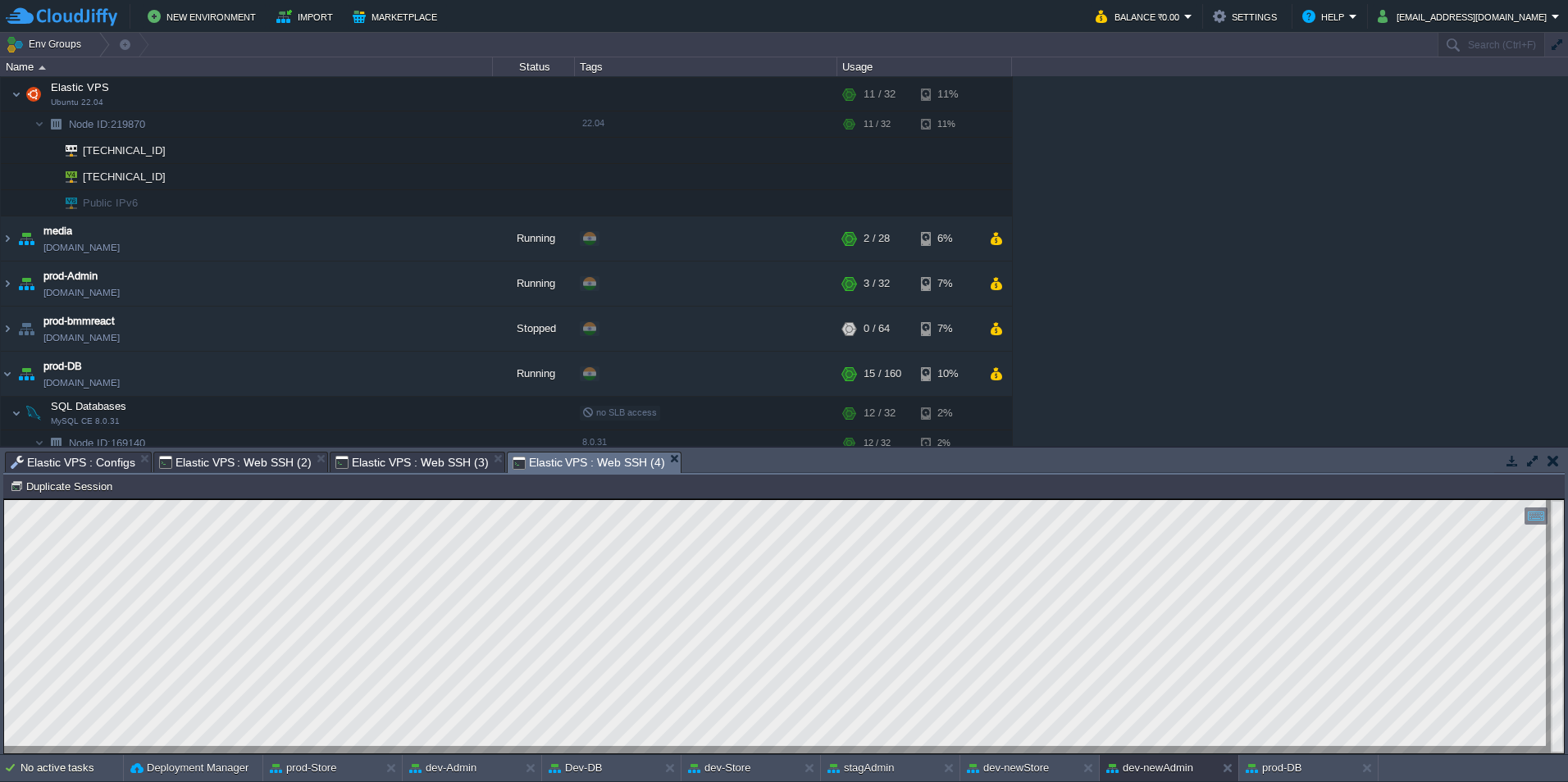 click on "Elastic VPS : Web SSH (3)" at bounding box center [412, 462] 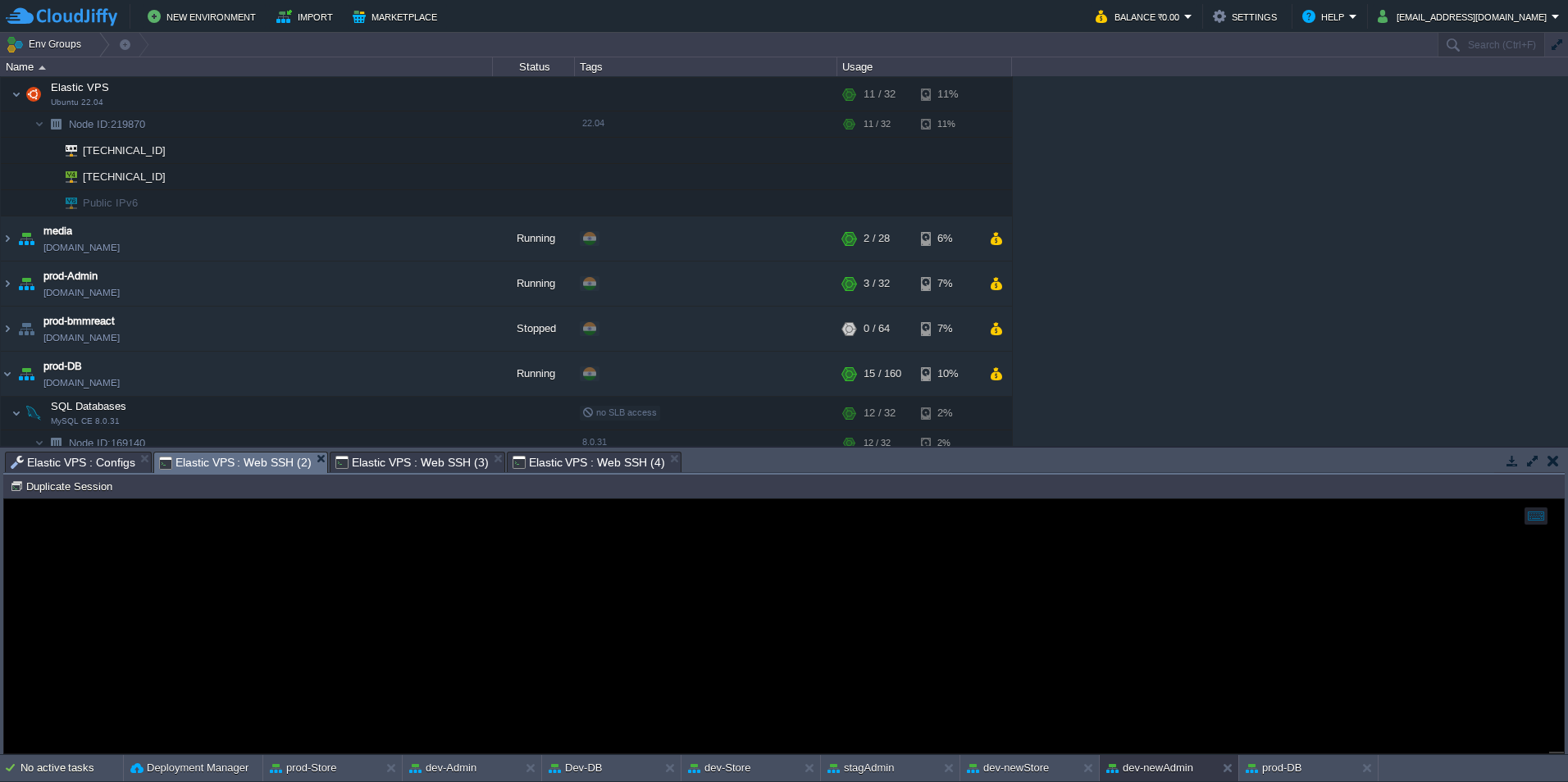 click on "Elastic VPS : Web SSH (2)" at bounding box center (235, 462) 